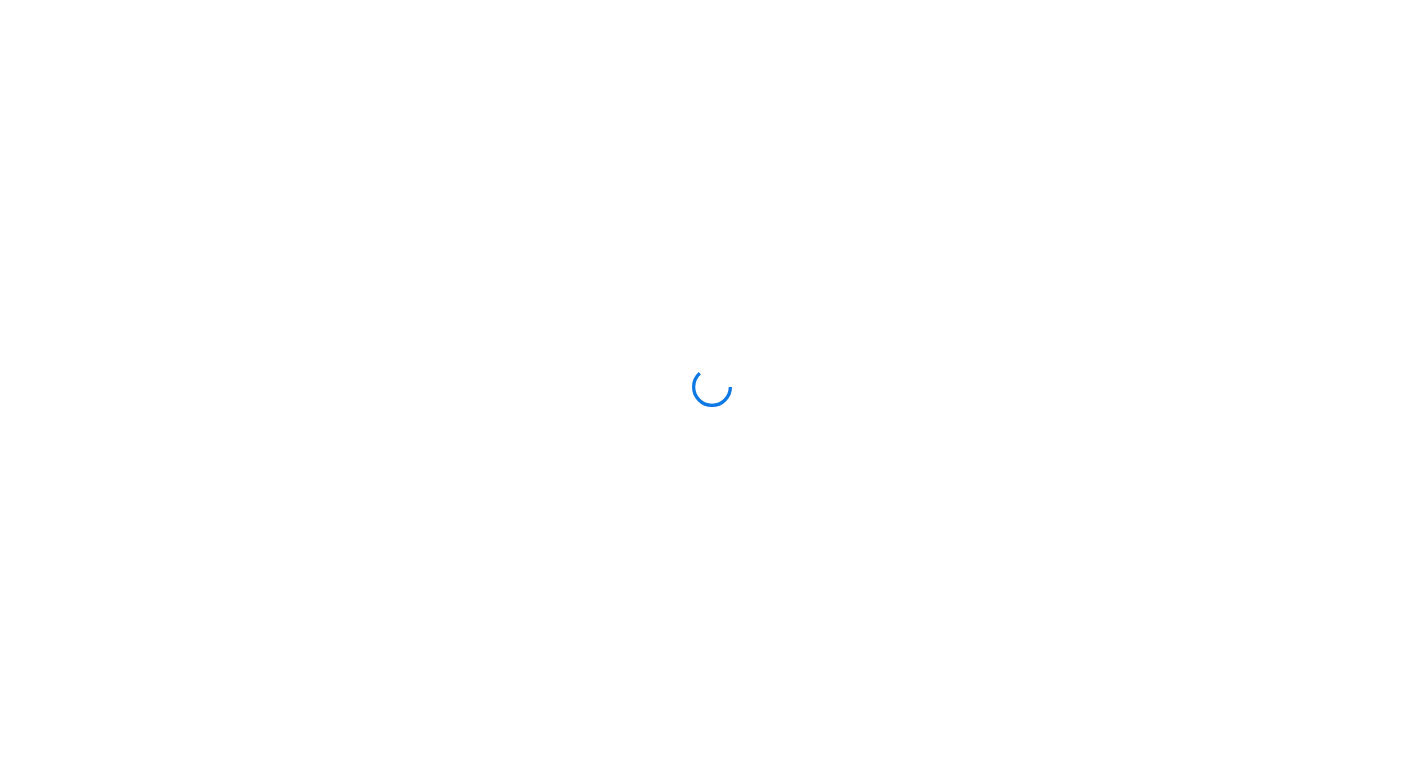 scroll, scrollTop: 0, scrollLeft: 0, axis: both 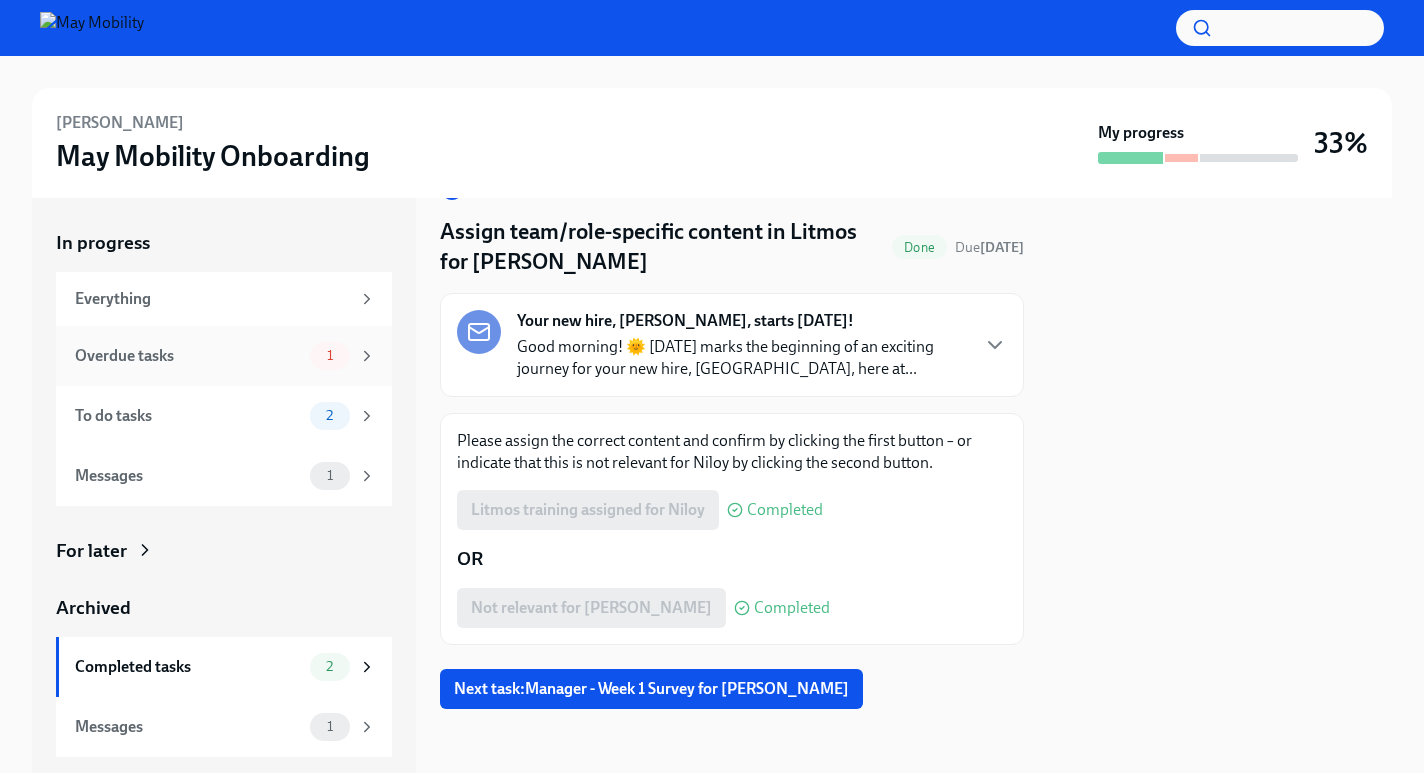 click on "Overdue tasks" at bounding box center [188, 356] 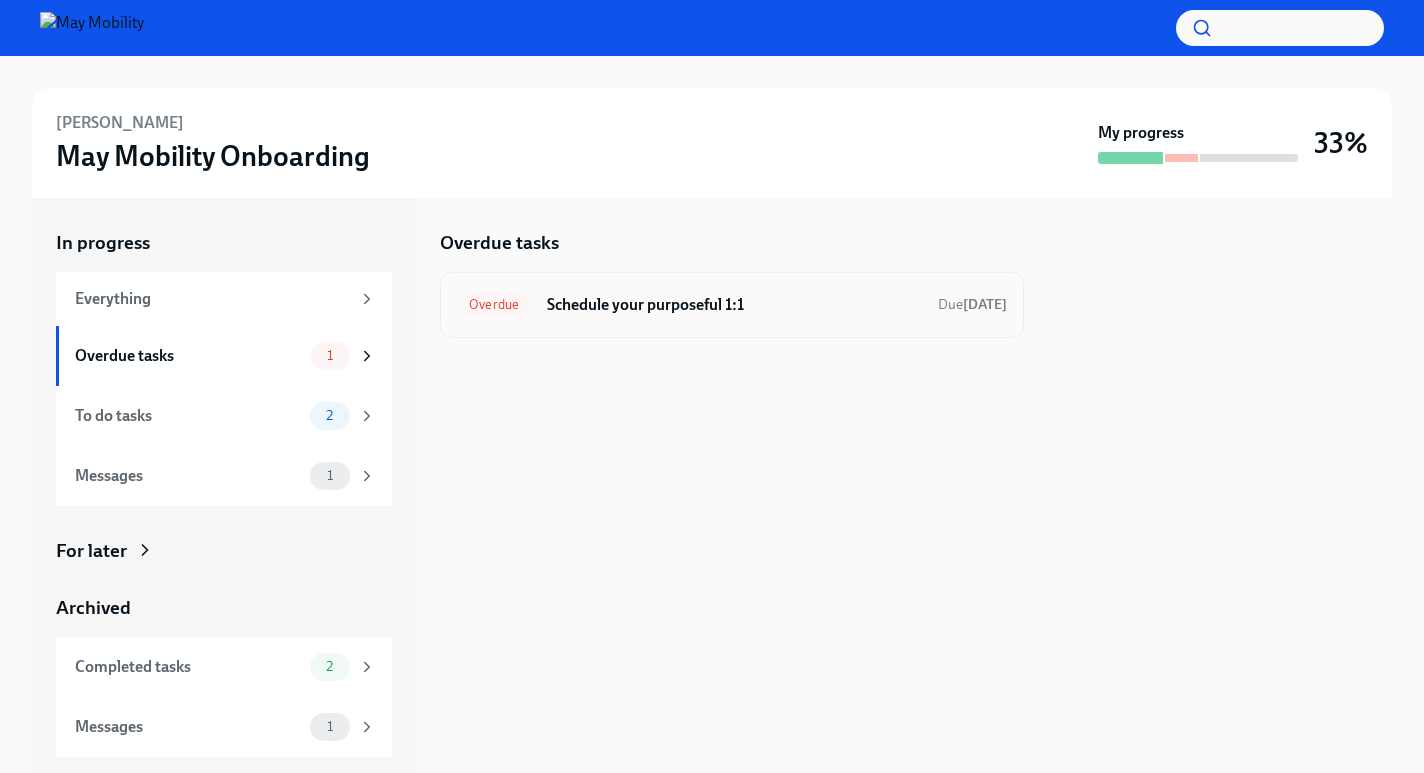 click on "Schedule your purposeful 1:1" at bounding box center [734, 305] 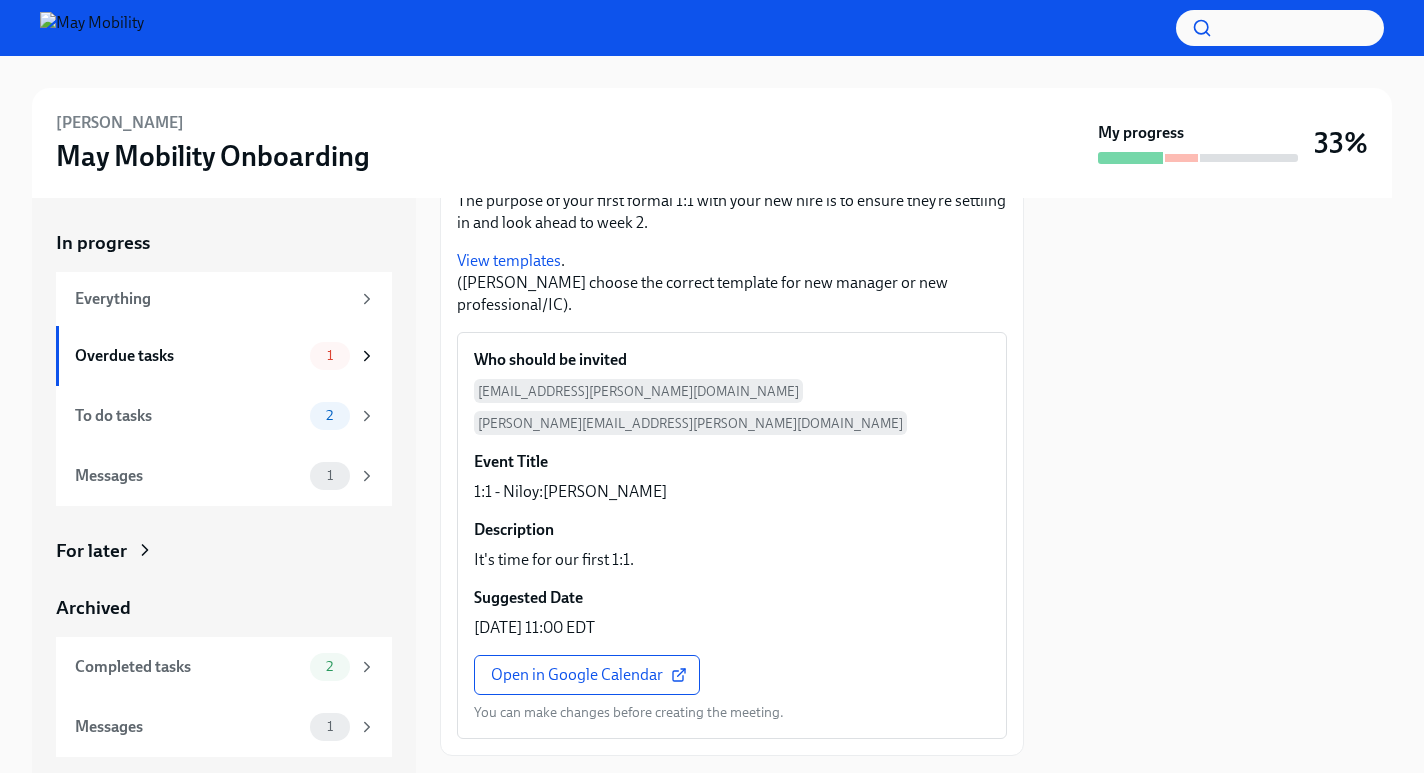 scroll, scrollTop: 238, scrollLeft: 0, axis: vertical 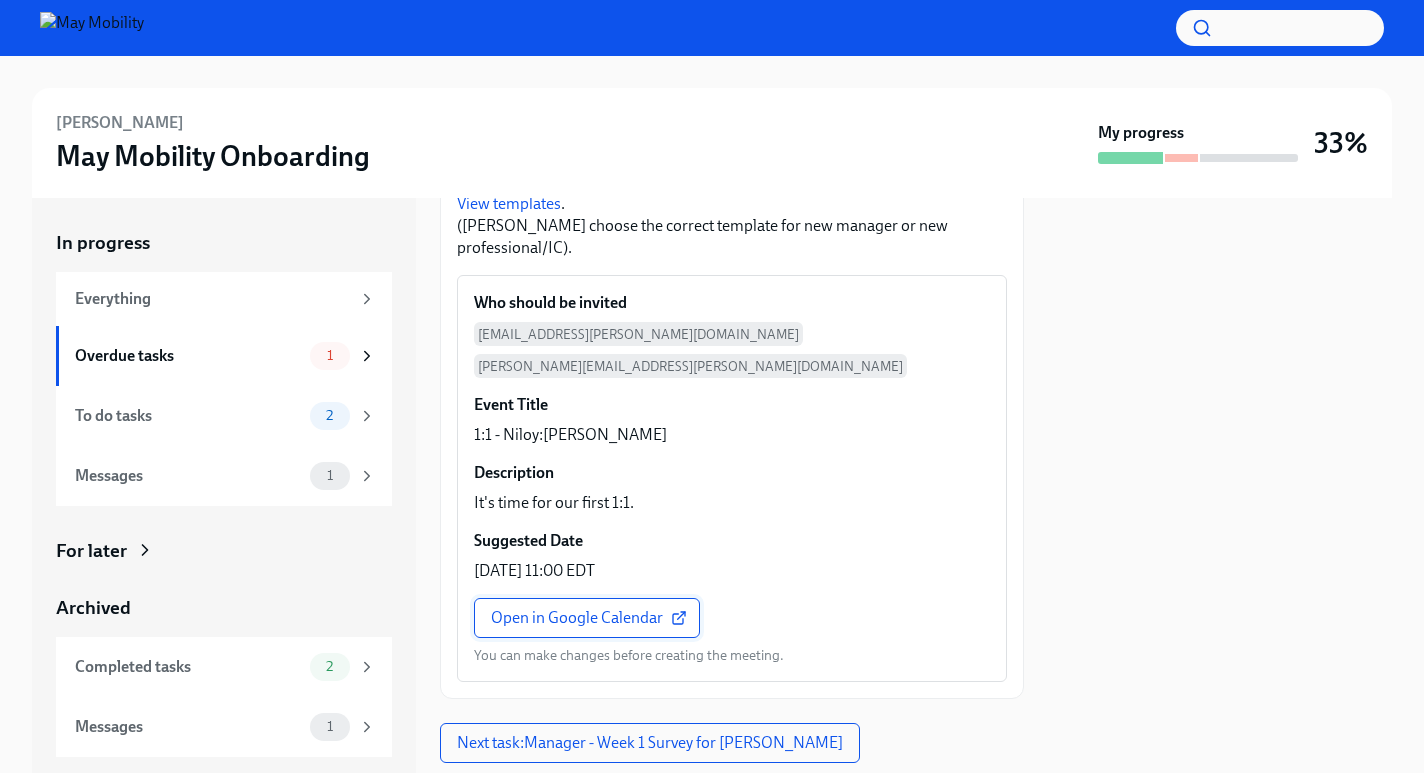 click on "Open in Google Calendar" at bounding box center [587, 618] 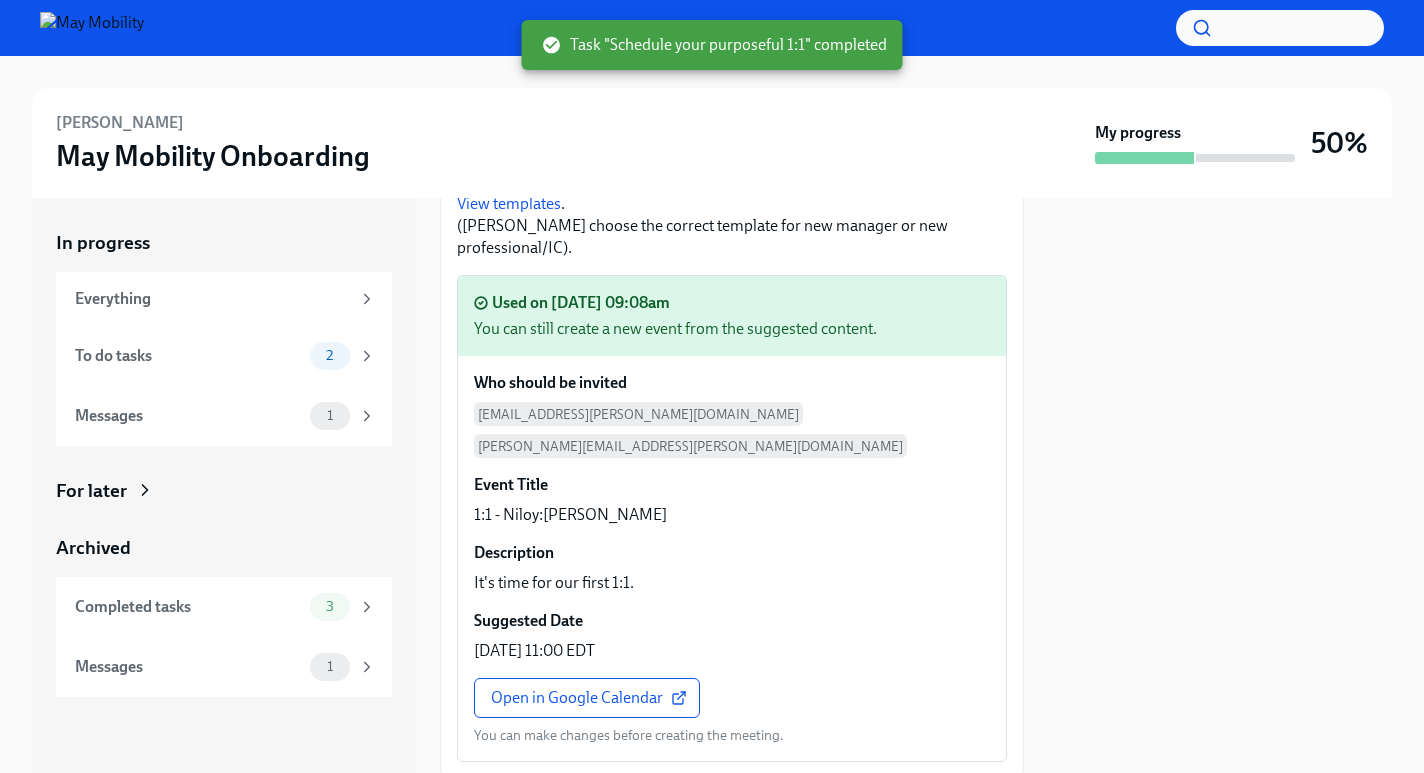 scroll, scrollTop: 318, scrollLeft: 0, axis: vertical 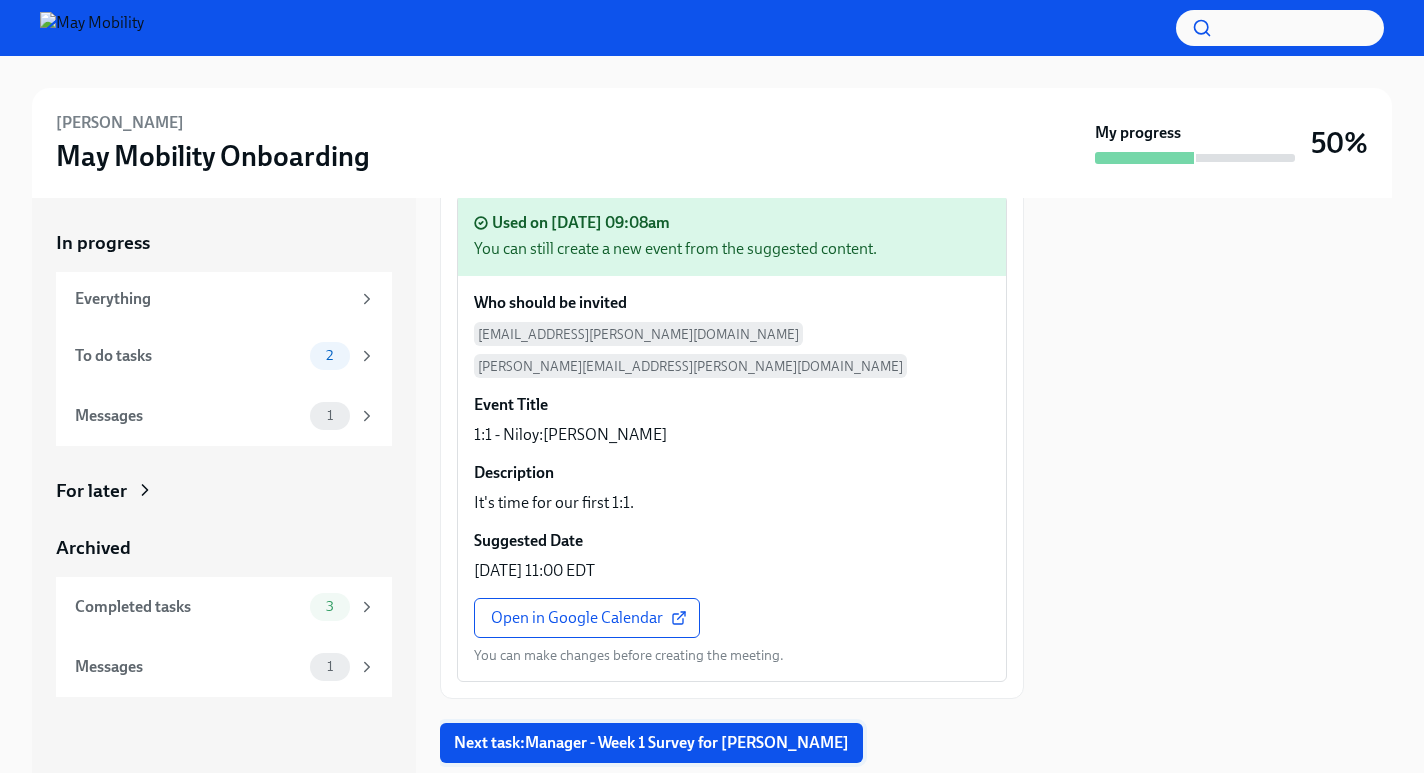 click on "Next task :  Manager - Week 1 Survey for [PERSON_NAME]" at bounding box center [651, 743] 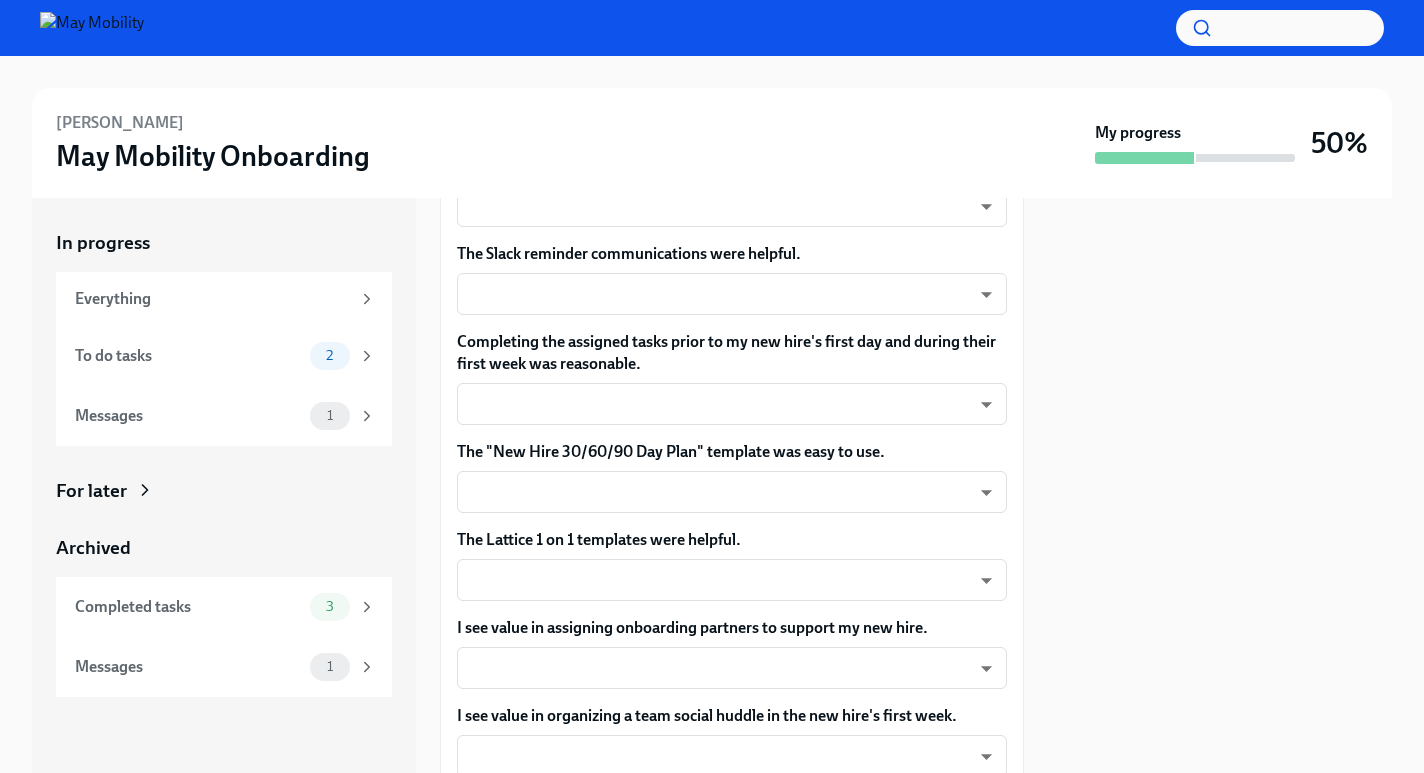 scroll, scrollTop: 0, scrollLeft: 0, axis: both 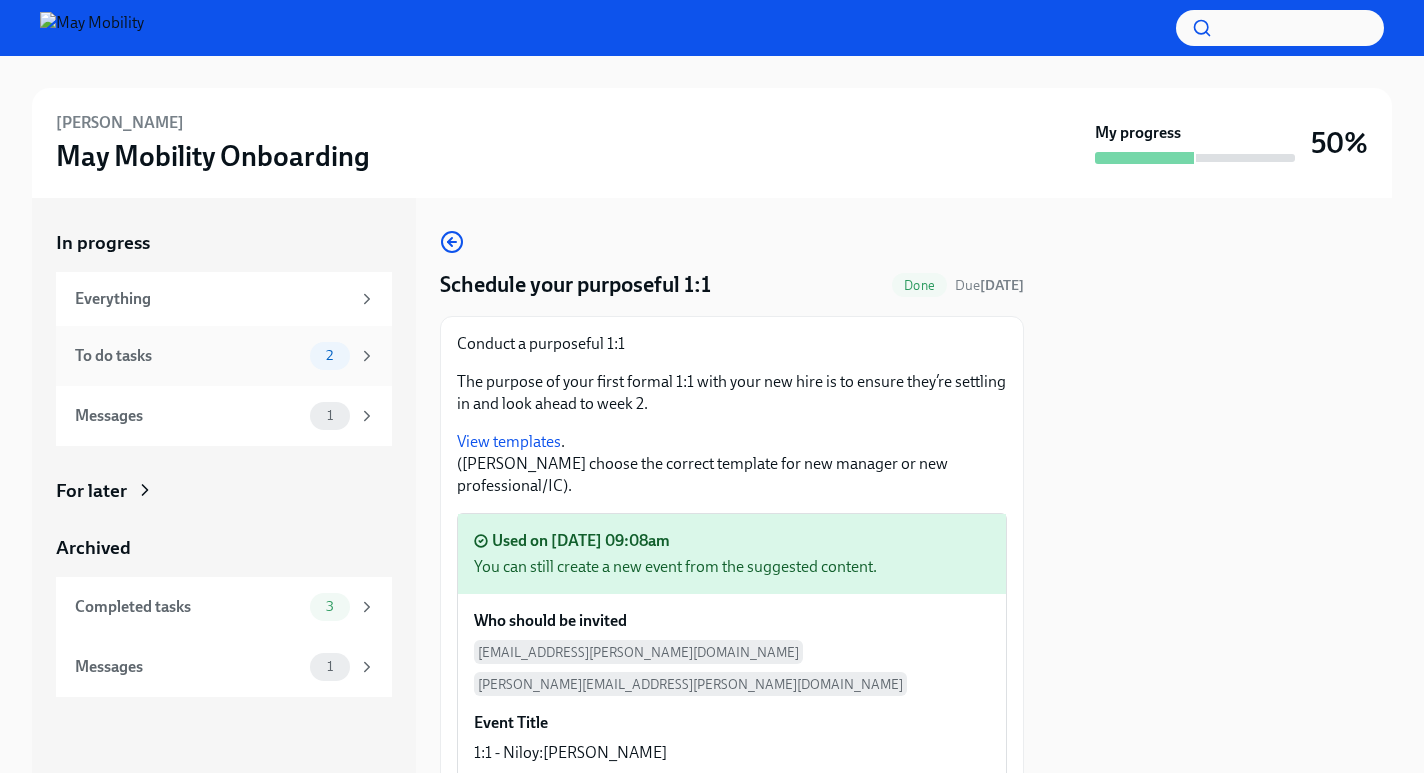 click on "To do tasks" at bounding box center [188, 356] 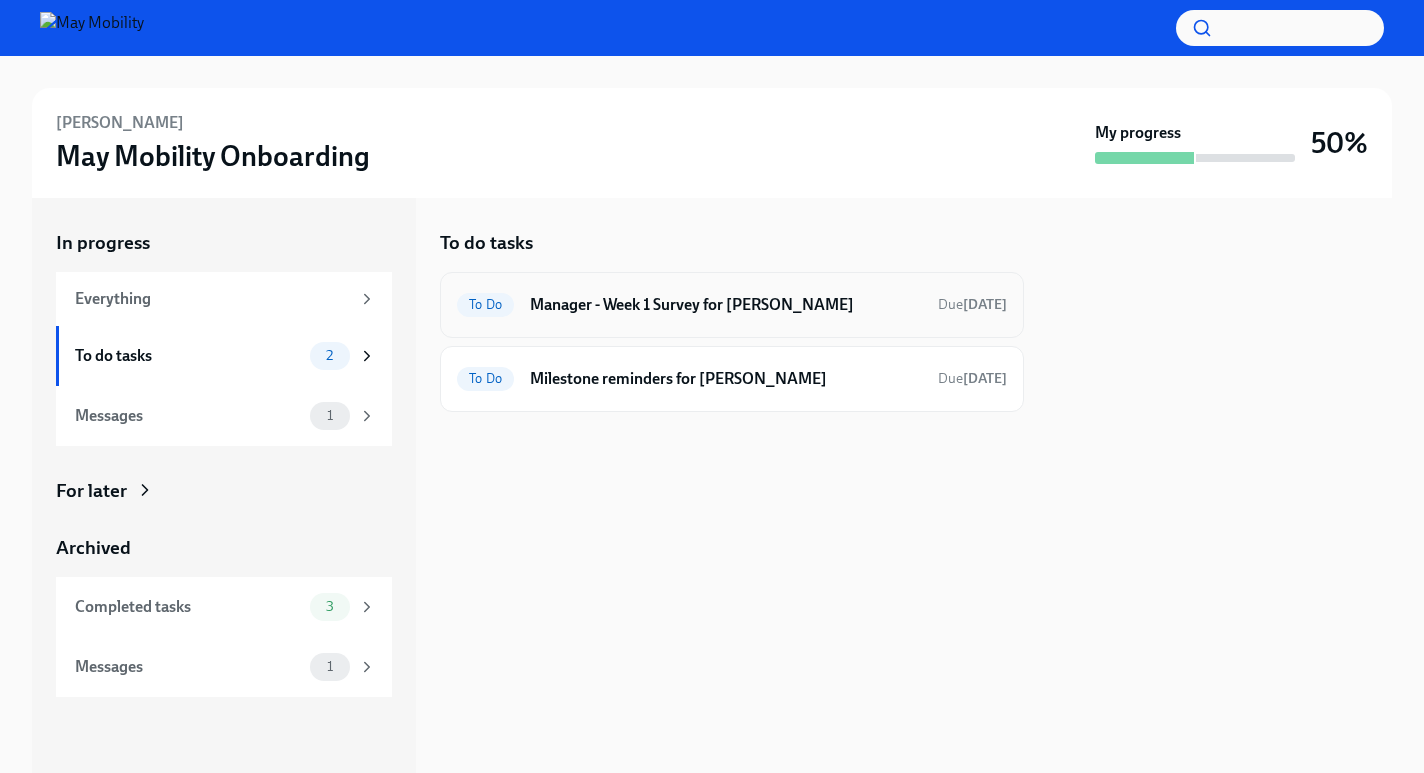 click on "Manager - Week 1 Survey for [PERSON_NAME]" at bounding box center [726, 305] 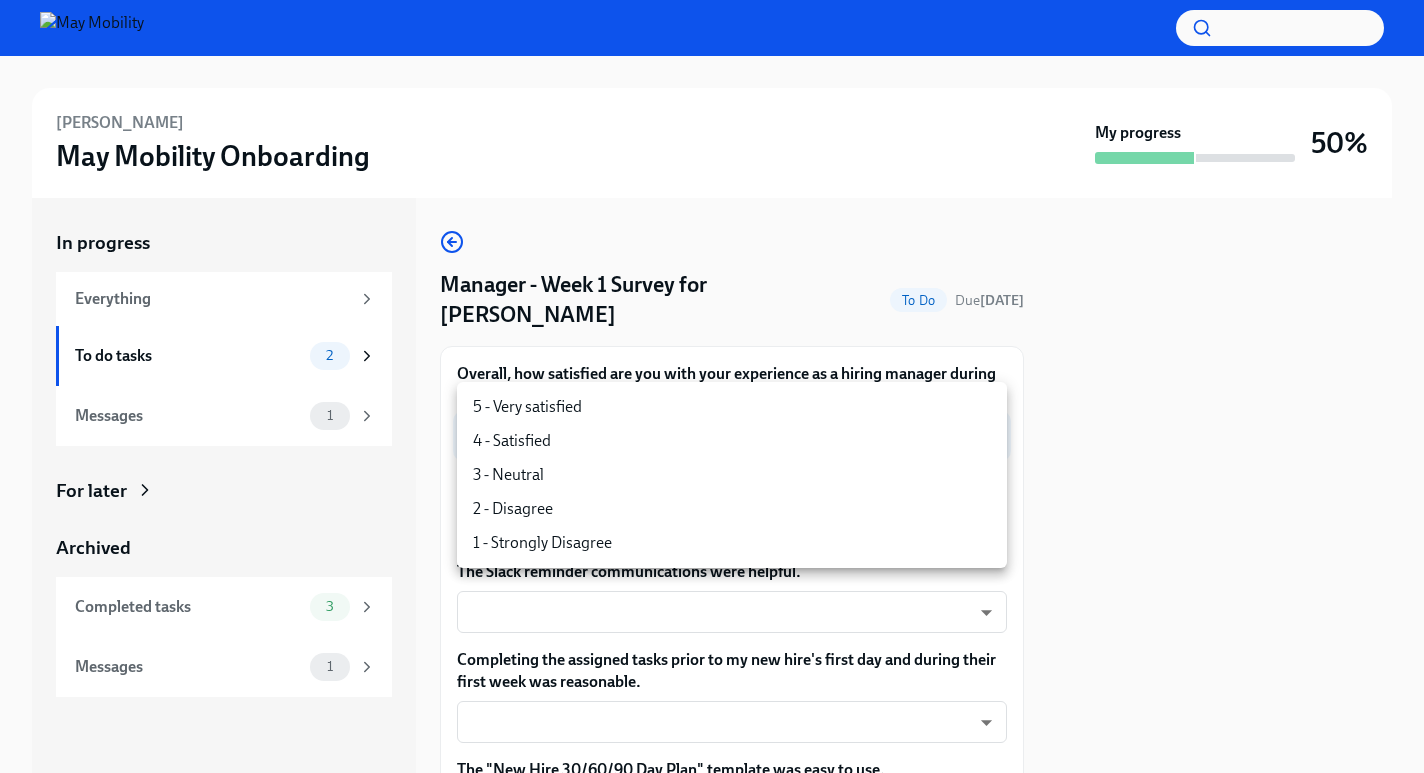 click on "[PERSON_NAME] May Mobility Onboarding My progress 50% In progress Everything To do tasks 2 Messages 1 For later Archived Completed tasks 3 Messages 1 Manager - Week 1 Survey for [PERSON_NAME] To Do Due  [DATE] Overall, how satisfied are you with your experience as a hiring manager during the preboarding and first week onboarding of your new employee? ​ ​ The tasks outlined on the Confluence Hiring Manager Guide were clear. ​ ​ The Slack reminder communications were helpful. ​ ​ Completing the assigned tasks prior to my new hire's first day and during their first week was reasonable. ​ ​ The "New Hire 30/60/90 Day Plan" template was easy to use.  ​ ​ The Lattice 1 on 1 templates were helpful. ​ ​ I see value in assigning onboarding partners to support my new hire. ​ ​ I see value in organizing a team social huddle in the new hire's first week. ​ ​ I feel confident that May Mobility's onboarding experience will help increase my new hire's speed to productivity. x" at bounding box center [712, 386] 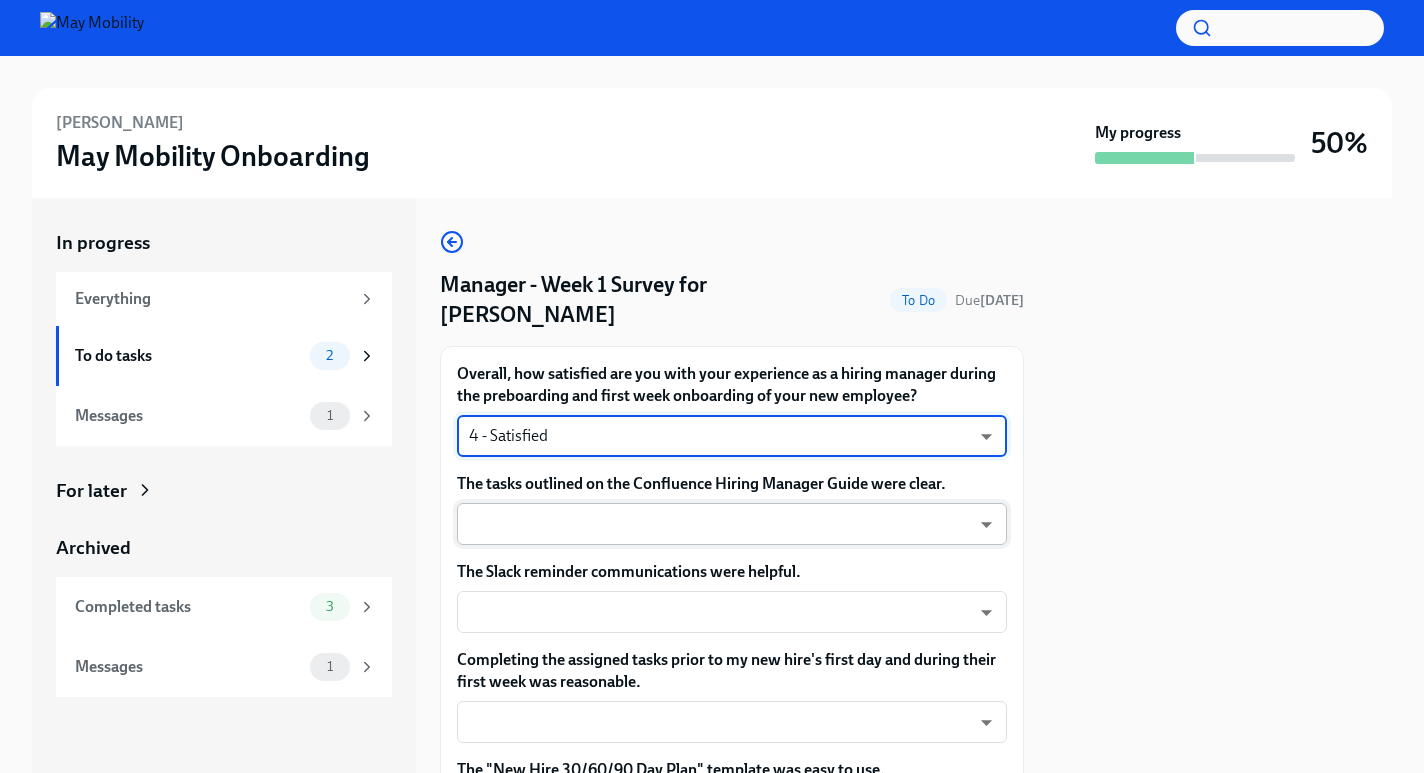 click on "[PERSON_NAME] May Mobility Onboarding My progress 50% In progress Everything To do tasks 2 Messages 1 For later Archived Completed tasks 3 Messages 1 Manager - Week 1 Survey for [PERSON_NAME] To Do Due  [DATE] Overall, how satisfied are you with your experience as a hiring manager during the preboarding and first week onboarding of your new employee? 4 - Satisfied nYbWsvkNA ​ The tasks outlined on the Confluence Hiring Manager Guide were clear. ​ ​ The Slack reminder communications were helpful. ​ ​ Completing the assigned tasks prior to my new hire's first day and during their first week was reasonable. ​ ​ The "New Hire 30/60/90 Day Plan" template was easy to use.  ​ ​ The Lattice 1 on 1 templates were helpful. ​ ​ I see value in assigning onboarding partners to support my new hire. ​ ​ I see value in organizing a team social huddle in the new hire's first week. ​ ​ ​ ​ Please elaborate on your responses to questions above. x ​ x ​ Submit answers :" at bounding box center [712, 386] 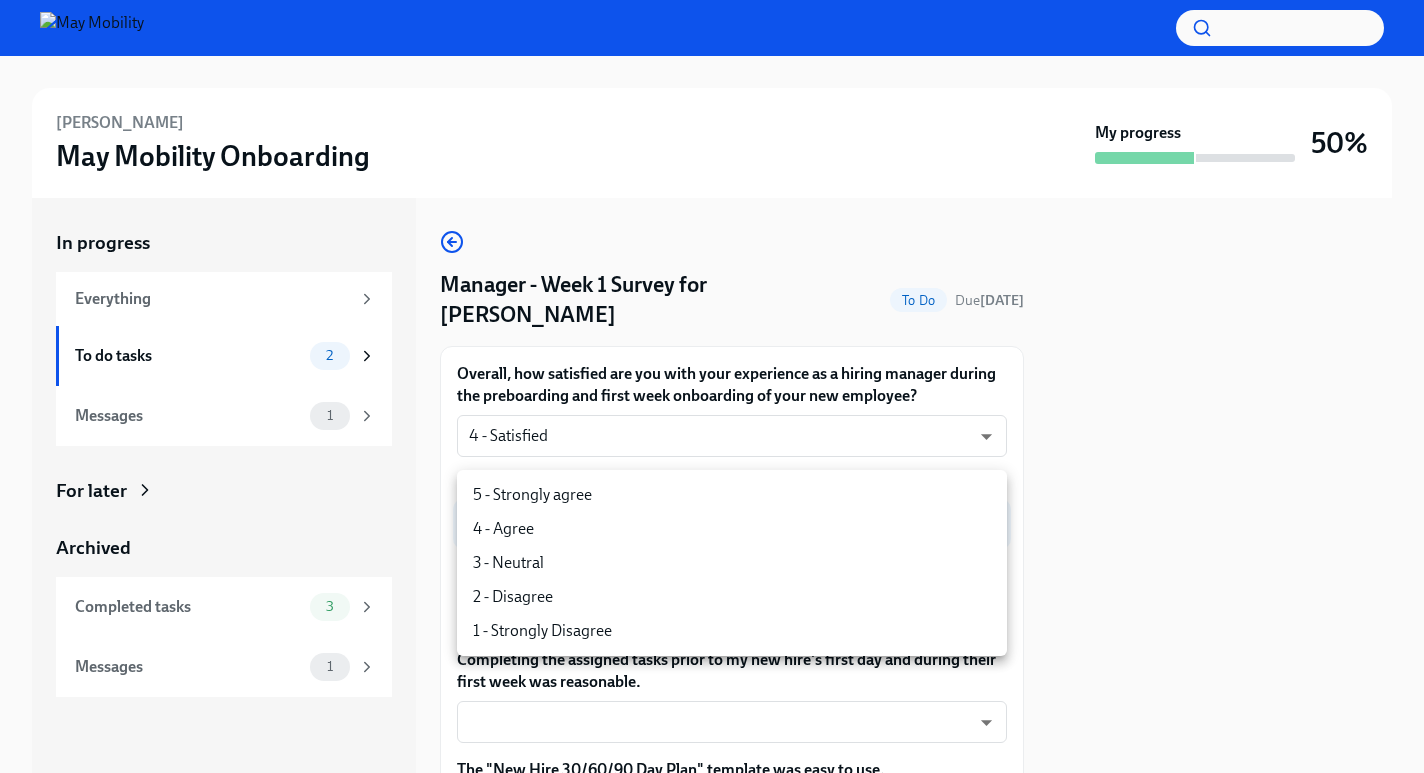 click on "4 - Agree" at bounding box center (732, 529) 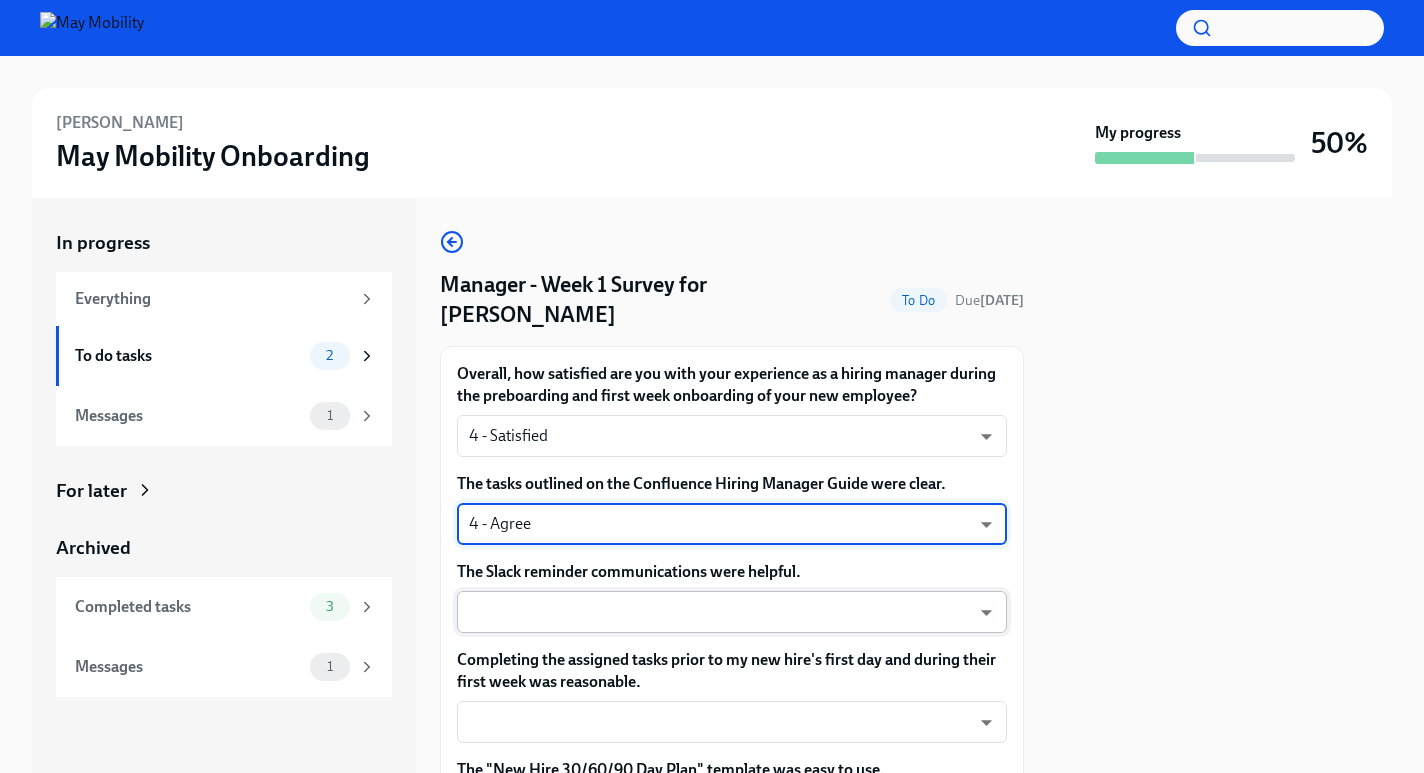 click on "[PERSON_NAME] May Mobility Onboarding My progress 50% In progress Everything To do tasks 2 Messages 1 For later Archived Completed tasks 3 Messages 1 Manager - Week 1 Survey for [PERSON_NAME] To Do Due  [DATE] Overall, how satisfied are you with your experience as a hiring manager during the preboarding and first week onboarding of your new employee? 4 - Satisfied nYbWsvkNA ​ The tasks outlined on the Confluence Hiring Manager Guide were clear. 4 - Agree nYbWsvkNA ​ The Slack reminder communications were helpful. ​ ​ Completing the assigned tasks prior to my new hire's first day and during their first week was reasonable. ​ ​ The "New Hire 30/60/90 Day Plan" template was easy to use.  ​ ​ The Lattice 1 on 1 templates were helpful. ​ ​ I see value in assigning onboarding partners to support my new hire. ​ ​ I see value in organizing a team social huddle in the new hire's first week. ​ ​ ​ ​ Please elaborate on your responses to questions above. x ​ x ​ :" at bounding box center (712, 386) 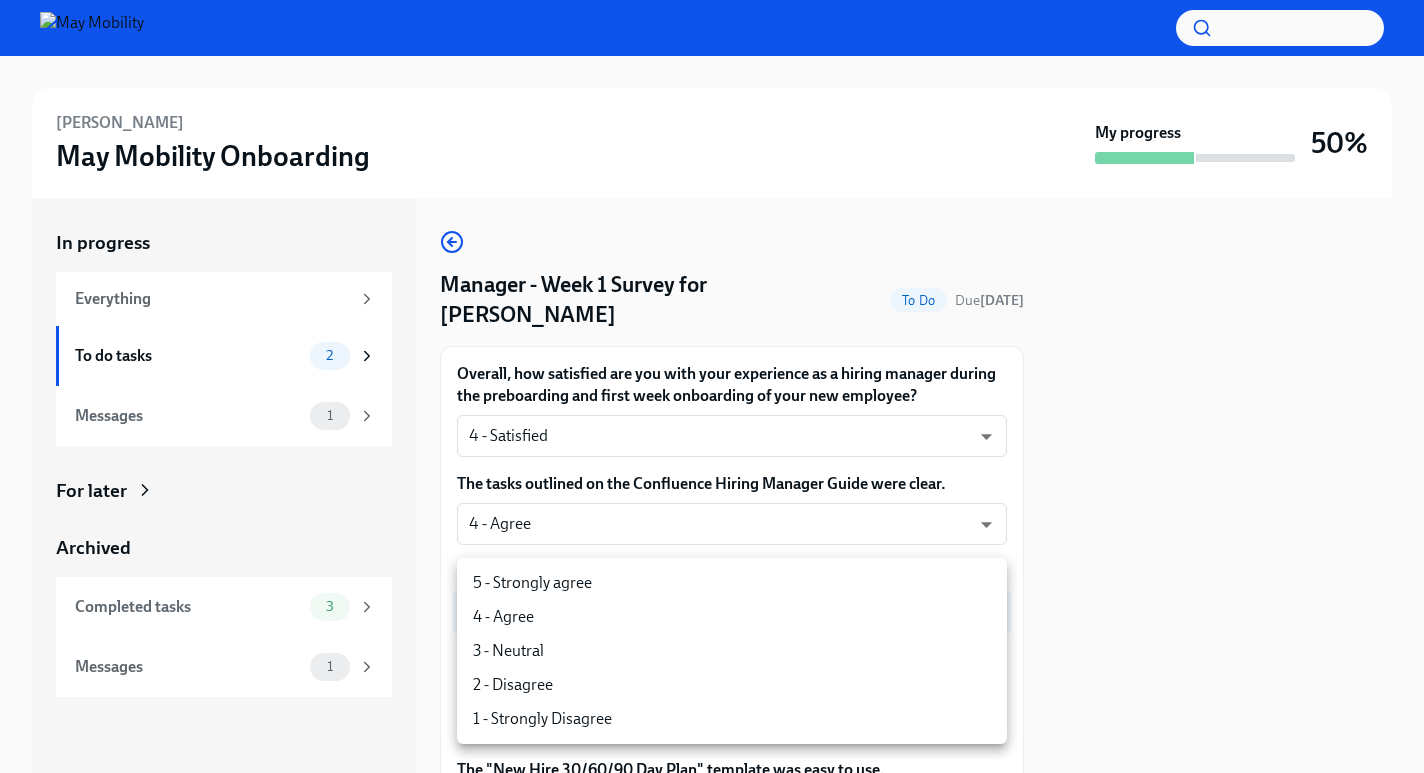 click on "4 - Agree" at bounding box center (732, 617) 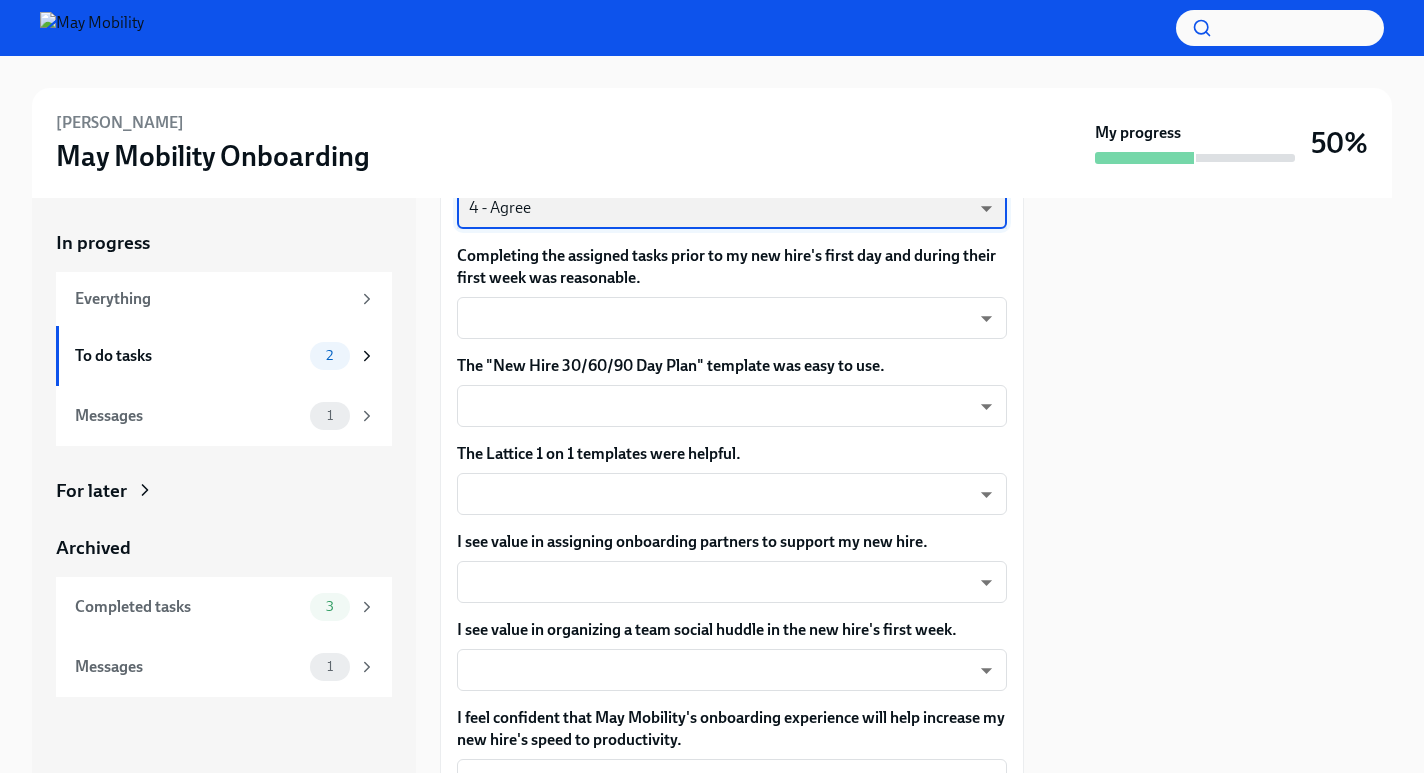 scroll, scrollTop: 413, scrollLeft: 0, axis: vertical 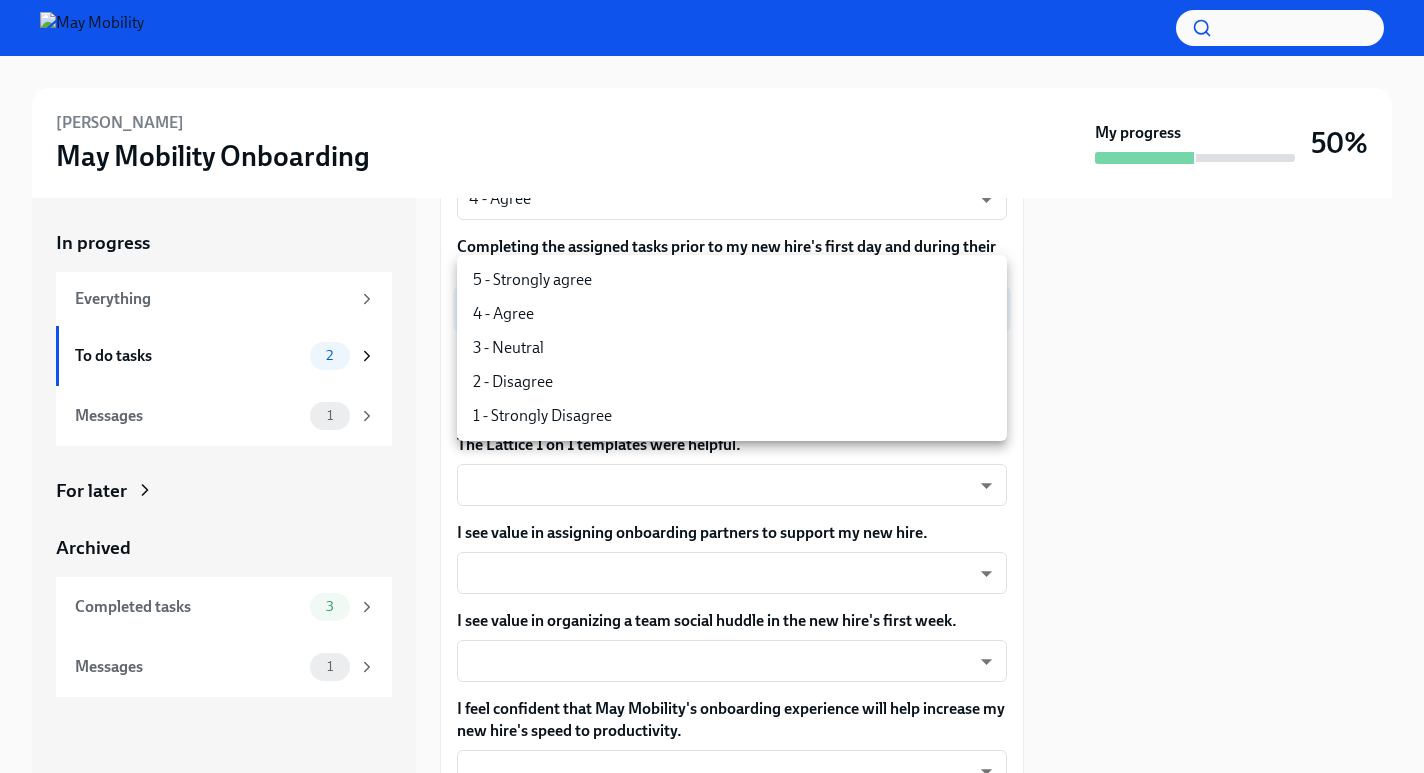 click on "[PERSON_NAME] May Mobility Onboarding My progress 50% In progress Everything To do tasks 2 Messages 1 For later Archived Completed tasks 3 Messages 1 Manager - Week 1 Survey for [PERSON_NAME] To Do Due  [DATE] Overall, how satisfied are you with your experience as a hiring manager during the preboarding and first week onboarding of your new employee? 4 - Satisfied nYbWsvkNA ​ The tasks outlined on the Confluence Hiring Manager Guide were clear. 4 - Agree nYbWsvkNA ​ The Slack reminder communications were helpful. 4 - Agree nYbWsvkNA ​ Completing the assigned tasks prior to my new hire's first day and during their first week was reasonable. ​ ​ The "New Hire 30/60/90 Day Plan" template was easy to use.  ​ ​ The Lattice 1 on 1 templates were helpful. ​ ​ I see value in assigning onboarding partners to support my new hire. ​ ​ I see value in organizing a team social huddle in the new hire's first week. ​ ​ ​ ​ Please elaborate on your responses to questions above. x" at bounding box center (712, 386) 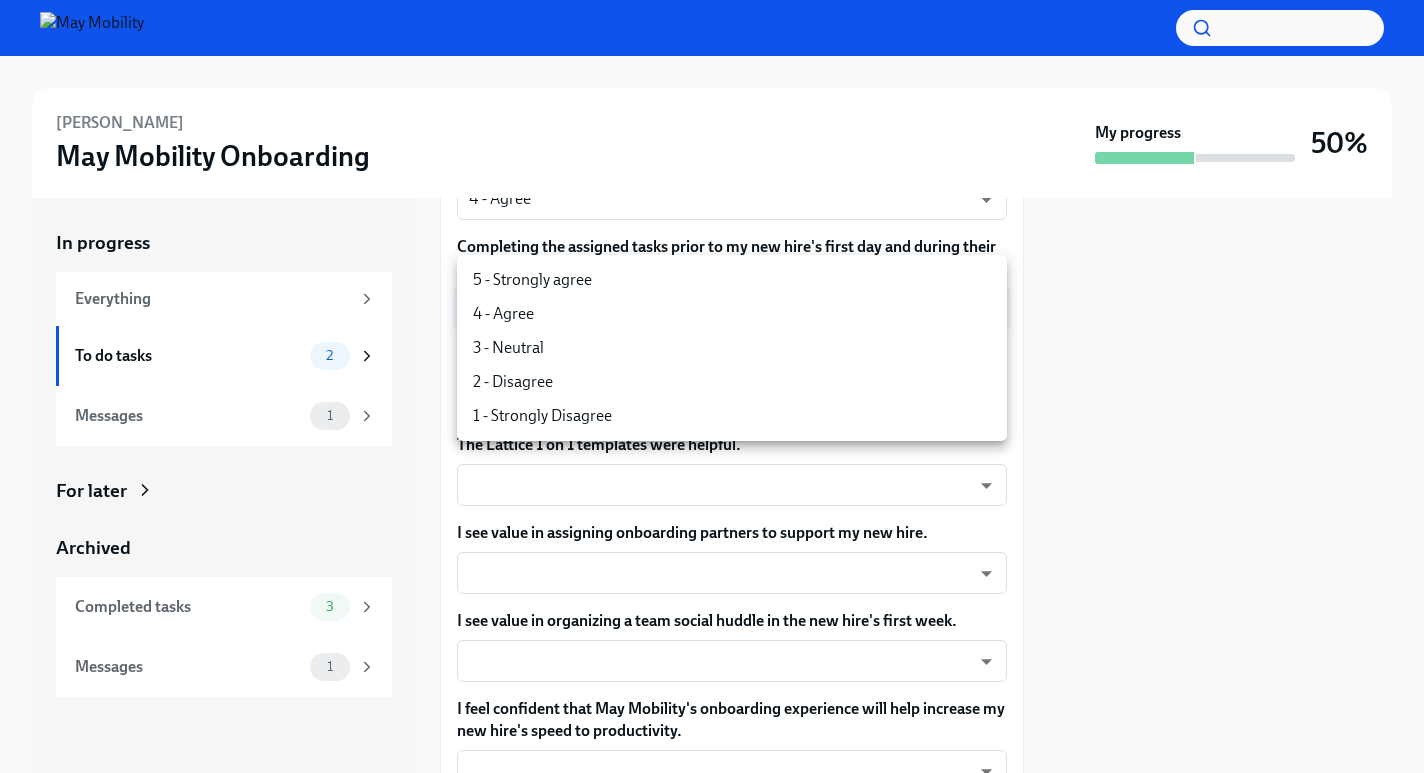 type on "nYbWsvkNA" 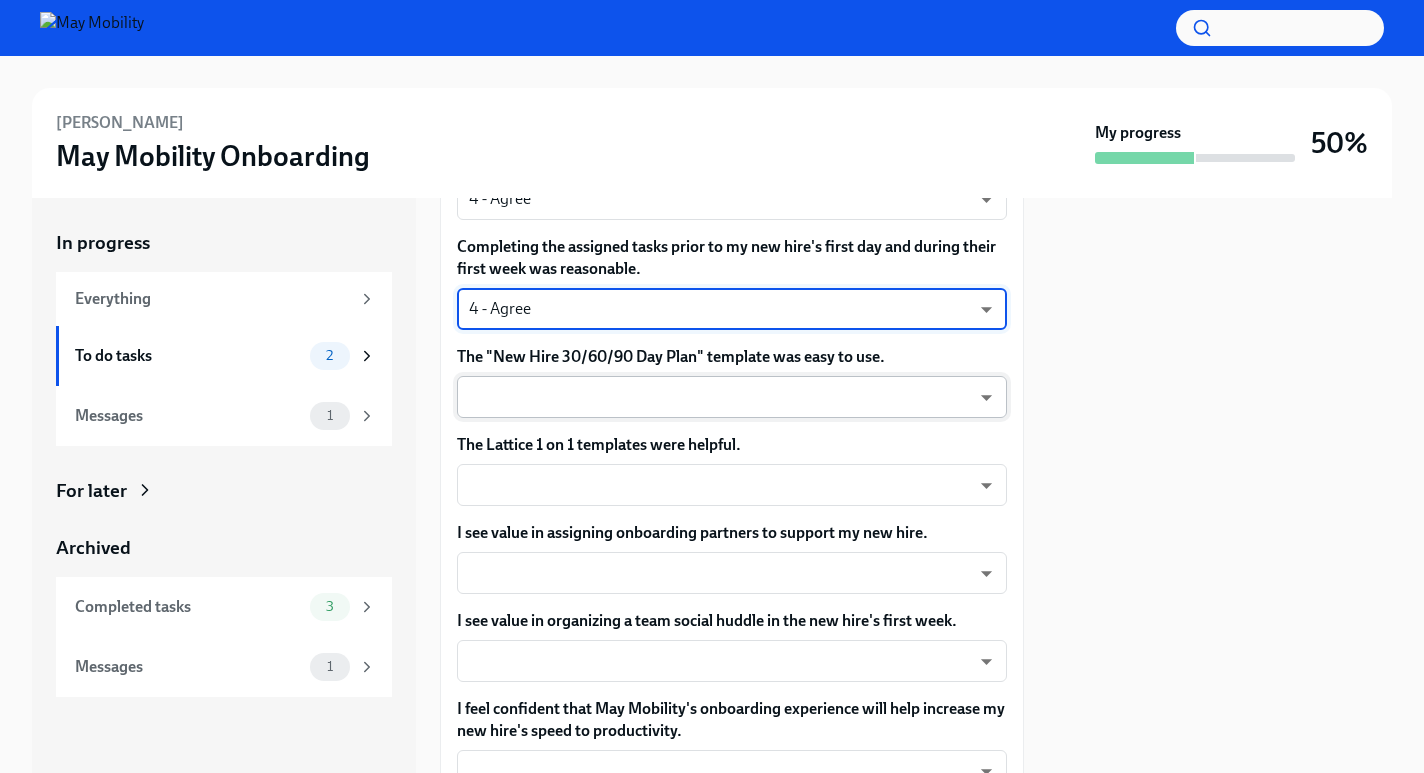 click on "[PERSON_NAME] May Mobility Onboarding My progress 50% In progress Everything To do tasks 2 Messages 1 For later Archived Completed tasks 3 Messages 1 Manager - Week 1 Survey for [PERSON_NAME] To Do Due  [DATE] Overall, how satisfied are you with your experience as a hiring manager during the preboarding and first week onboarding of your new employee? 4 - Satisfied nYbWsvkNA ​ The tasks outlined on the Confluence Hiring Manager Guide were clear. 4 - Agree nYbWsvkNA ​ The Slack reminder communications were helpful. 4 - Agree nYbWsvkNA ​ Completing the assigned tasks prior to my new hire's first day and during their first week was reasonable. 4 - Agree nYbWsvkNA ​ The "New Hire 30/60/90 Day Plan" template was easy to use.  ​ ​ The Lattice 1 on 1 templates were helpful. ​ ​ I see value in assigning onboarding partners to support my new hire. ​ ​ I see value in organizing a team social huddle in the new hire's first week. ​ ​ ​ ​ x ​ x ​ Submit answers Next task :" at bounding box center [712, 386] 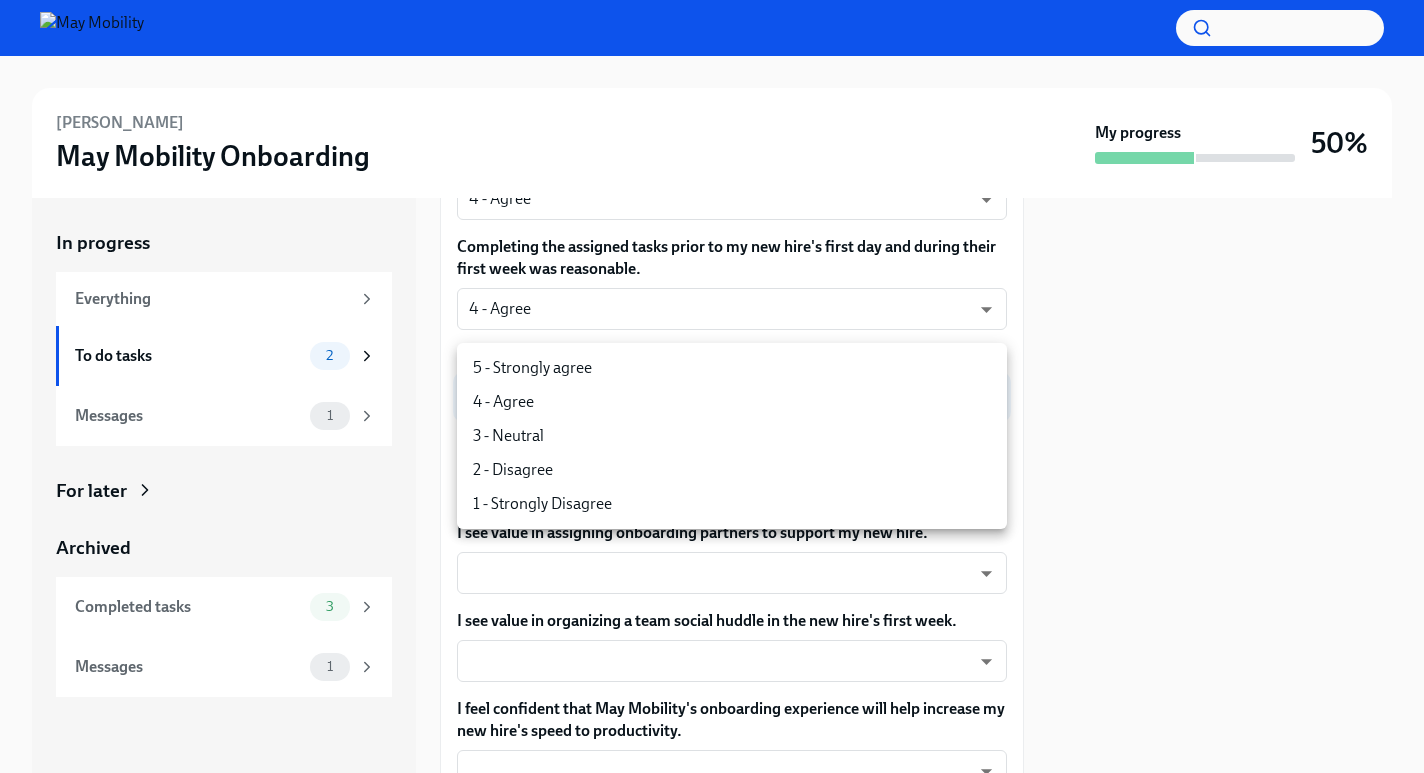 click on "3 - Neutral" at bounding box center (732, 436) 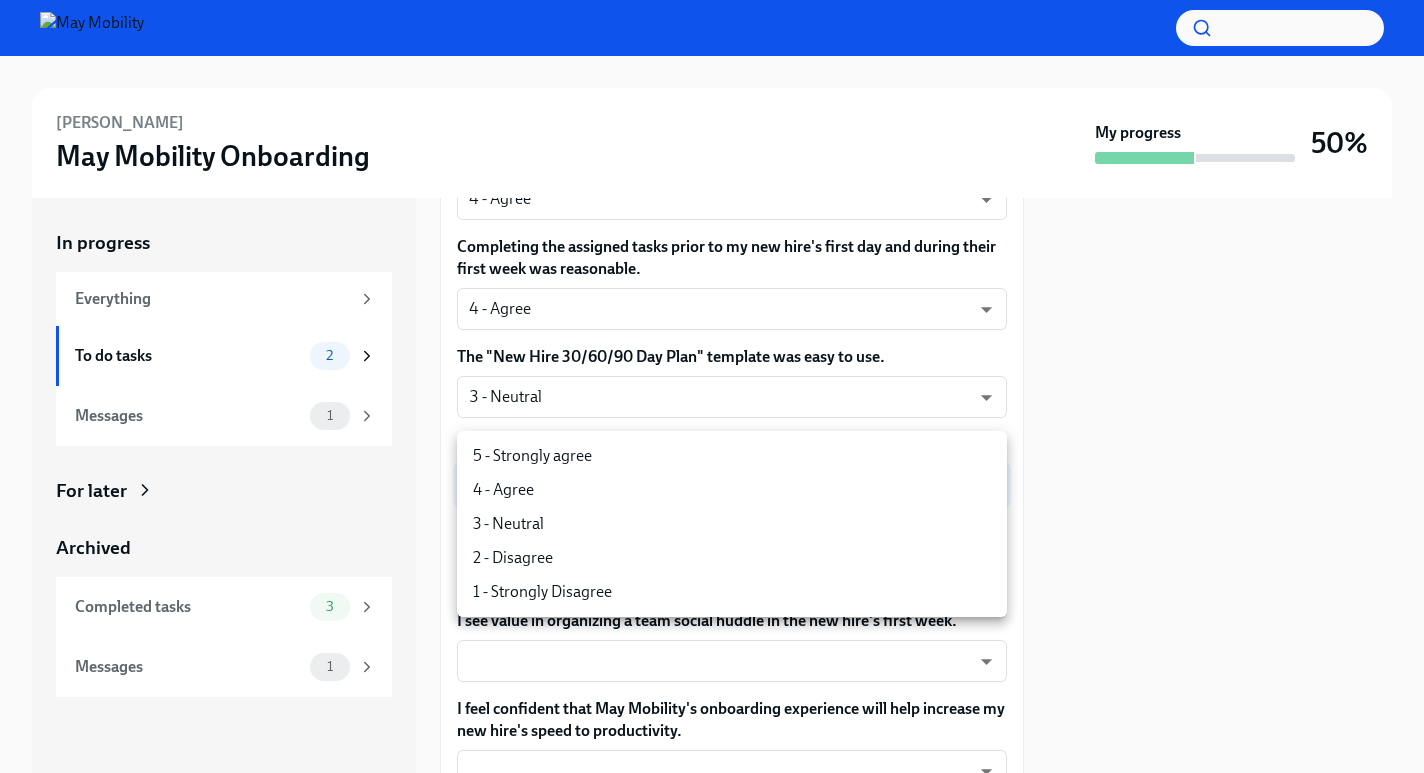click on "[PERSON_NAME] May Mobility Onboarding My progress 50% In progress Everything To do tasks 2 Messages 1 For later Archived Completed tasks 3 Messages 1 Manager - Week 1 Survey for [PERSON_NAME] To Do Due  [DATE] Overall, how satisfied are you with your experience as a hiring manager during the preboarding and first week onboarding of your new employee? 4 - Satisfied nYbWsvkNA ​ The tasks outlined on the Confluence Hiring Manager Guide were clear. 4 - Agree nYbWsvkNA ​ The Slack reminder communications were helpful. 4 - Agree nYbWsvkNA ​ Completing the assigned tasks prior to my new hire's first day and during their first week was reasonable. 4 - Agree nYbWsvkNA ​ The "New Hire 30/60/90 Day Plan" template was easy to use.  3 - Neutral uYz84vslQ ​ The Lattice 1 on 1 templates were helpful. ​ ​ I see value in assigning onboarding partners to support my new hire. ​ ​ I see value in organizing a team social huddle in the new hire's first week. ​ ​ ​ ​ x ​ x ​ Next task" at bounding box center [712, 386] 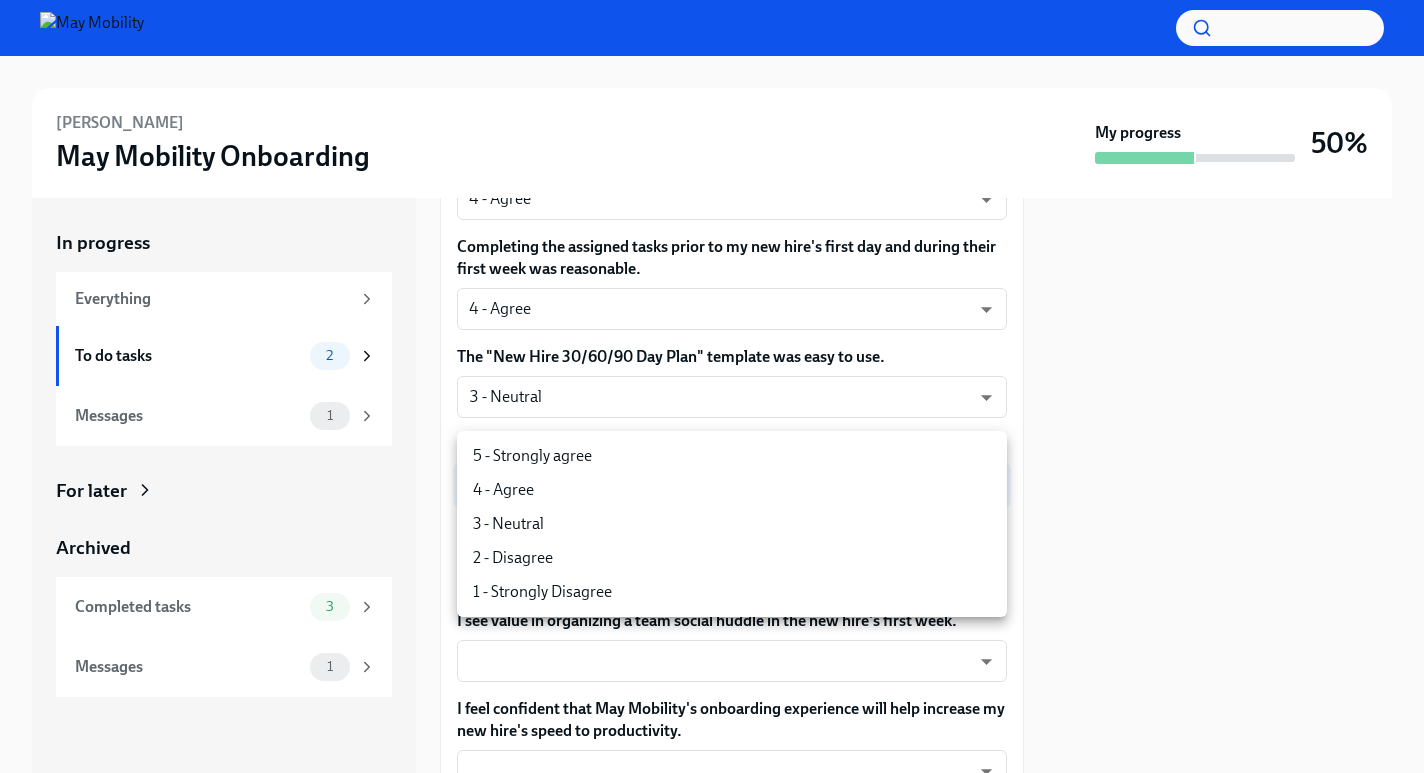 click on "3 - Neutral" at bounding box center (732, 524) 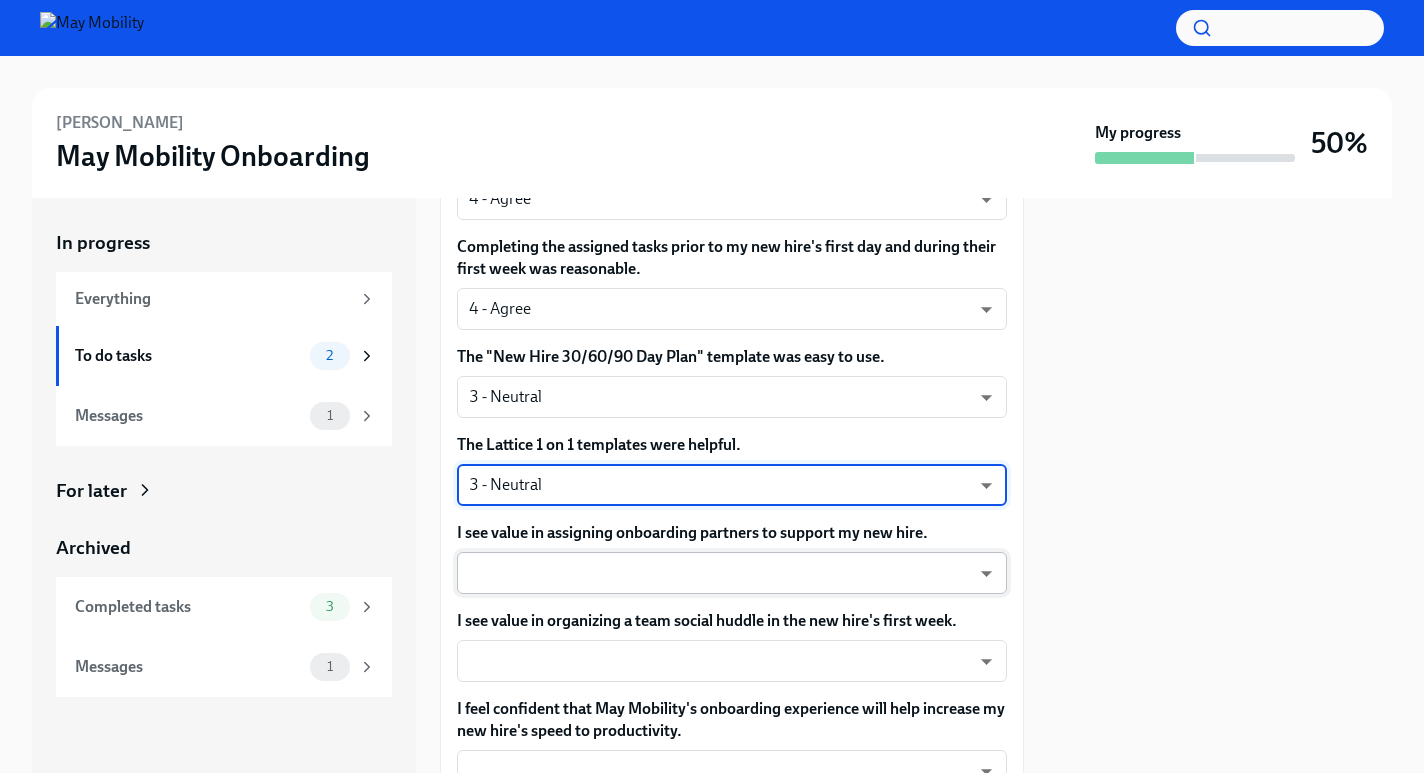 click on "[PERSON_NAME] May Mobility Onboarding My progress 50% In progress Everything To do tasks 2 Messages 1 For later Archived Completed tasks 3 Messages 1 Manager - Week 1 Survey for [PERSON_NAME] To Do Due  [DATE] Overall, how satisfied are you with your experience as a hiring manager during the preboarding and first week onboarding of your new employee? 4 - Satisfied nYbWsvkNA ​ The tasks outlined on the Confluence Hiring Manager Guide were clear. 4 - Agree nYbWsvkNA ​ The Slack reminder communications were helpful. 4 - Agree nYbWsvkNA ​ Completing the assigned tasks prior to my new hire's first day and during their first week was reasonable. 4 - Agree nYbWsvkNA ​ The "New Hire 30/60/90 Day Plan" template was easy to use.  3 - Neutral uYz84vslQ ​ The Lattice 1 on 1 templates were helpful. 3 - Neutral uYz84vslQ ​ I see value in assigning onboarding partners to support my new hire. ​ ​ I see value in organizing a team social huddle in the new hire's first week. ​ ​ ​ ​ x ​" at bounding box center (712, 386) 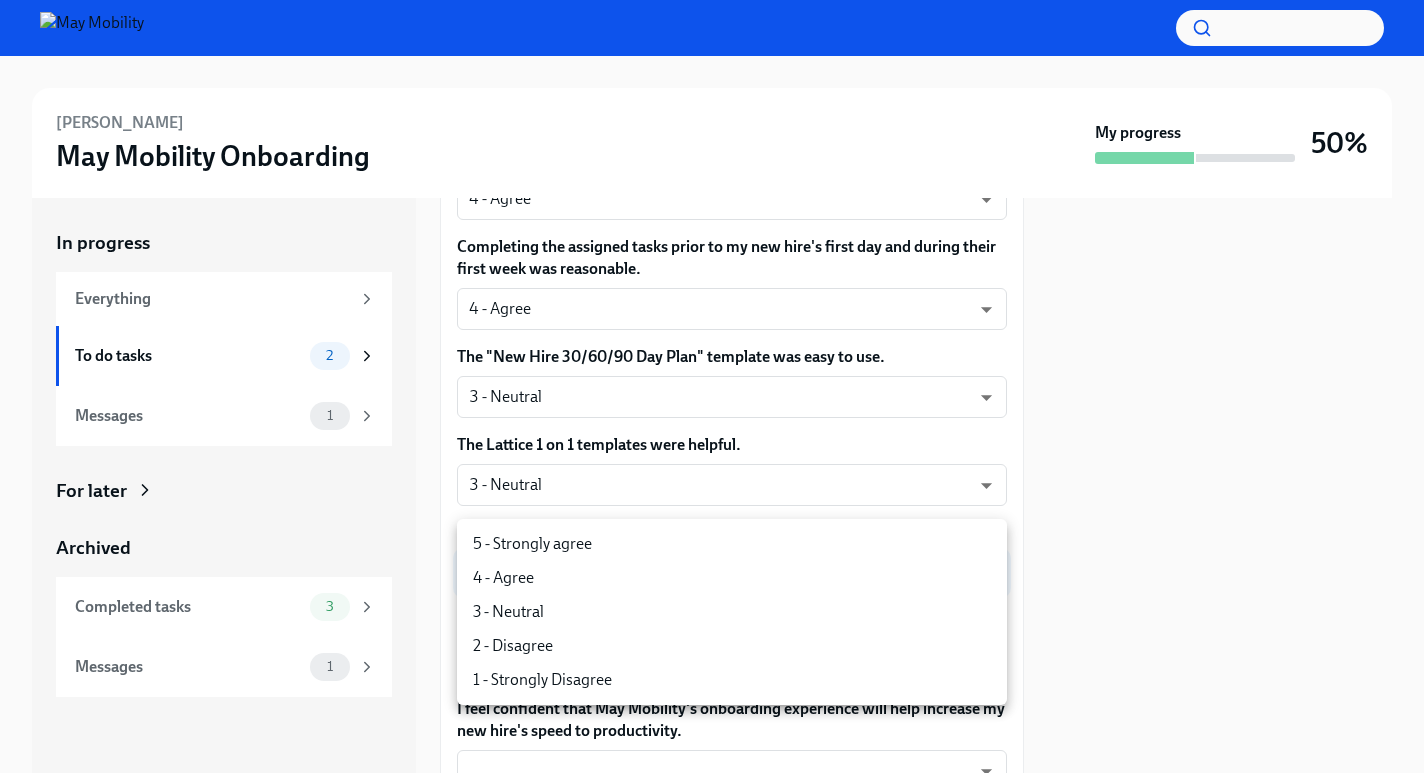 click on "4 - Agree" at bounding box center [732, 578] 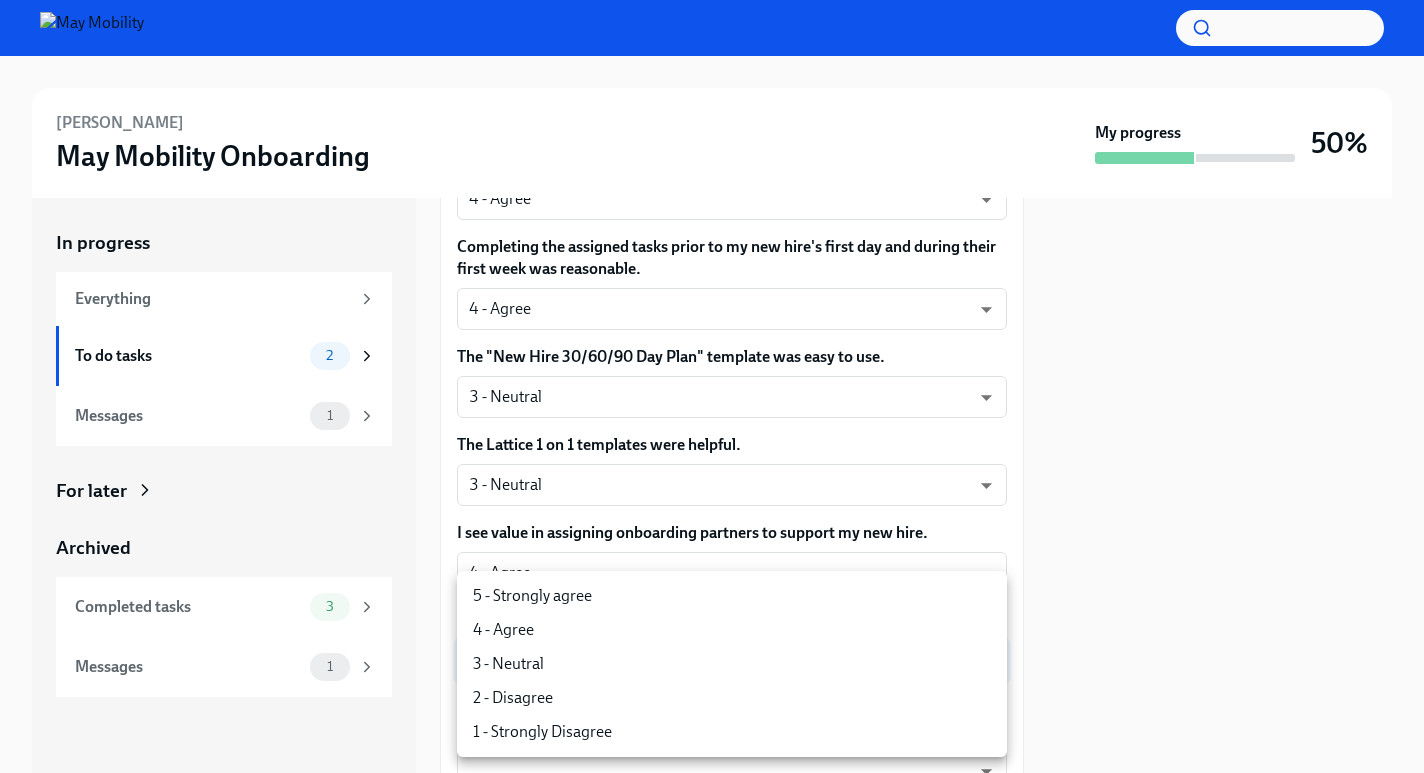 click on "[PERSON_NAME] May Mobility Onboarding My progress 50% In progress Everything To do tasks 2 Messages 1 For later Archived Completed tasks 3 Messages 1 Manager - Week 1 Survey for [PERSON_NAME] To Do Due  [DATE] Overall, how satisfied are you with your experience as a hiring manager during the preboarding and first week onboarding of your new employee? 4 - Satisfied nYbWsvkNA ​ The tasks outlined on the Confluence Hiring Manager Guide were clear. 4 - Agree nYbWsvkNA ​ The Slack reminder communications were helpful. 4 - Agree nYbWsvkNA ​ Completing the assigned tasks prior to my new hire's first day and during their first week was reasonable. 4 - Agree nYbWsvkNA ​ The "New Hire 30/60/90 Day Plan" template was easy to use.  3 - Neutral uYz84vslQ ​ The Lattice 1 on 1 templates were helpful. 3 - Neutral uYz84vslQ ​ I see value in assigning onboarding partners to support my new hire. 4 - Agree nYbWsvkNA ​ I see value in organizing a team social huddle in the new hire's first week. ​ x" at bounding box center (712, 386) 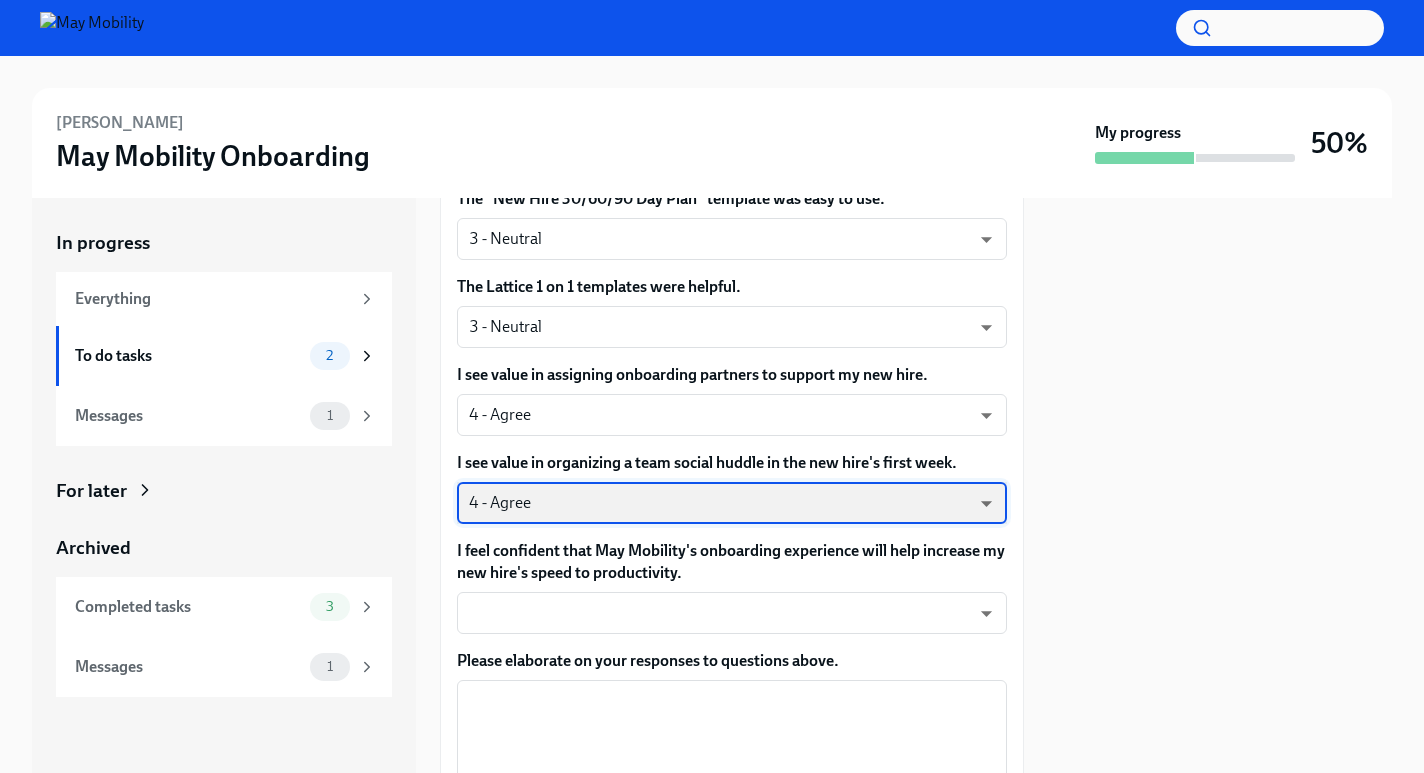scroll, scrollTop: 621, scrollLeft: 0, axis: vertical 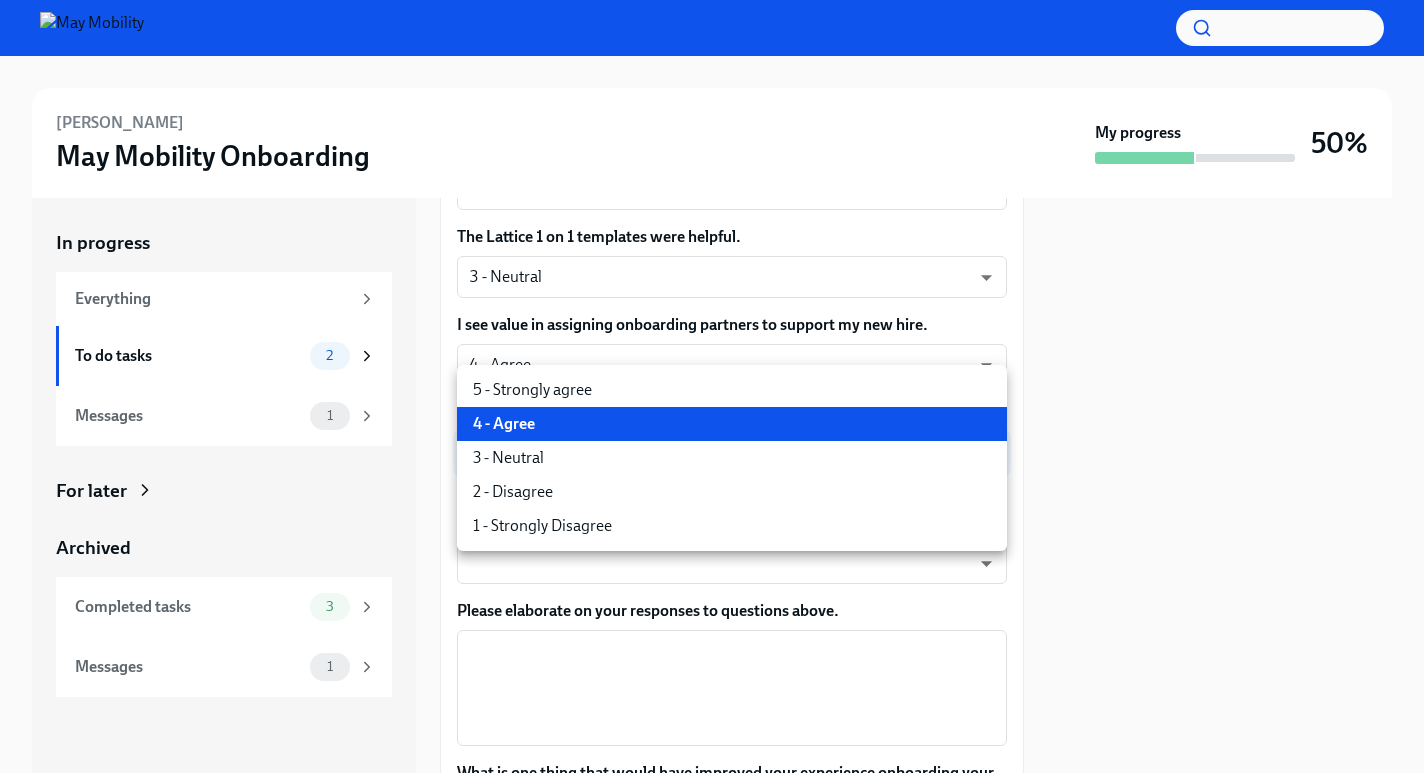 click on "[PERSON_NAME] May Mobility Onboarding My progress 50% In progress Everything To do tasks 2 Messages 1 For later Archived Completed tasks 3 Messages 1 Manager - Week 1 Survey for [PERSON_NAME] To Do Due  [DATE] Overall, how satisfied are you with your experience as a hiring manager during the preboarding and first week onboarding of your new employee? 4 - Satisfied nYbWsvkNA ​ The tasks outlined on the Confluence Hiring Manager Guide were clear. 4 - Agree nYbWsvkNA ​ The Slack reminder communications were helpful. 4 - Agree nYbWsvkNA ​ Completing the assigned tasks prior to my new hire's first day and during their first week was reasonable. 4 - Agree nYbWsvkNA ​ The "New Hire 30/60/90 Day Plan" template was easy to use.  3 - Neutral uYz84vslQ ​ The Lattice 1 on 1 templates were helpful. 3 - Neutral uYz84vslQ ​ I see value in assigning onboarding partners to support my new hire. 4 - Agree nYbWsvkNA ​ I see value in organizing a team social huddle in the new hire's first week. ​ x" at bounding box center (712, 386) 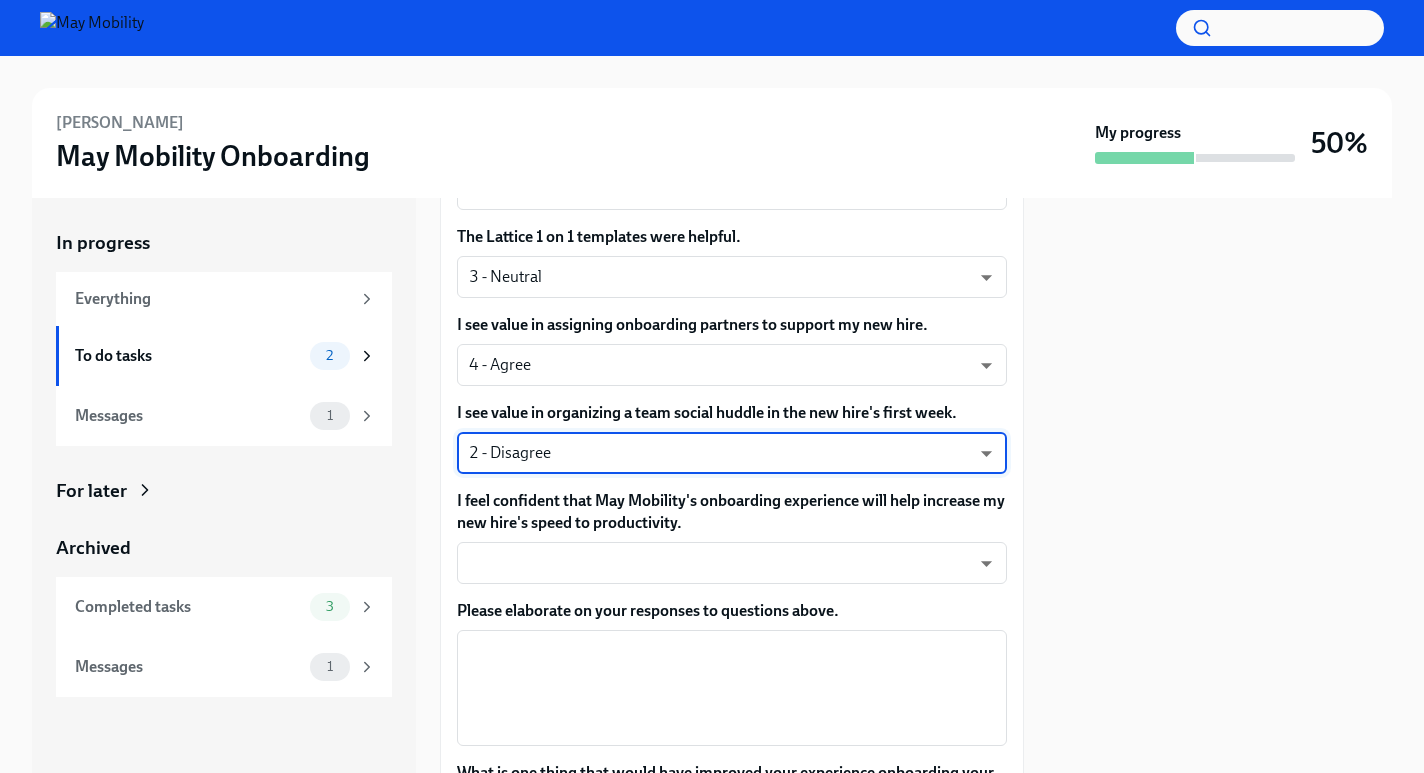 click on "[PERSON_NAME] May Mobility Onboarding My progress 50% In progress Everything To do tasks 2 Messages 1 For later Archived Completed tasks 3 Messages 1 Manager - Week 1 Survey for [PERSON_NAME] To Do Due  [DATE] Overall, how satisfied are you with your experience as a hiring manager during the preboarding and first week onboarding of your new employee? 4 - Satisfied nYbWsvkNA ​ The tasks outlined on the Confluence Hiring Manager Guide were clear. 4 - Agree nYbWsvkNA ​ The Slack reminder communications were helpful. 4 - Agree nYbWsvkNA ​ Completing the assigned tasks prior to my new hire's first day and during their first week was reasonable. 4 - Agree nYbWsvkNA ​ The "New Hire 30/60/90 Day Plan" template was easy to use.  3 - Neutral uYz84vslQ ​ The Lattice 1 on 1 templates were helpful. 3 - Neutral uYz84vslQ ​ I see value in assigning onboarding partners to support my new hire. 4 - Agree nYbWsvkNA ​ I see value in organizing a team social huddle in the new hire's first week. ​ x" at bounding box center (712, 386) 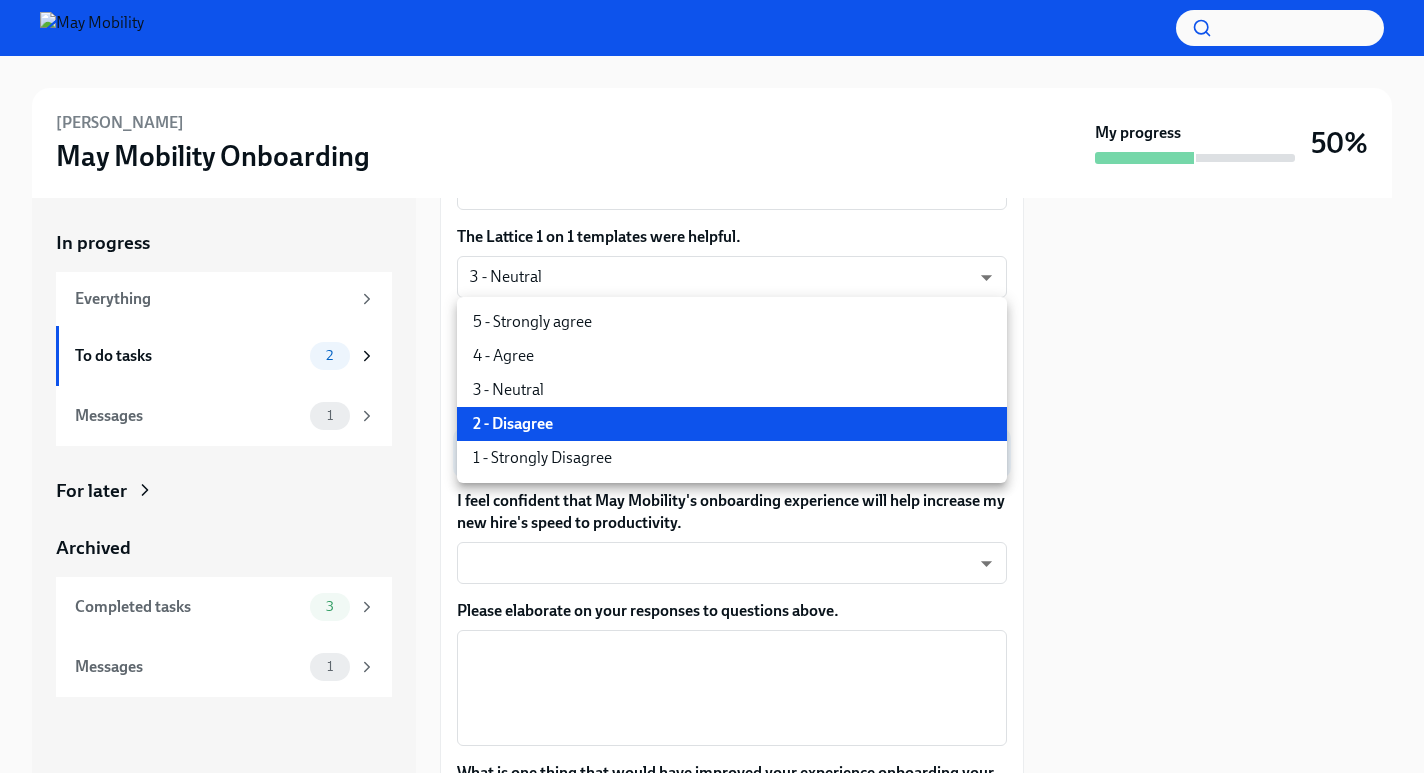 click on "3 - Neutral" at bounding box center (732, 390) 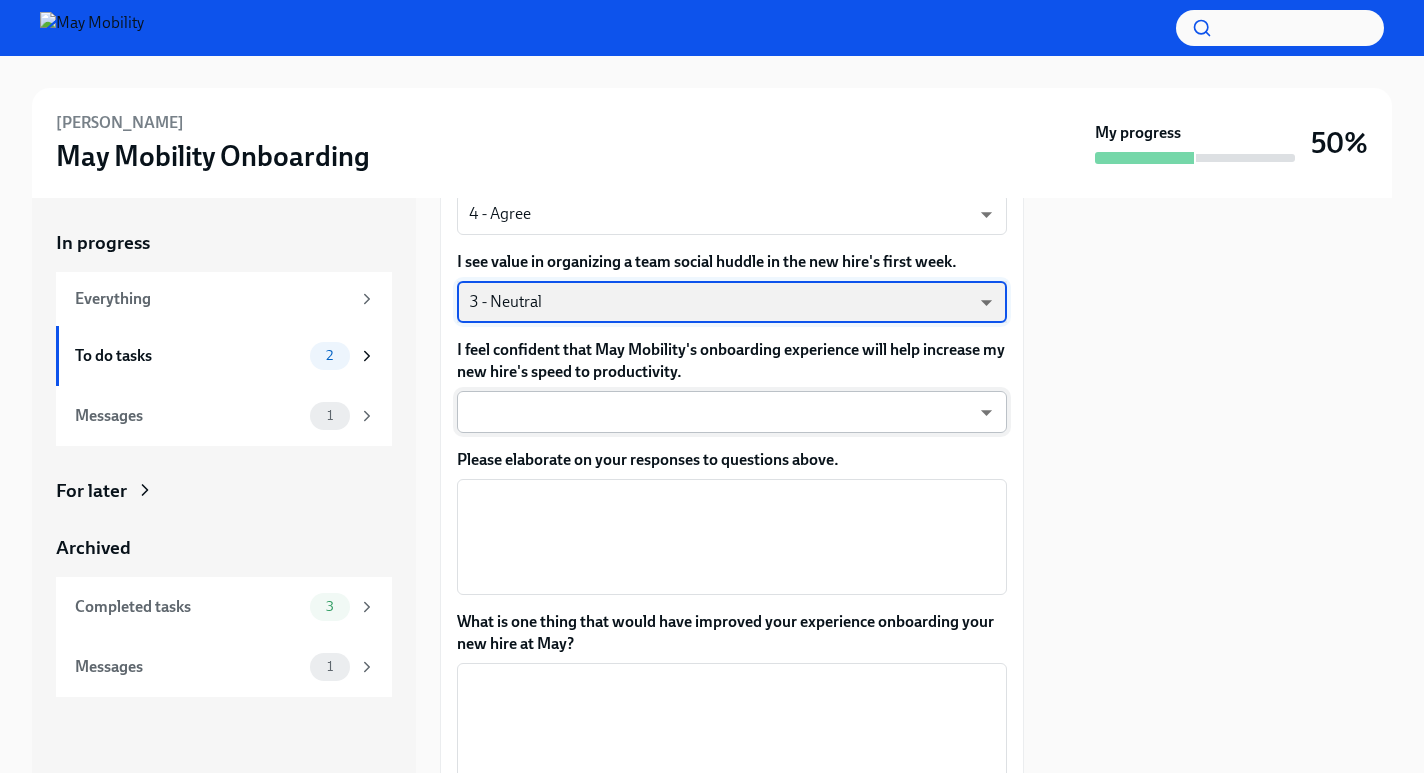 scroll, scrollTop: 777, scrollLeft: 0, axis: vertical 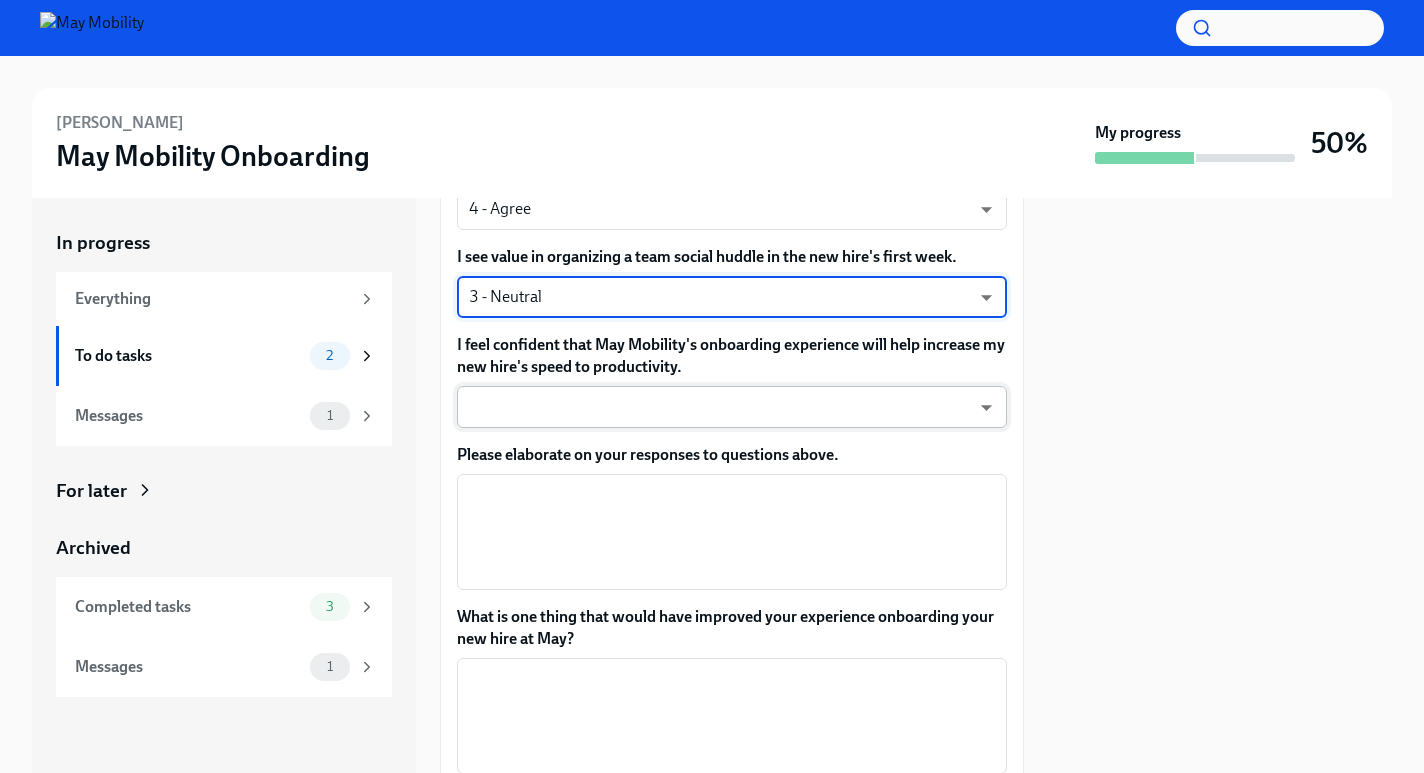 click on "[PERSON_NAME] May Mobility Onboarding My progress 50% In progress Everything To do tasks 2 Messages 1 For later Archived Completed tasks 3 Messages 1 Manager - Week 1 Survey for [PERSON_NAME] To Do Due  [DATE] Overall, how satisfied are you with your experience as a hiring manager during the preboarding and first week onboarding of your new employee? 4 - Satisfied nYbWsvkNA ​ The tasks outlined on the Confluence Hiring Manager Guide were clear. 4 - Agree nYbWsvkNA ​ The Slack reminder communications were helpful. 4 - Agree nYbWsvkNA ​ Completing the assigned tasks prior to my new hire's first day and during their first week was reasonable. 4 - Agree nYbWsvkNA ​ The "New Hire 30/60/90 Day Plan" template was easy to use.  3 - Neutral uYz84vslQ ​ The Lattice 1 on 1 templates were helpful. 3 - Neutral uYz84vslQ ​ I see value in assigning onboarding partners to support my new hire. 4 - Agree nYbWsvkNA ​ I see value in organizing a team social huddle in the new hire's first week. ​ x" at bounding box center (712, 386) 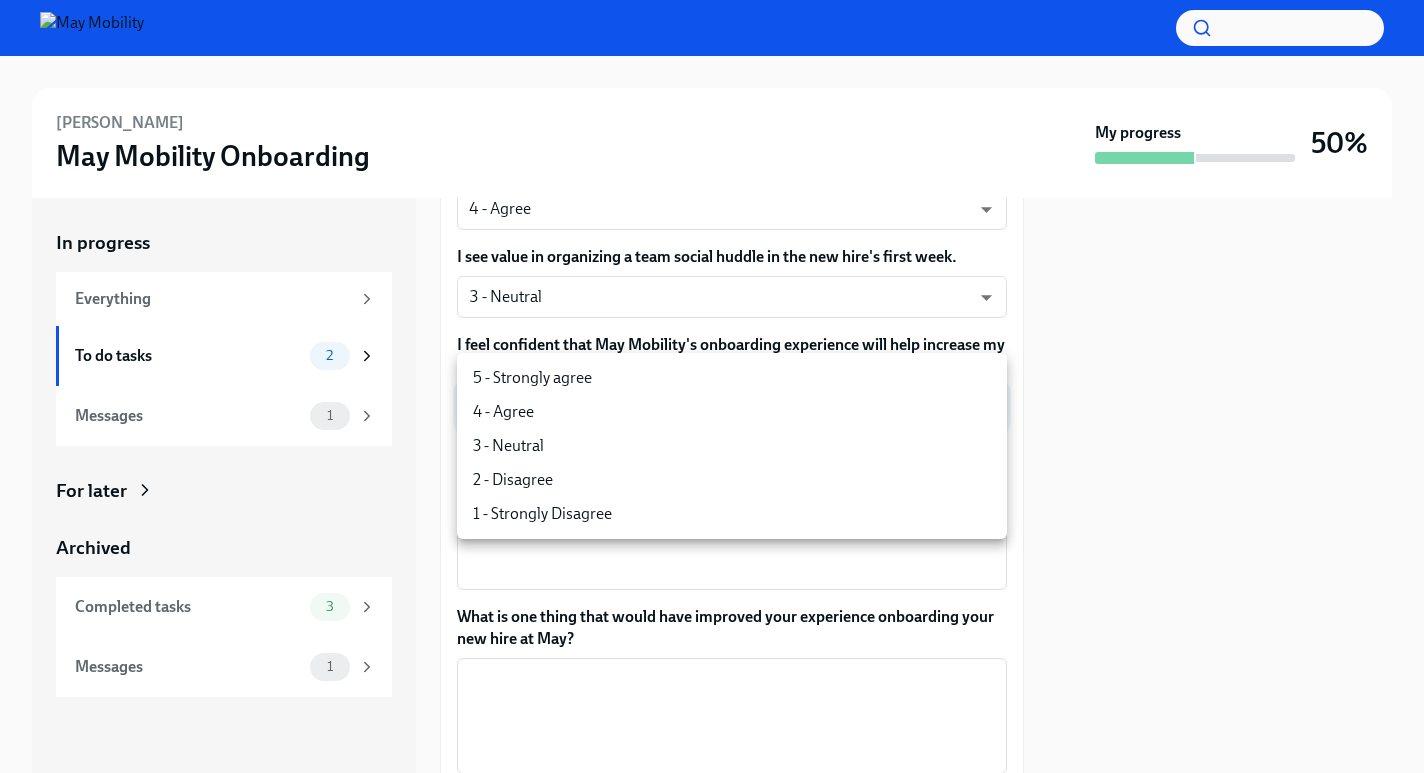 click on "4 - Agree" at bounding box center [732, 412] 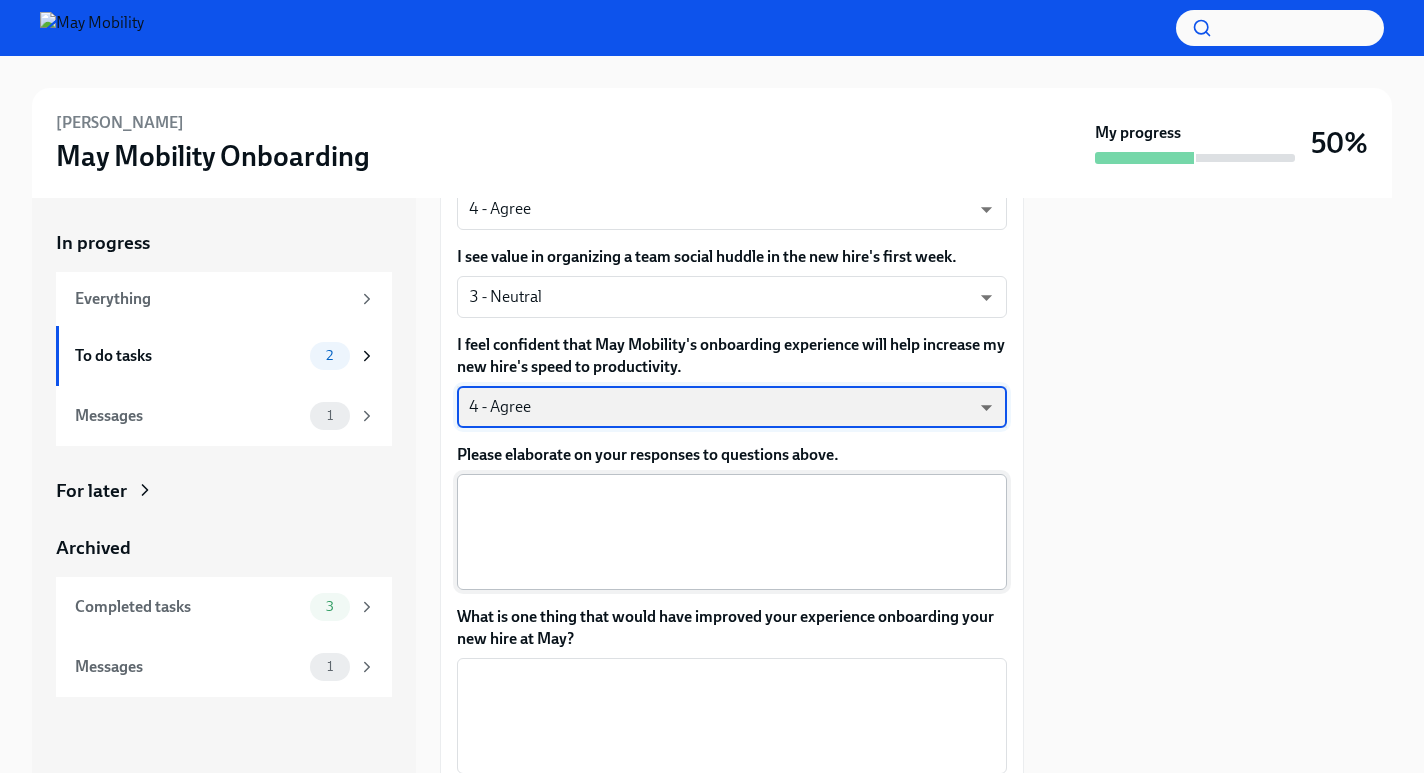 scroll, scrollTop: 949, scrollLeft: 0, axis: vertical 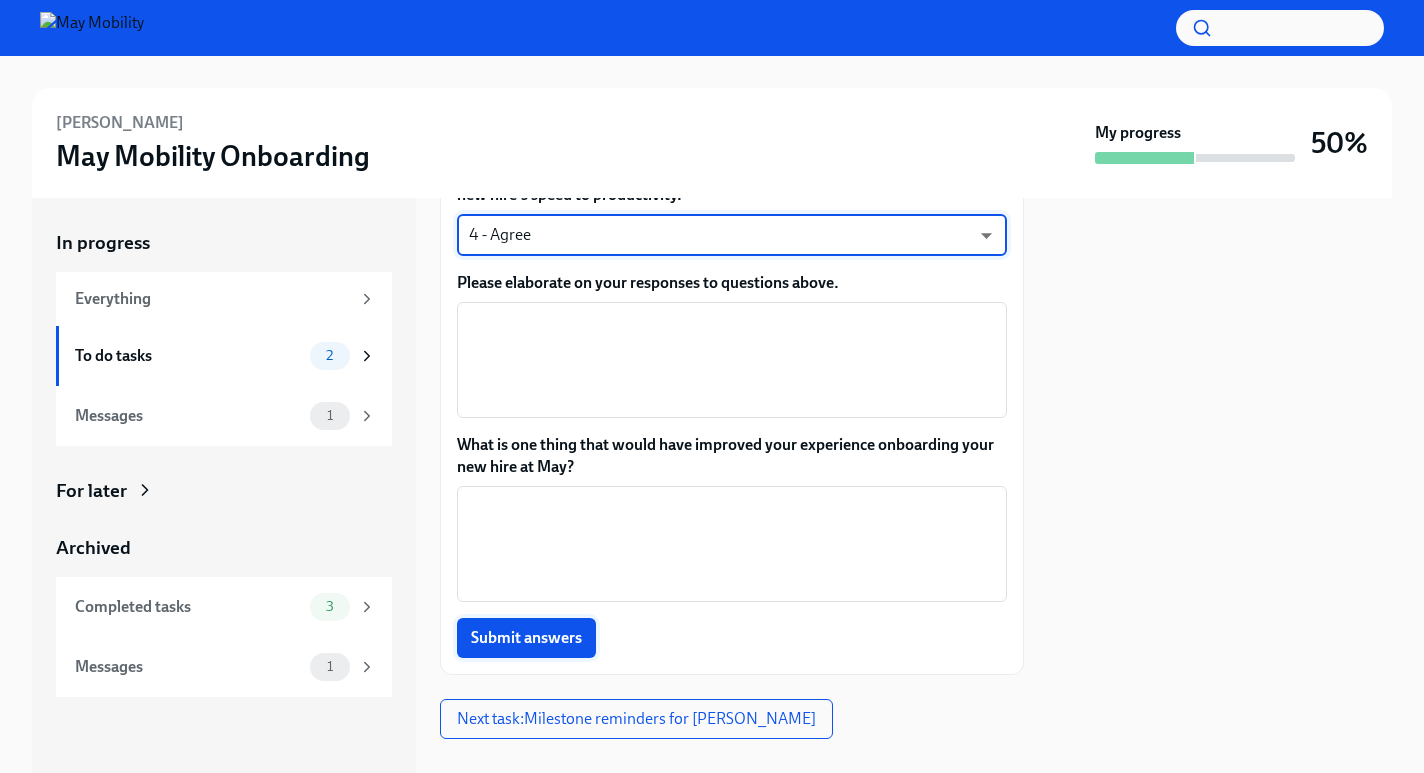 click on "Submit answers" at bounding box center (526, 638) 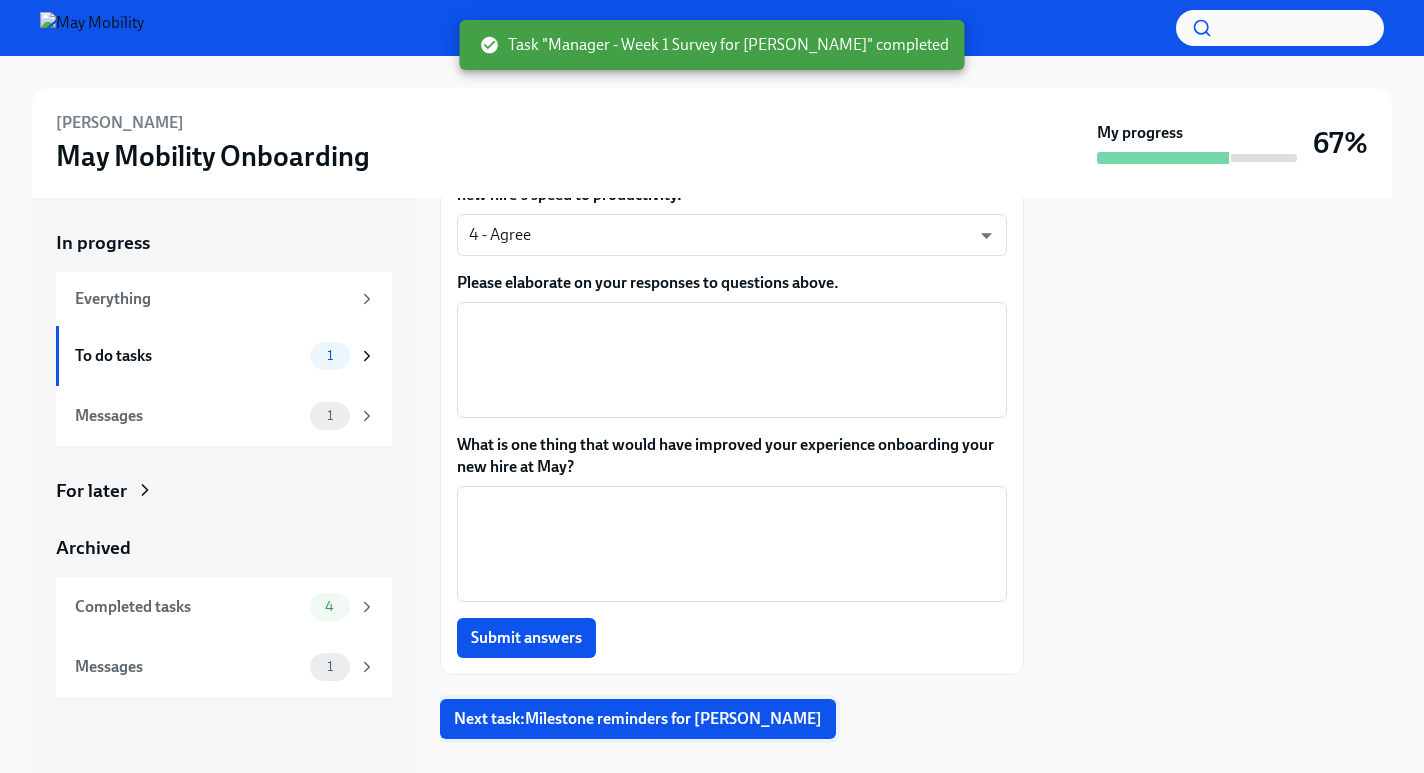 click on "Next task :  Milestone reminders for [PERSON_NAME]" at bounding box center [638, 719] 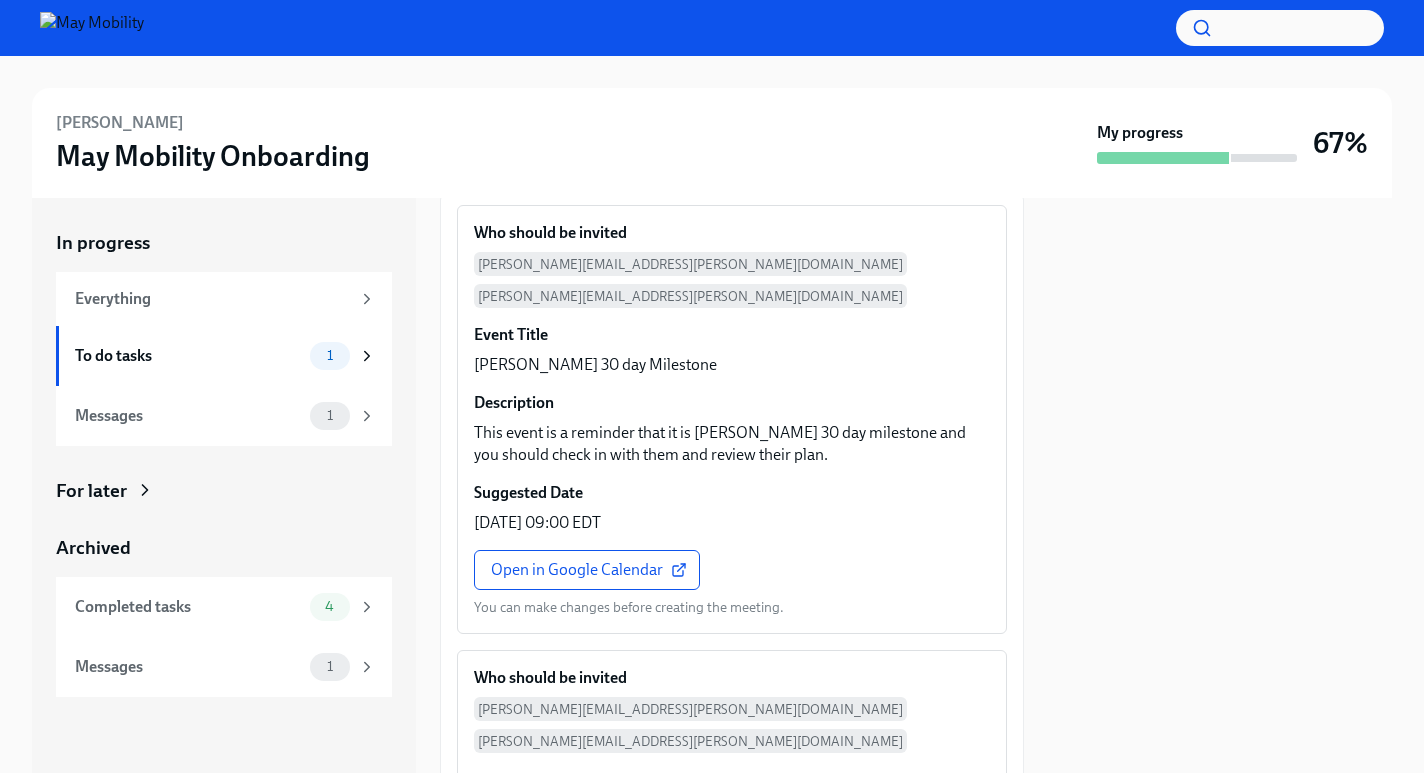 scroll, scrollTop: 0, scrollLeft: 0, axis: both 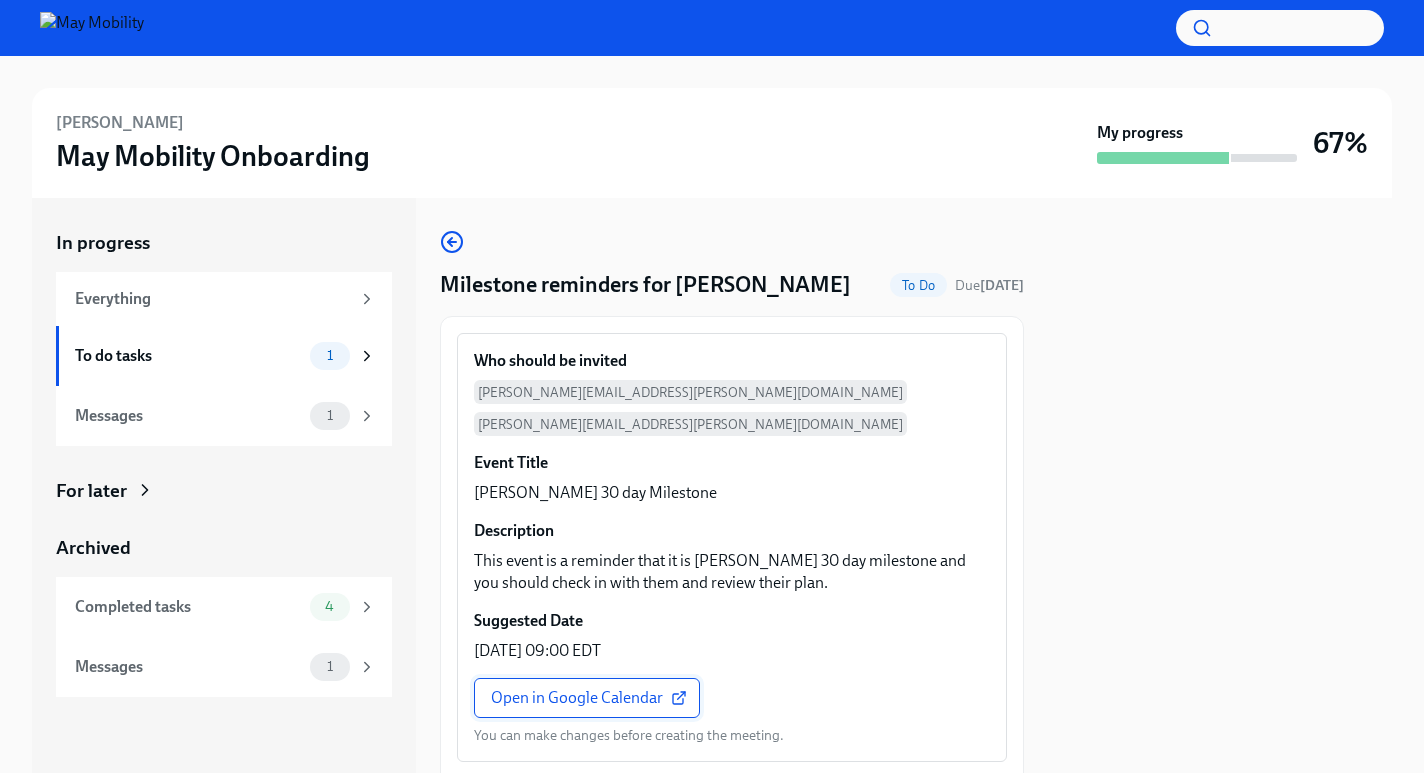 click on "Open in Google Calendar" at bounding box center (587, 698) 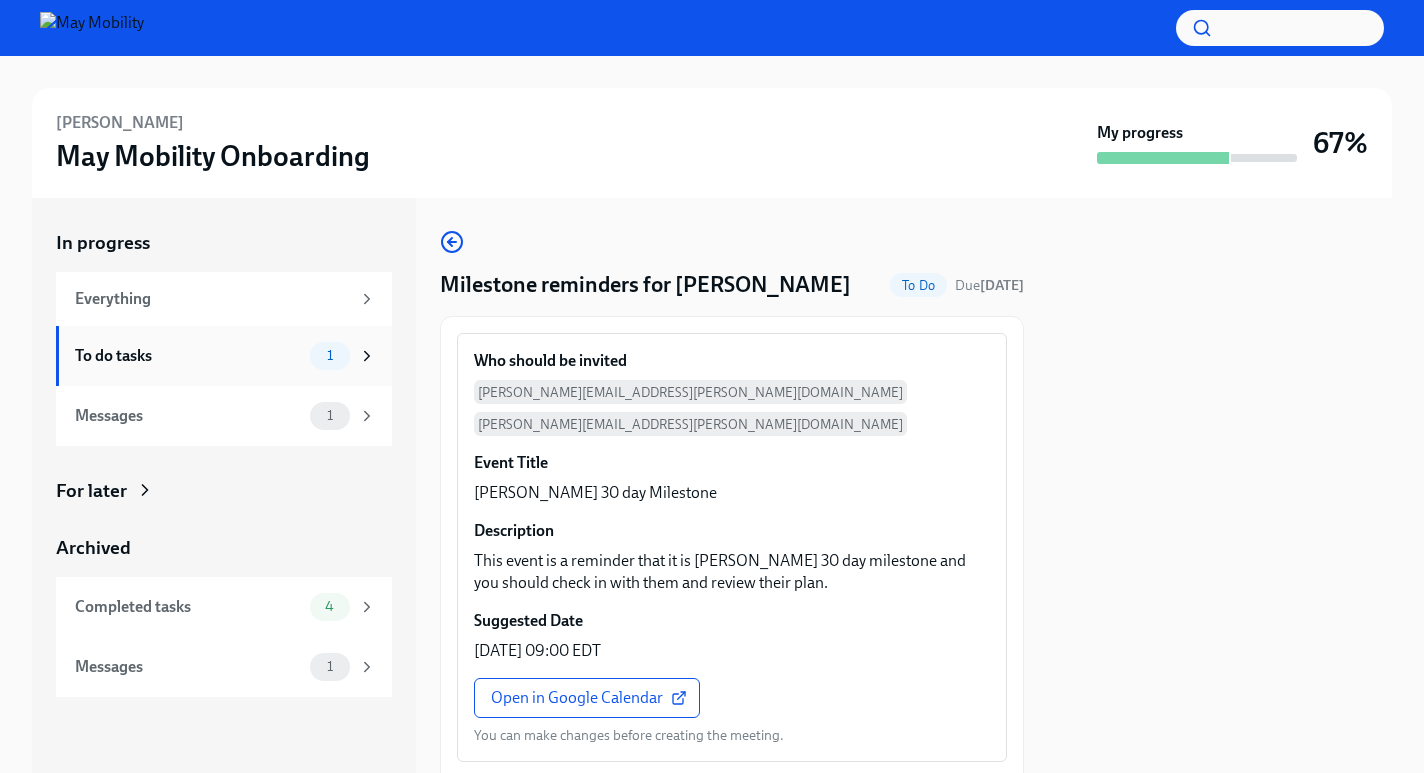 click on "To do tasks" at bounding box center [188, 356] 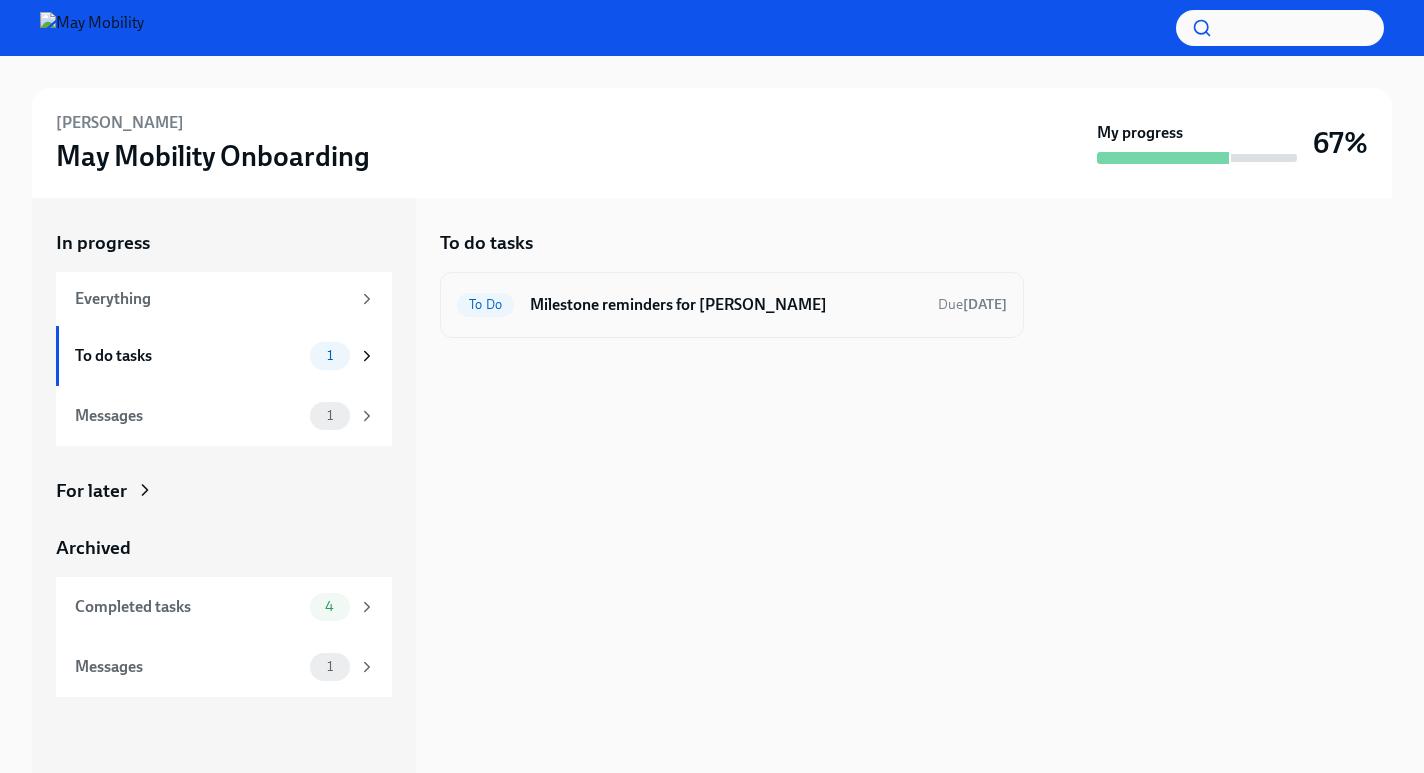 click on "Milestone reminders for [PERSON_NAME]" at bounding box center [726, 305] 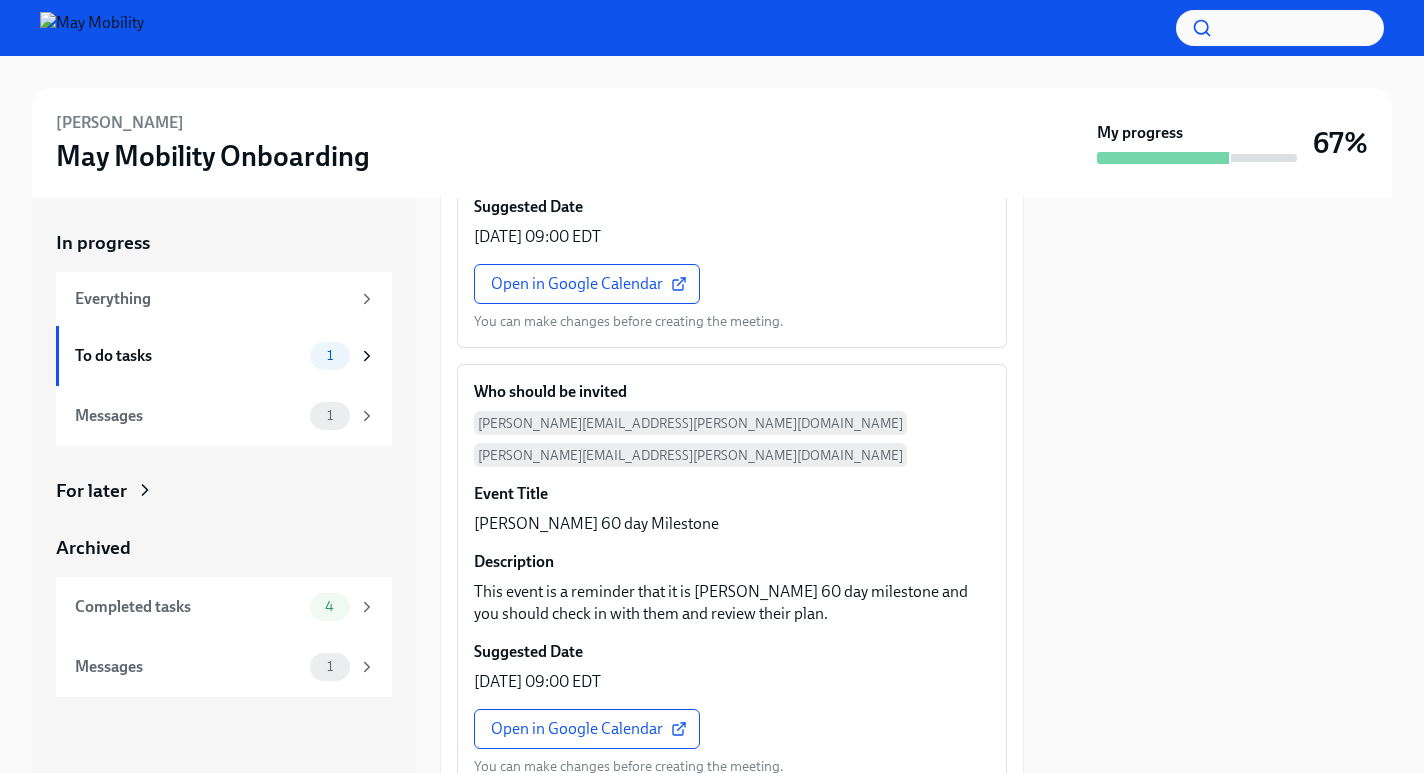 scroll, scrollTop: 420, scrollLeft: 0, axis: vertical 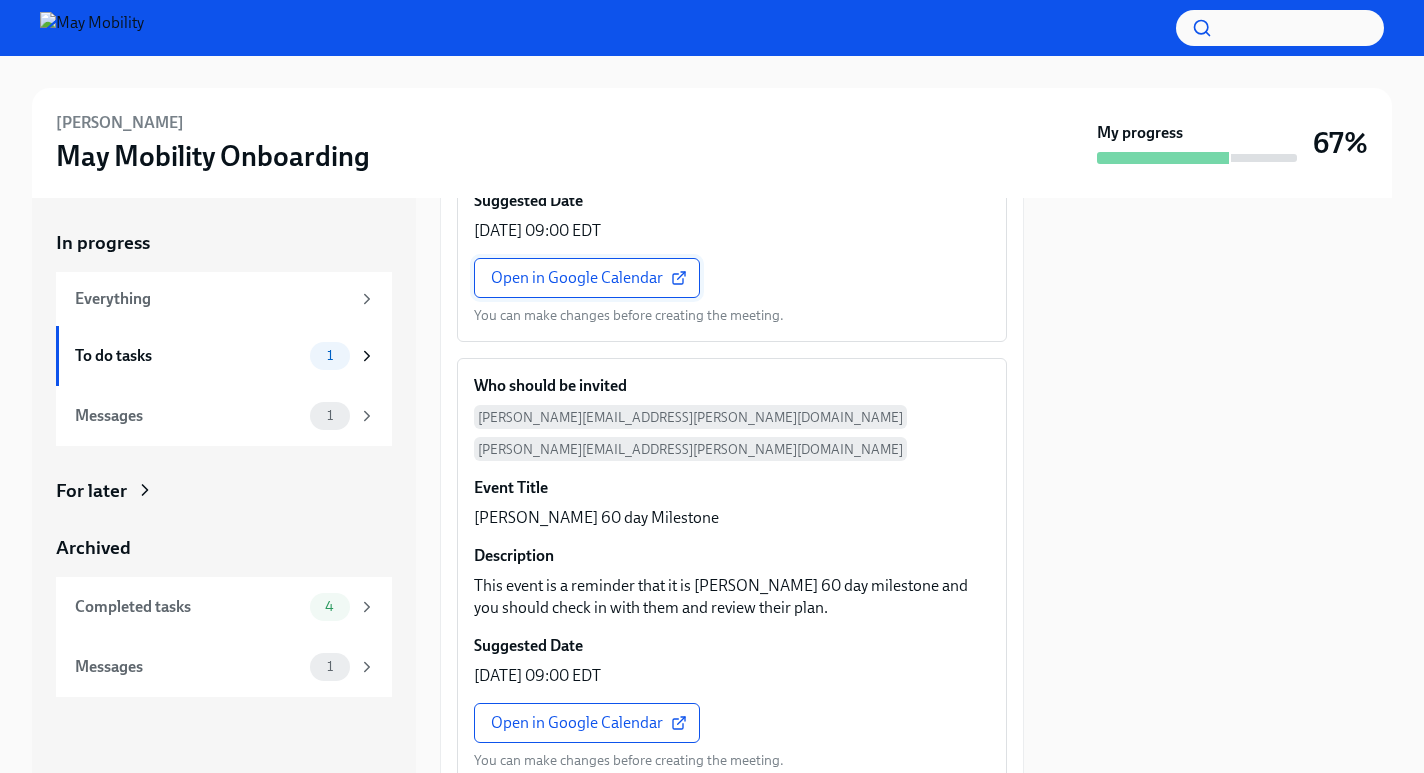 click on "Open in Google Calendar" at bounding box center (587, 278) 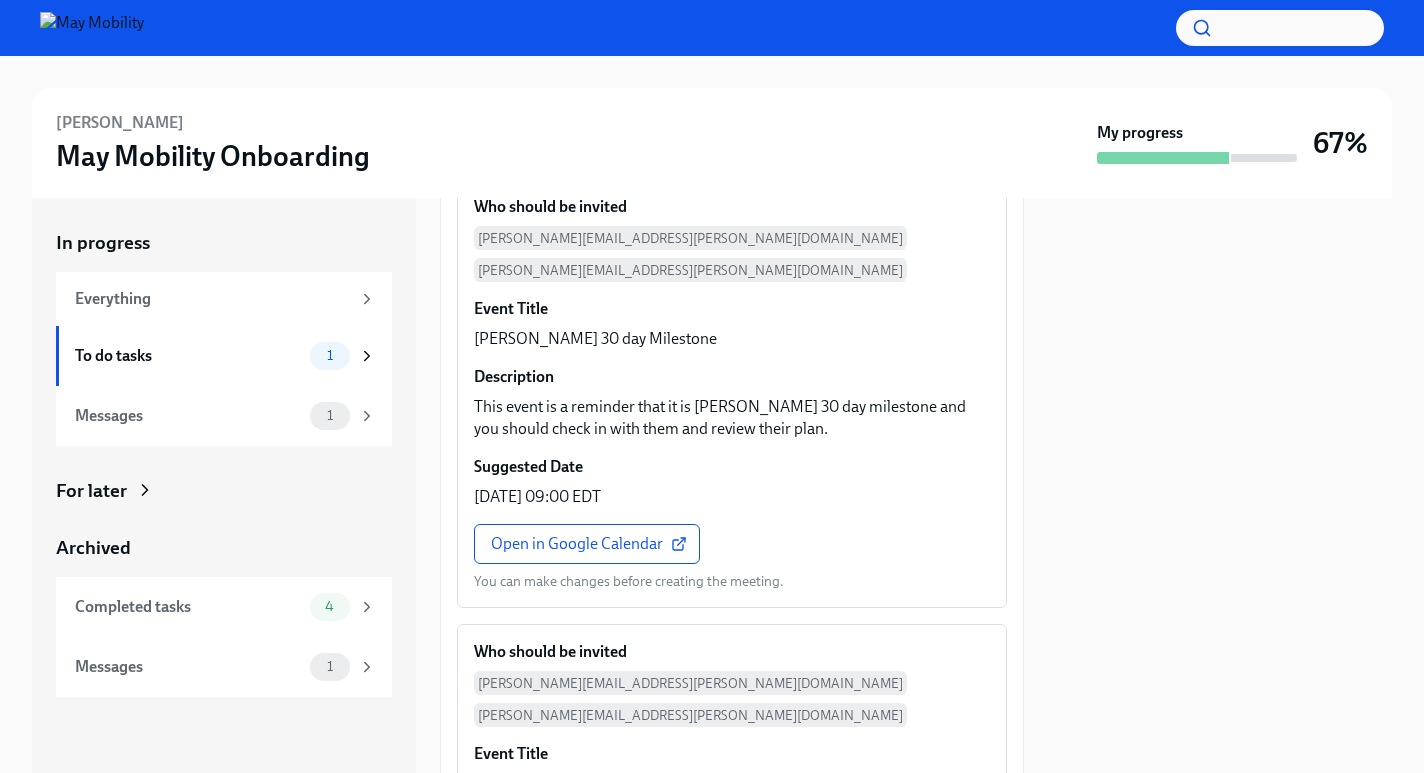 scroll, scrollTop: 0, scrollLeft: 0, axis: both 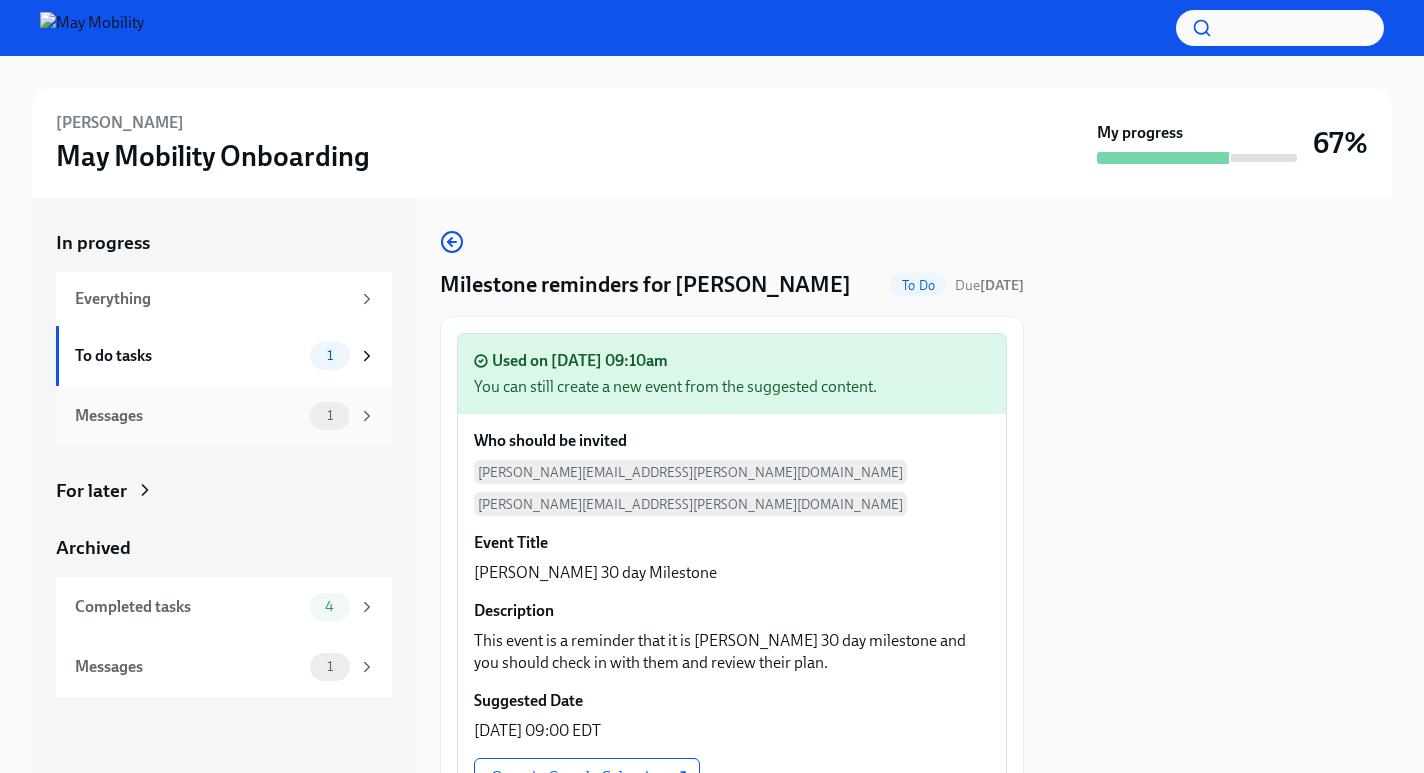 click on "Messages" at bounding box center [188, 416] 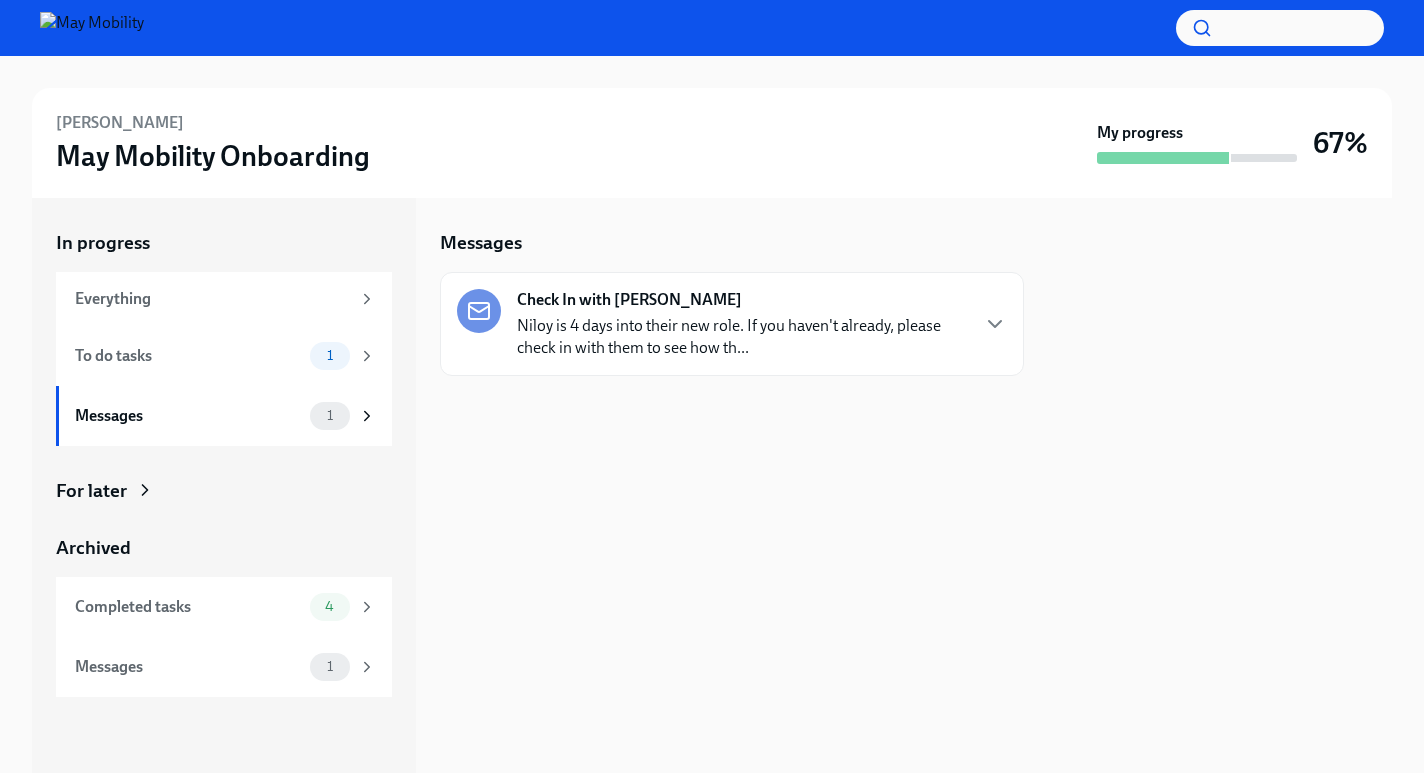 click on "Niloy is 4 days into their new role. If you haven't already, please check in with them to see how th..." at bounding box center [742, 337] 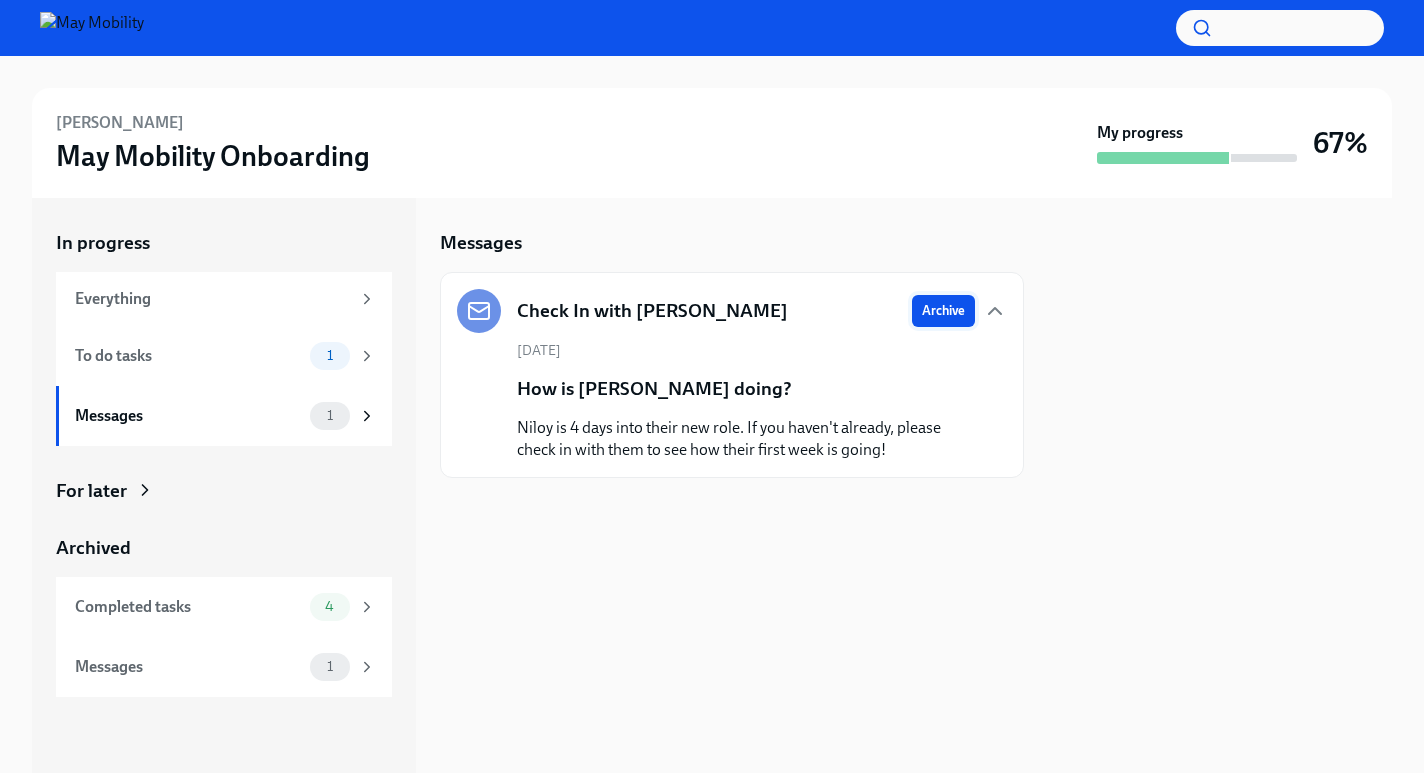 click on "Archive" at bounding box center [943, 311] 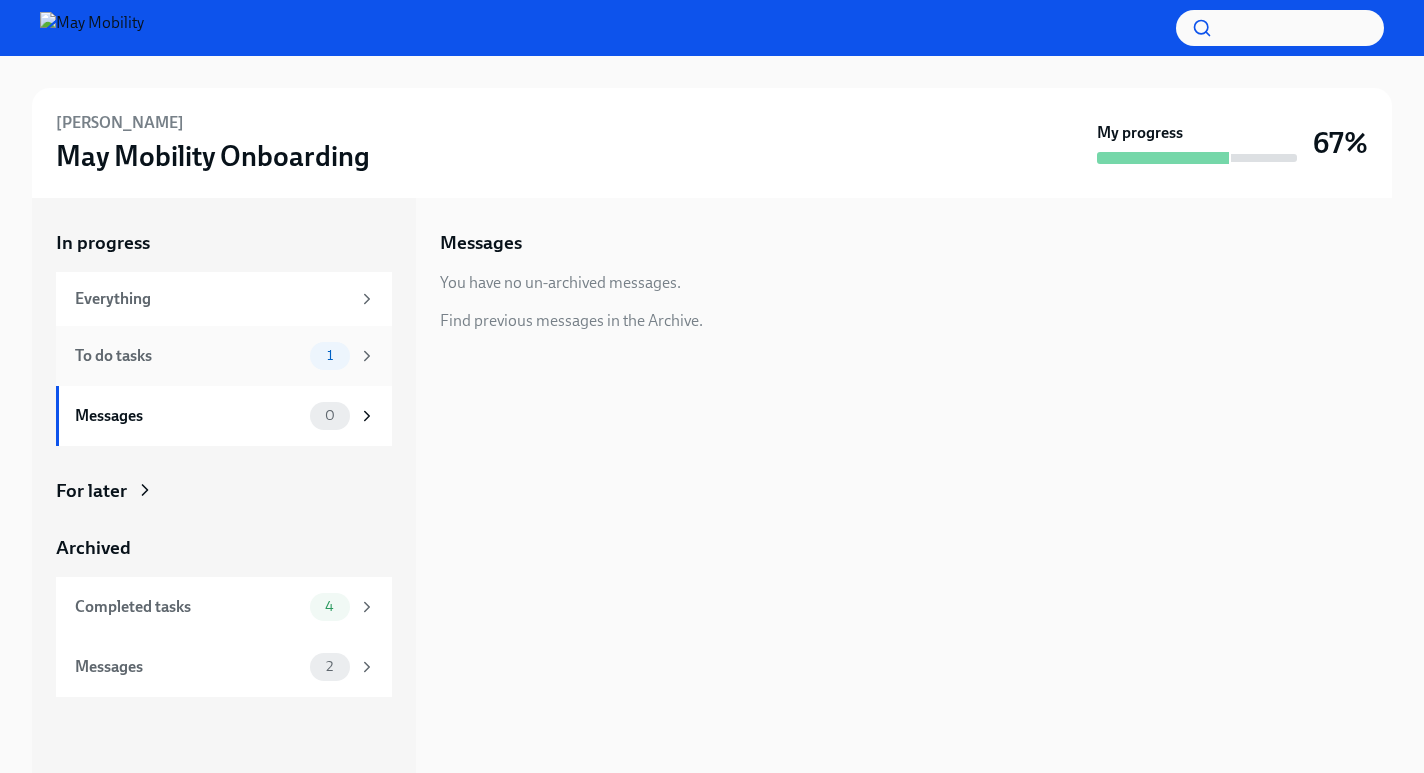 click on "To do tasks" at bounding box center (188, 356) 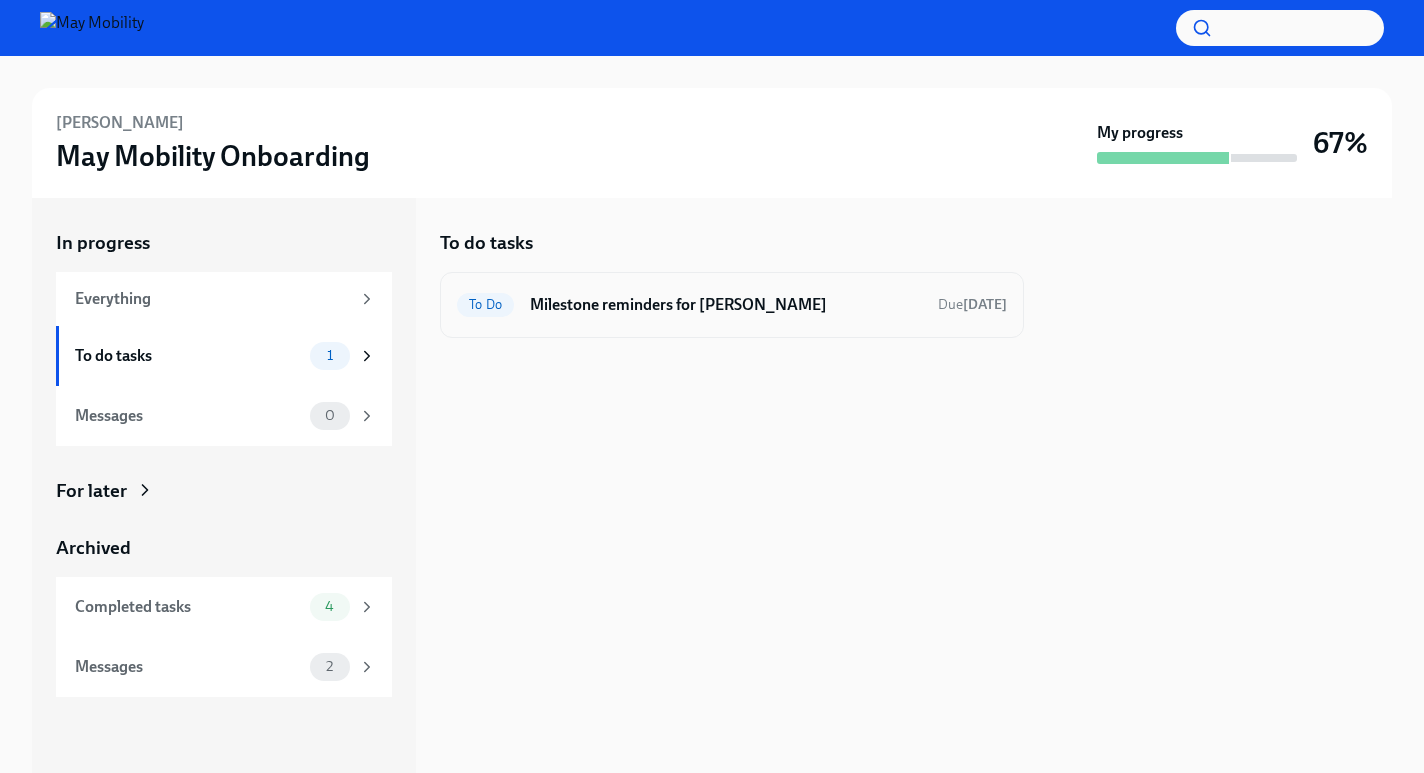 click on "To Do Milestone reminders for Niloy Due  [DATE]" at bounding box center [732, 305] 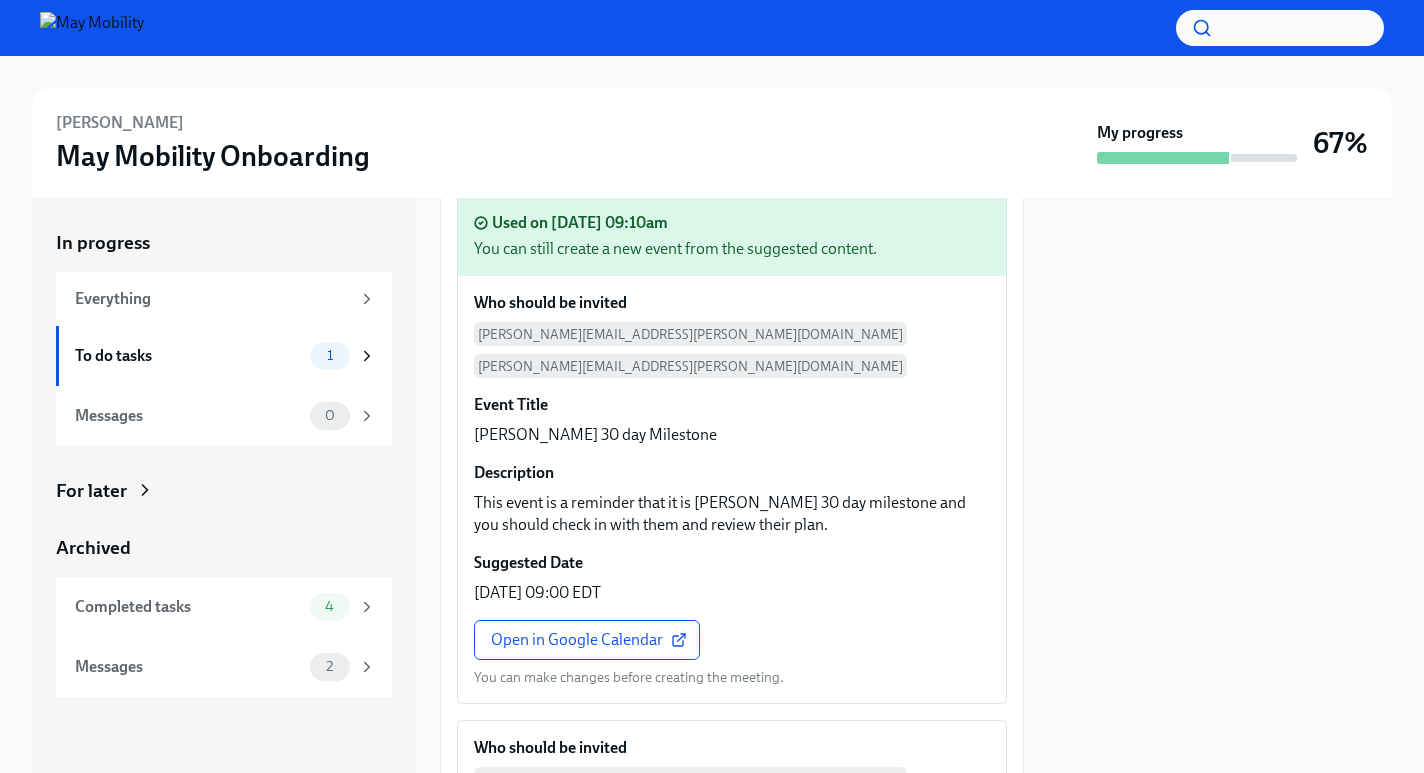 scroll, scrollTop: 222, scrollLeft: 0, axis: vertical 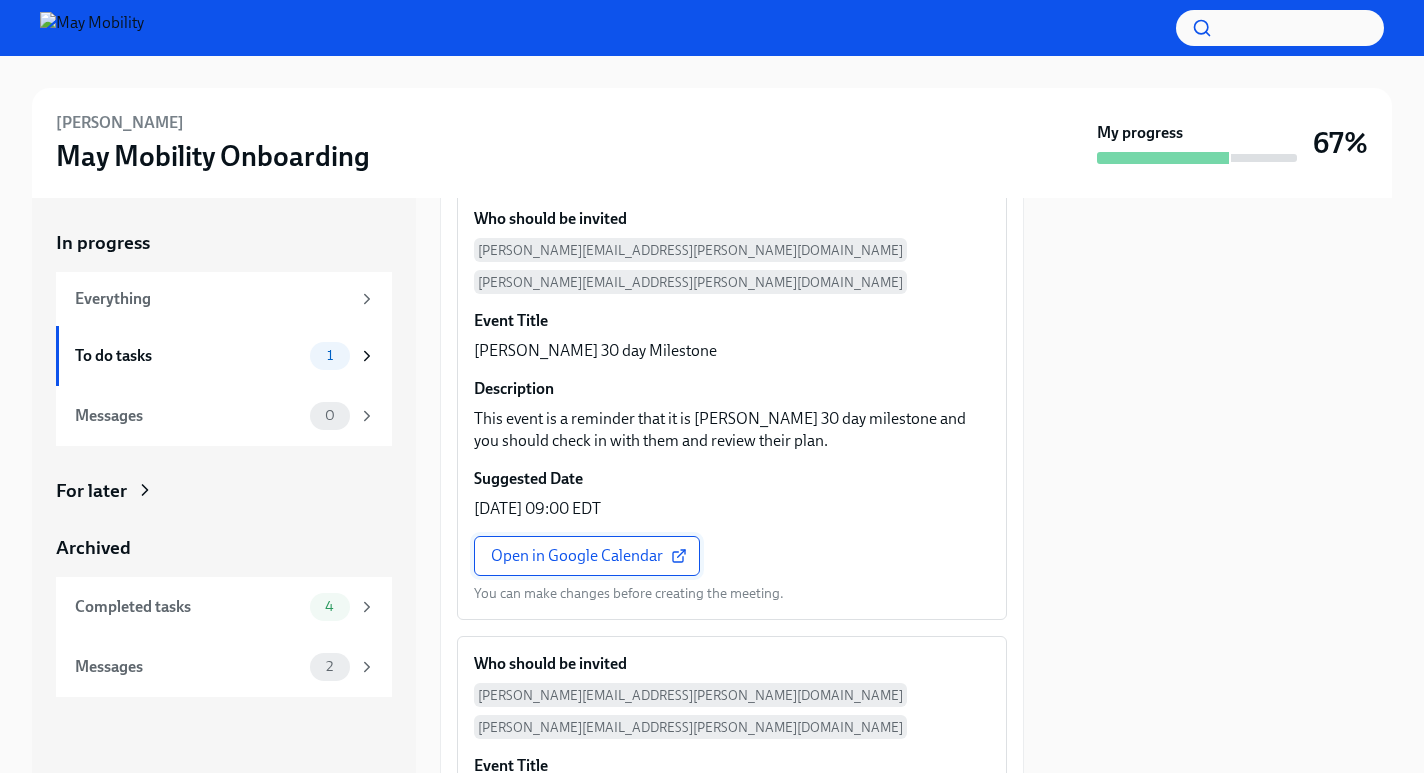 click on "Open in Google Calendar" at bounding box center (587, 556) 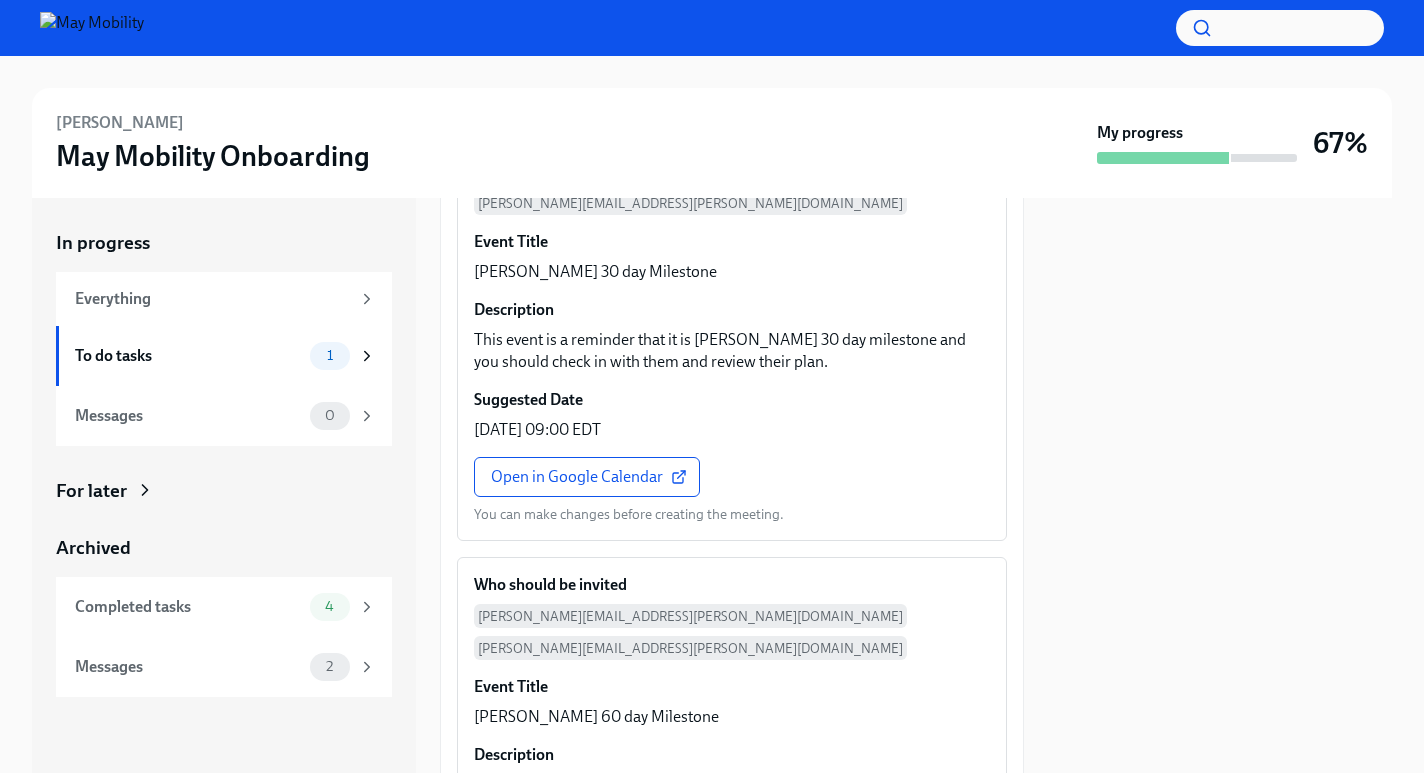 scroll, scrollTop: 310, scrollLeft: 0, axis: vertical 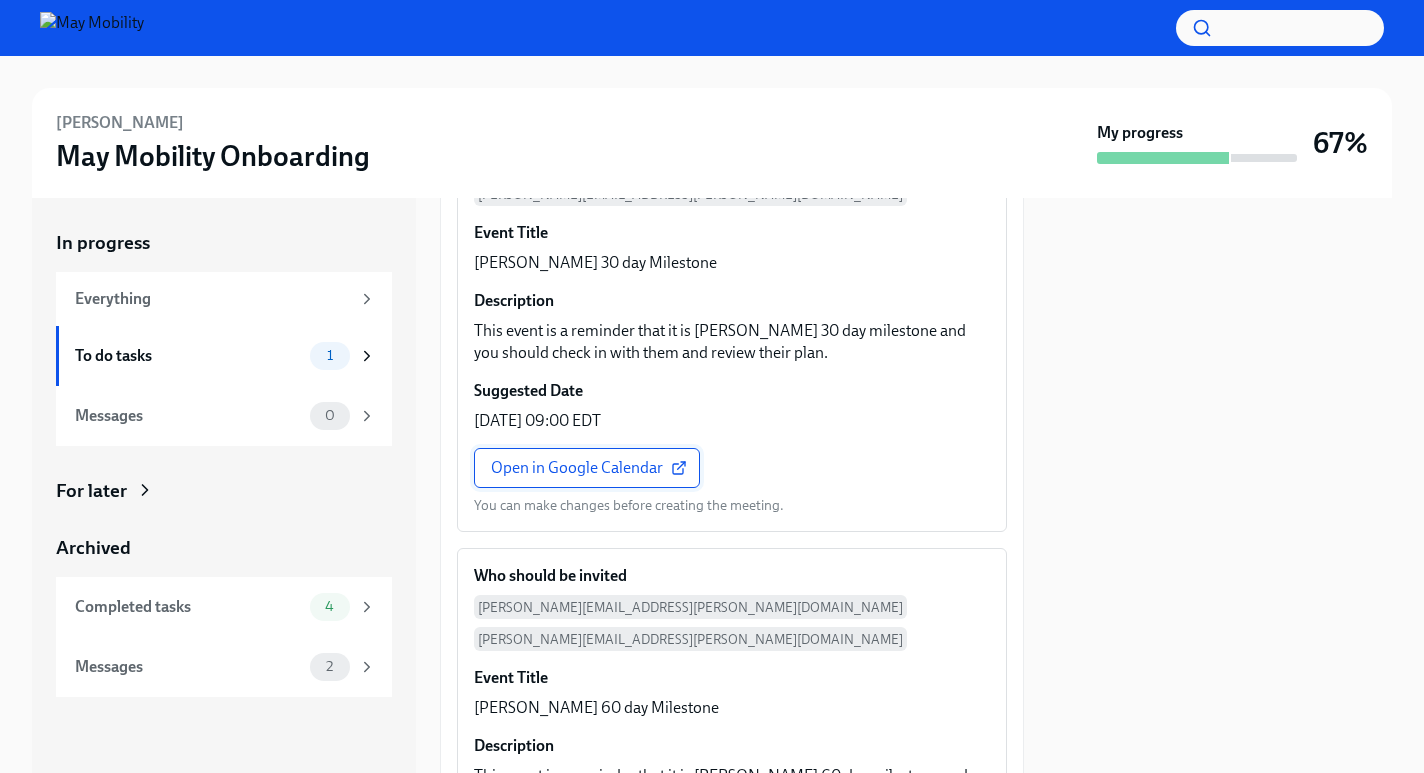 click on "Open in Google Calendar" at bounding box center (587, 468) 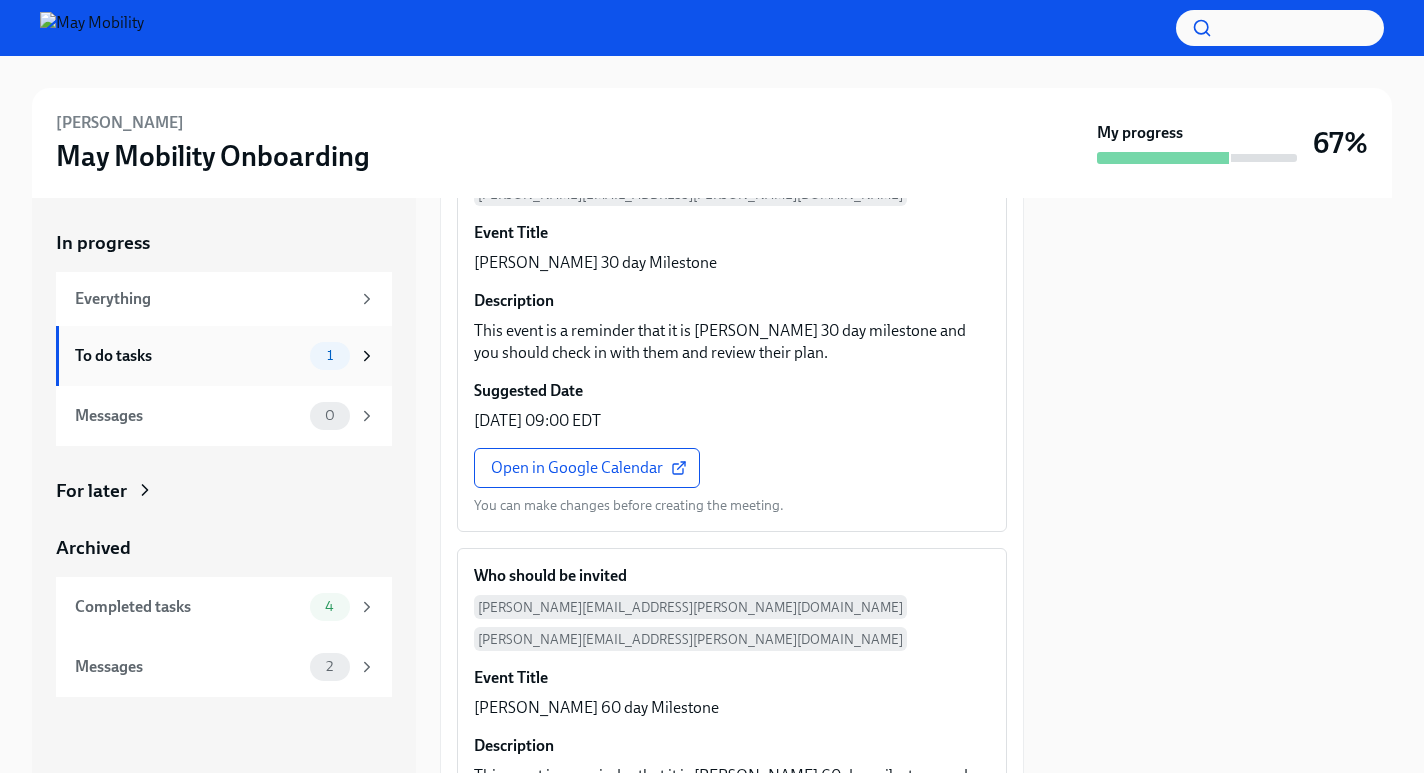 click on "To do tasks 1" at bounding box center [225, 356] 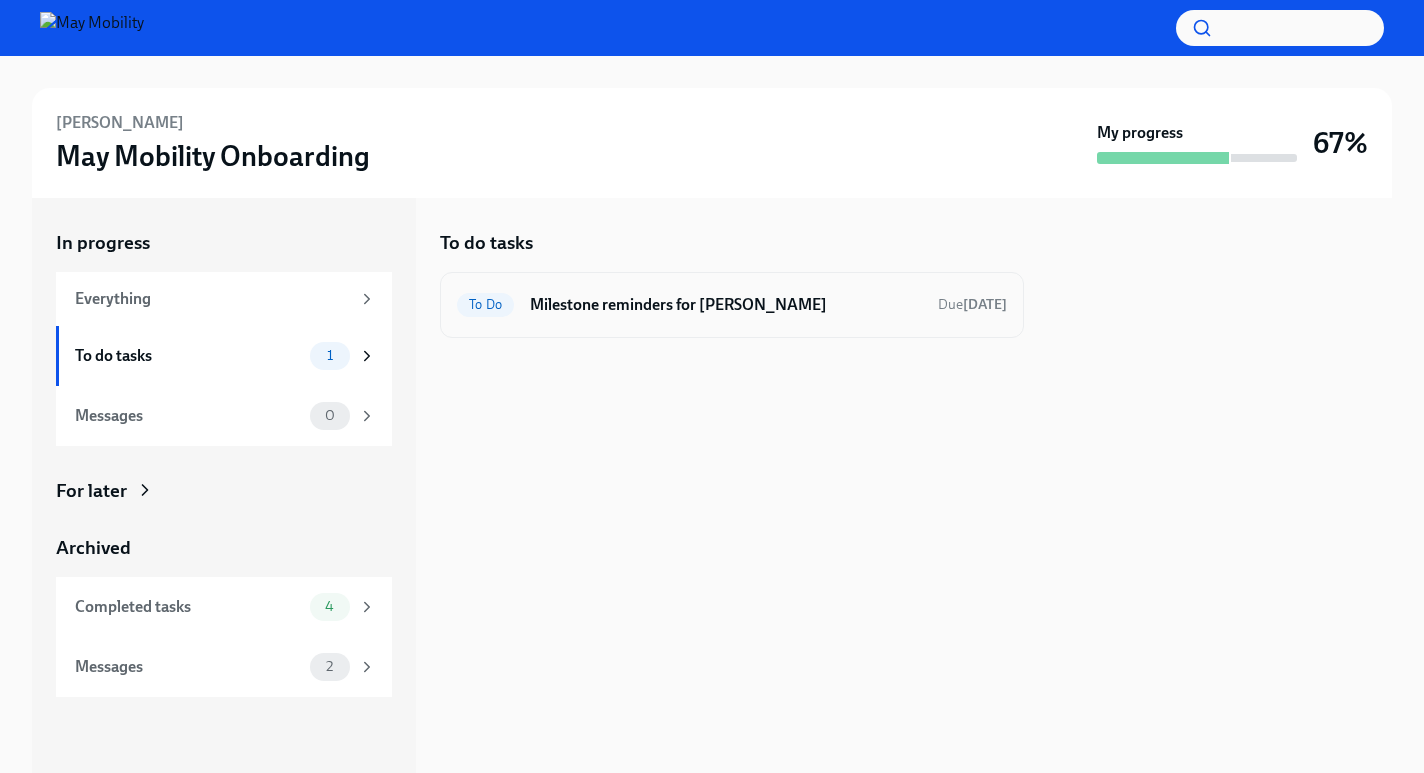click on "Milestone reminders for [PERSON_NAME]" at bounding box center [726, 305] 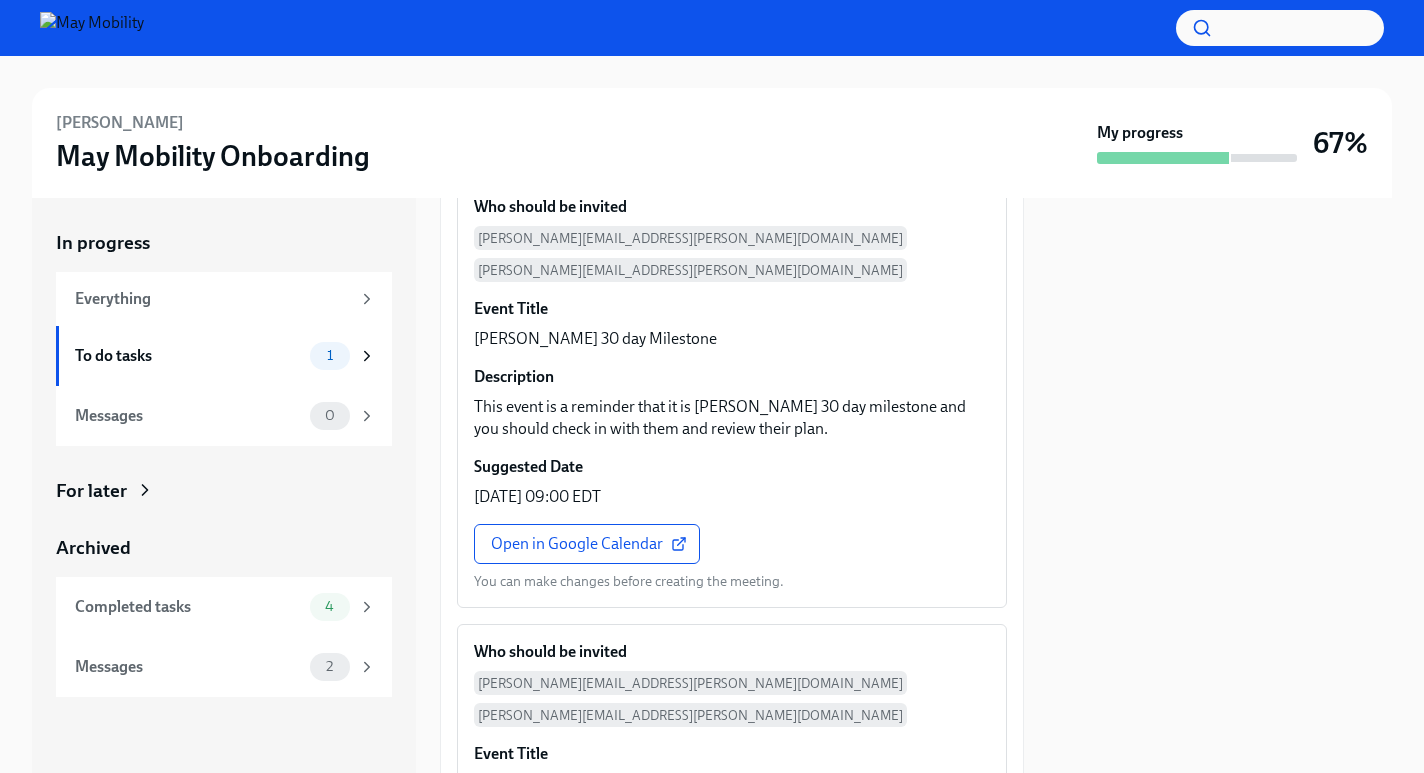 scroll, scrollTop: 306, scrollLeft: 0, axis: vertical 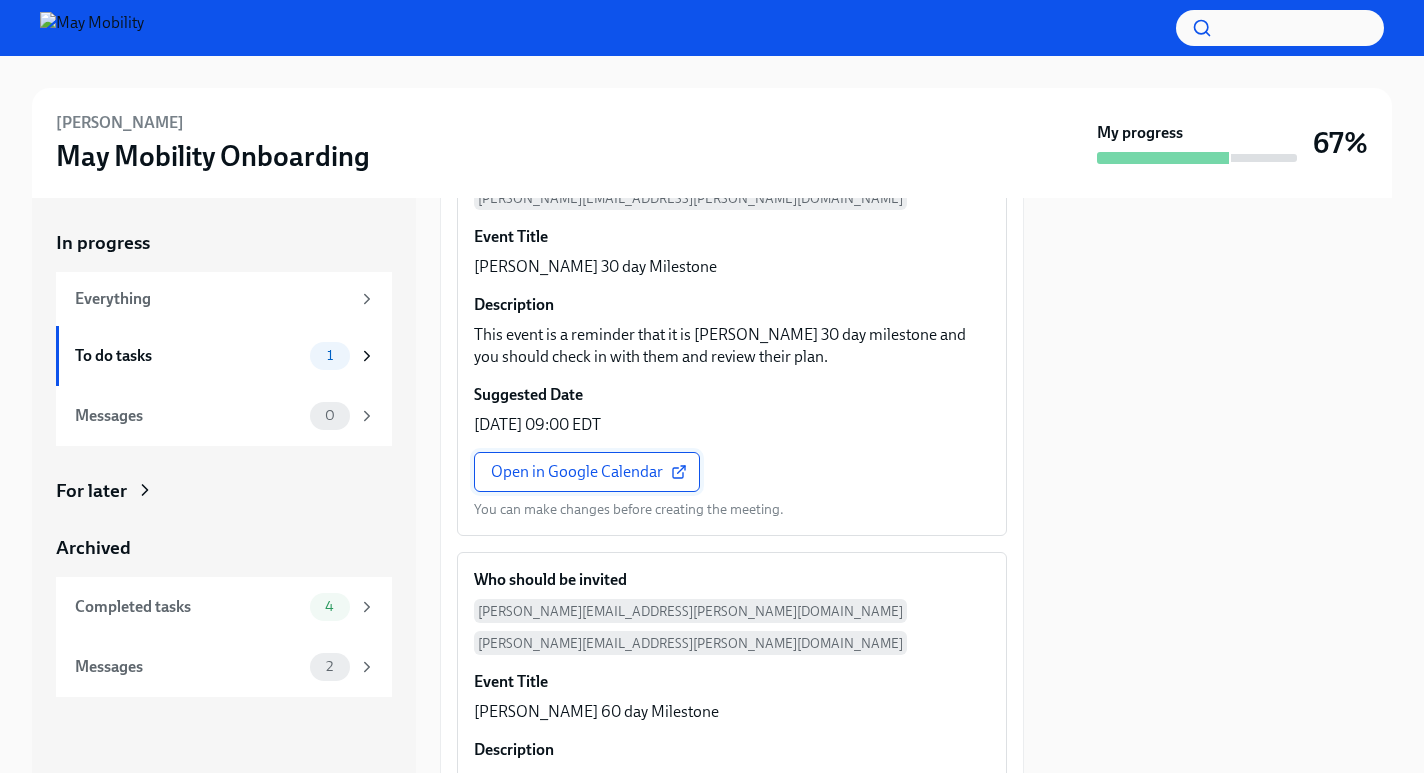click on "Open in Google Calendar" at bounding box center (587, 472) 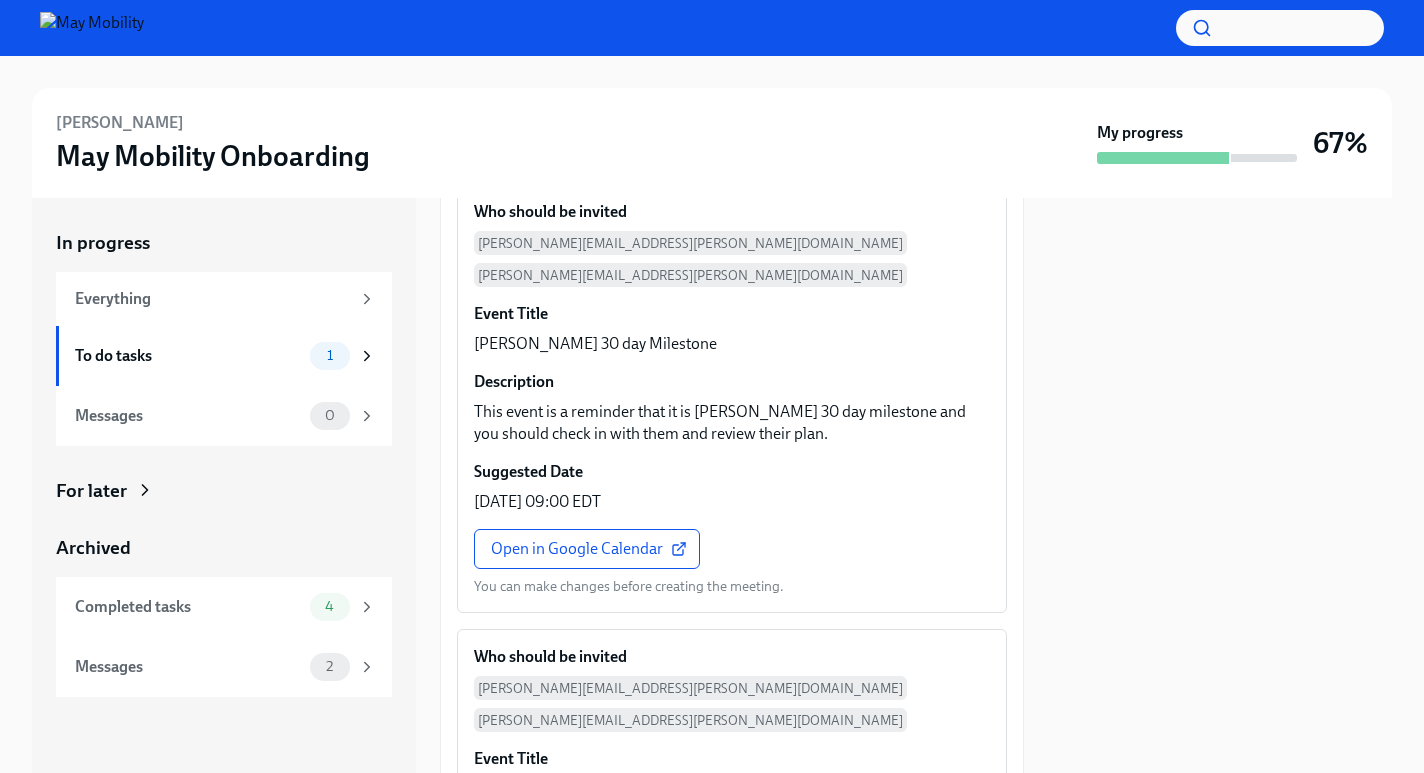 scroll, scrollTop: 0, scrollLeft: 0, axis: both 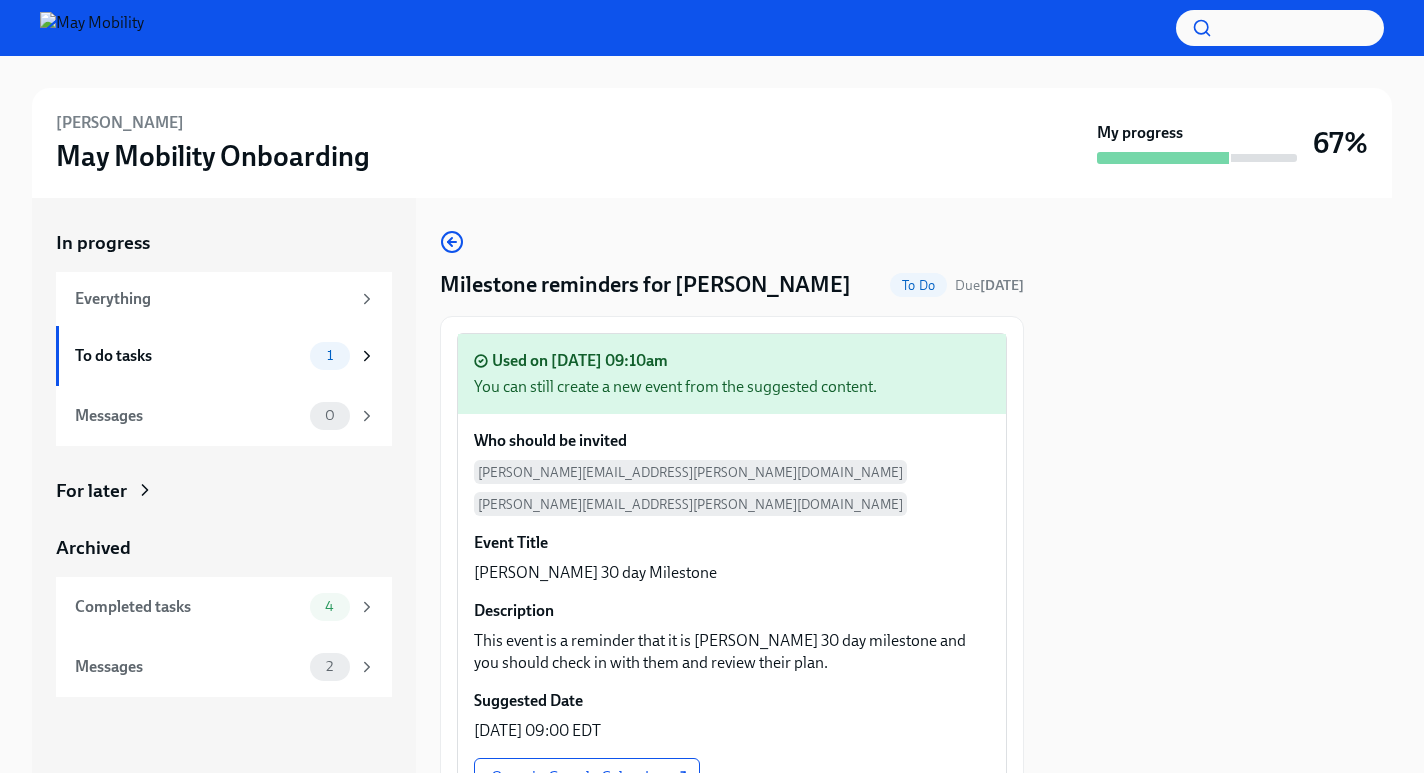 click on "To Do" at bounding box center (918, 285) 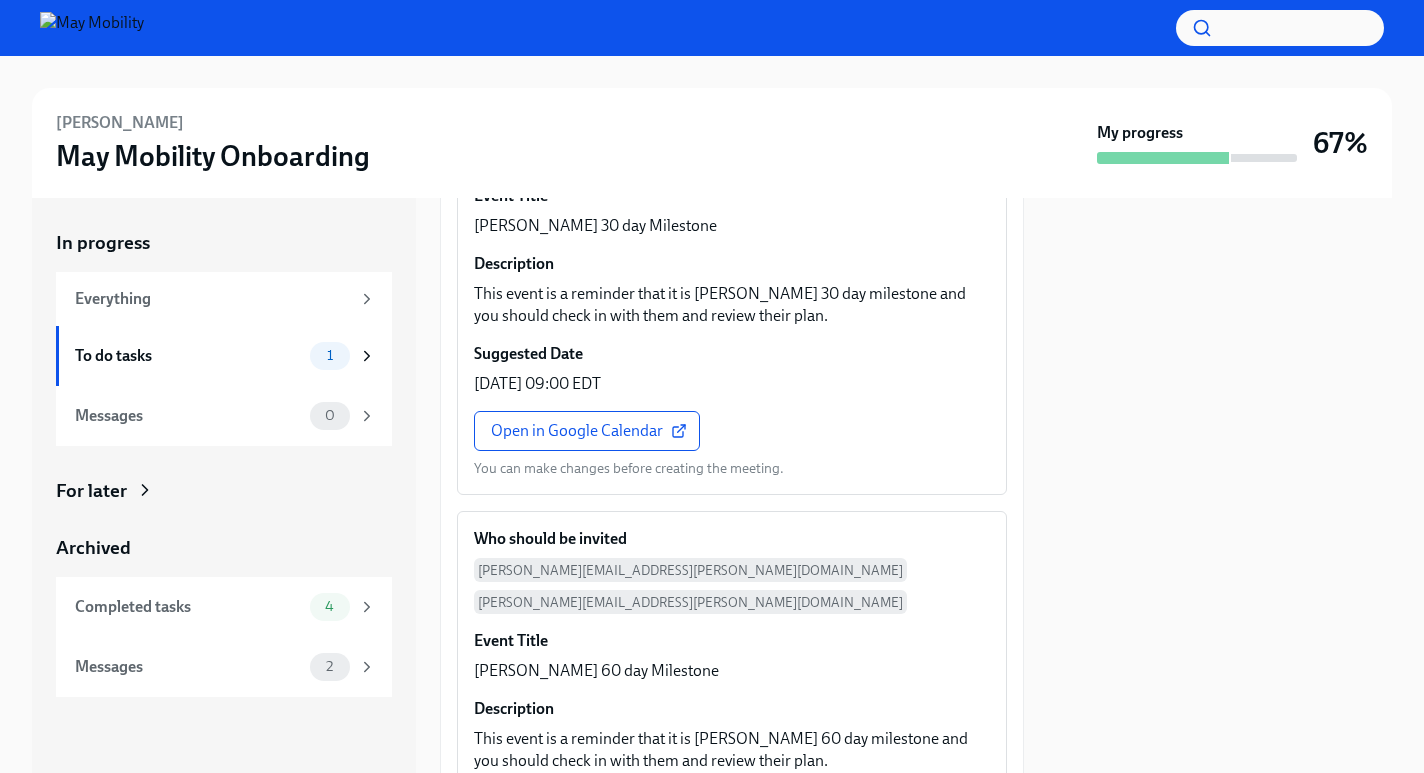 scroll, scrollTop: 352, scrollLeft: 0, axis: vertical 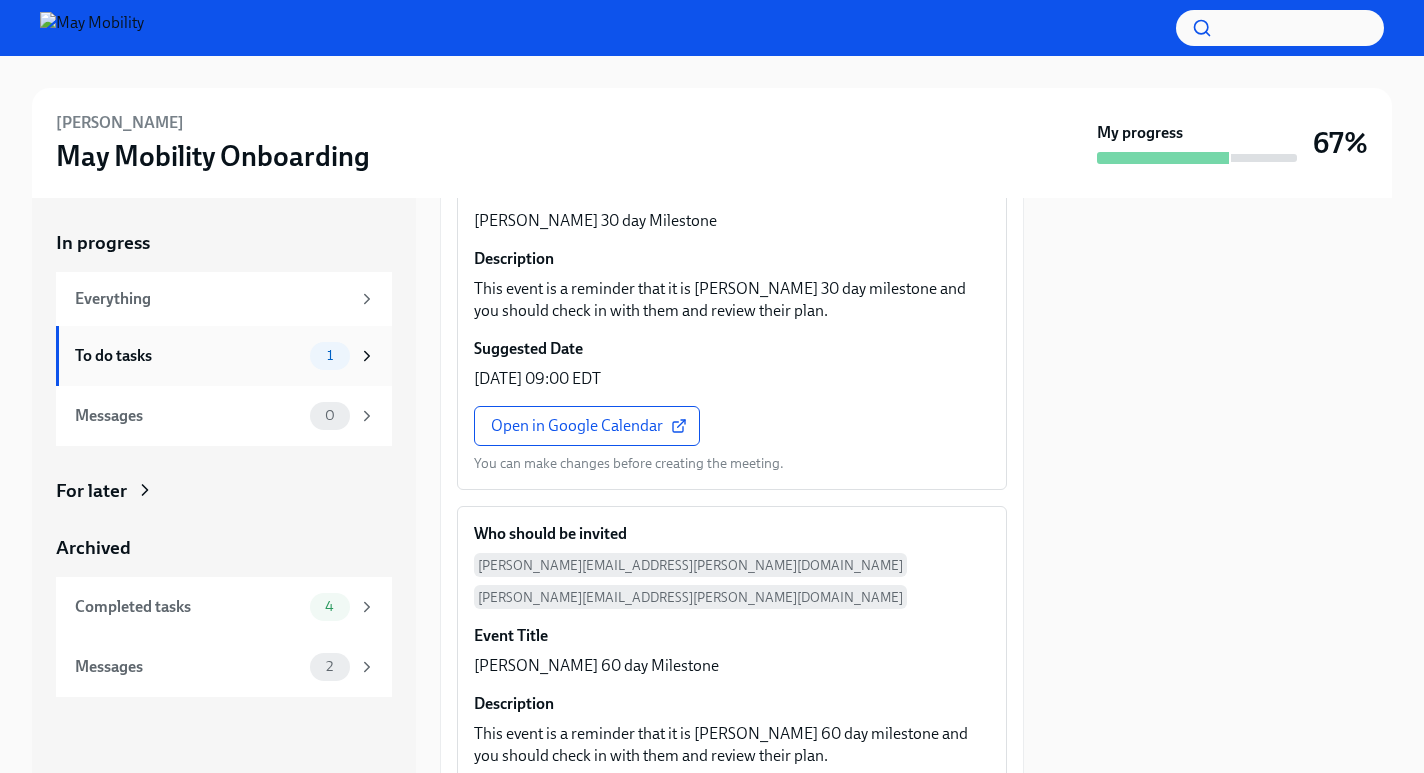 click on "To do tasks" at bounding box center [188, 356] 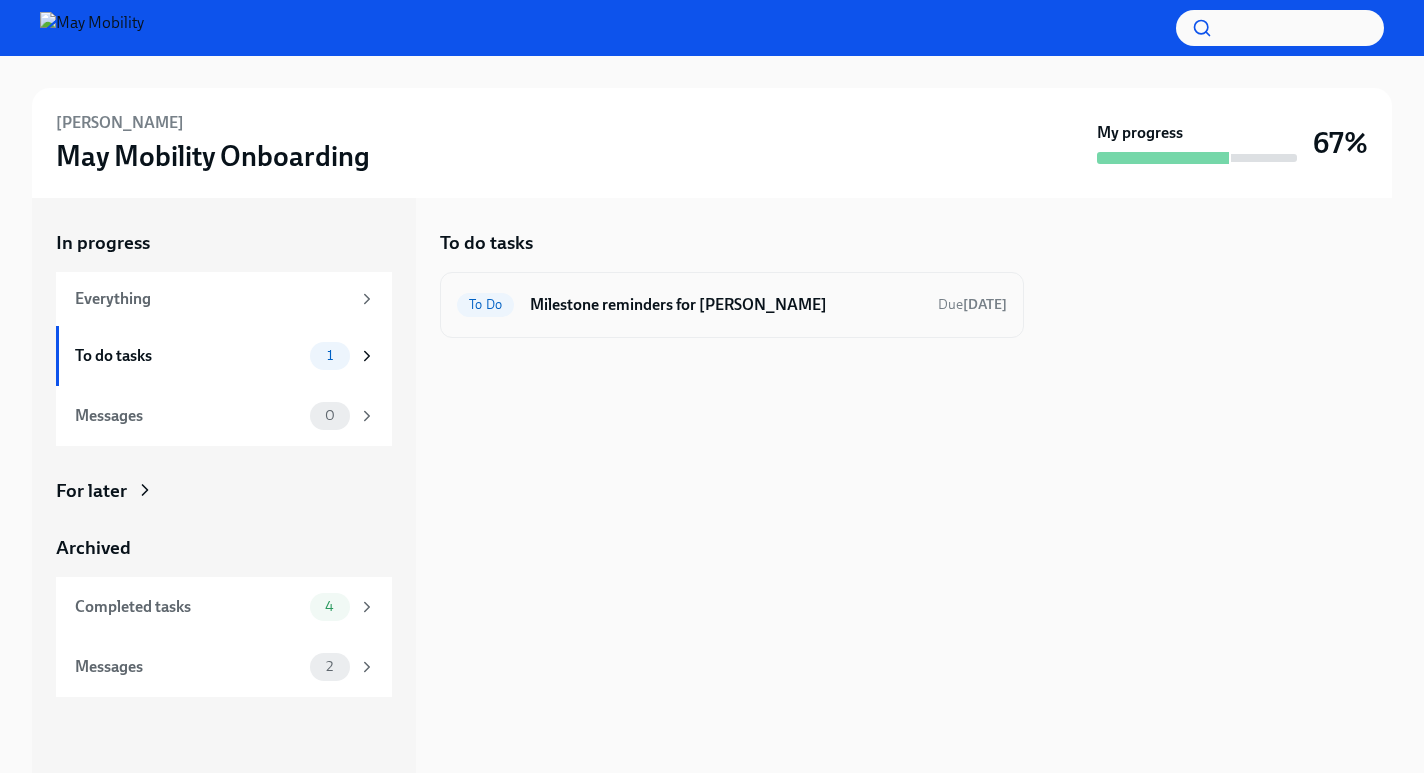 click on "Milestone reminders for [PERSON_NAME]" at bounding box center (726, 305) 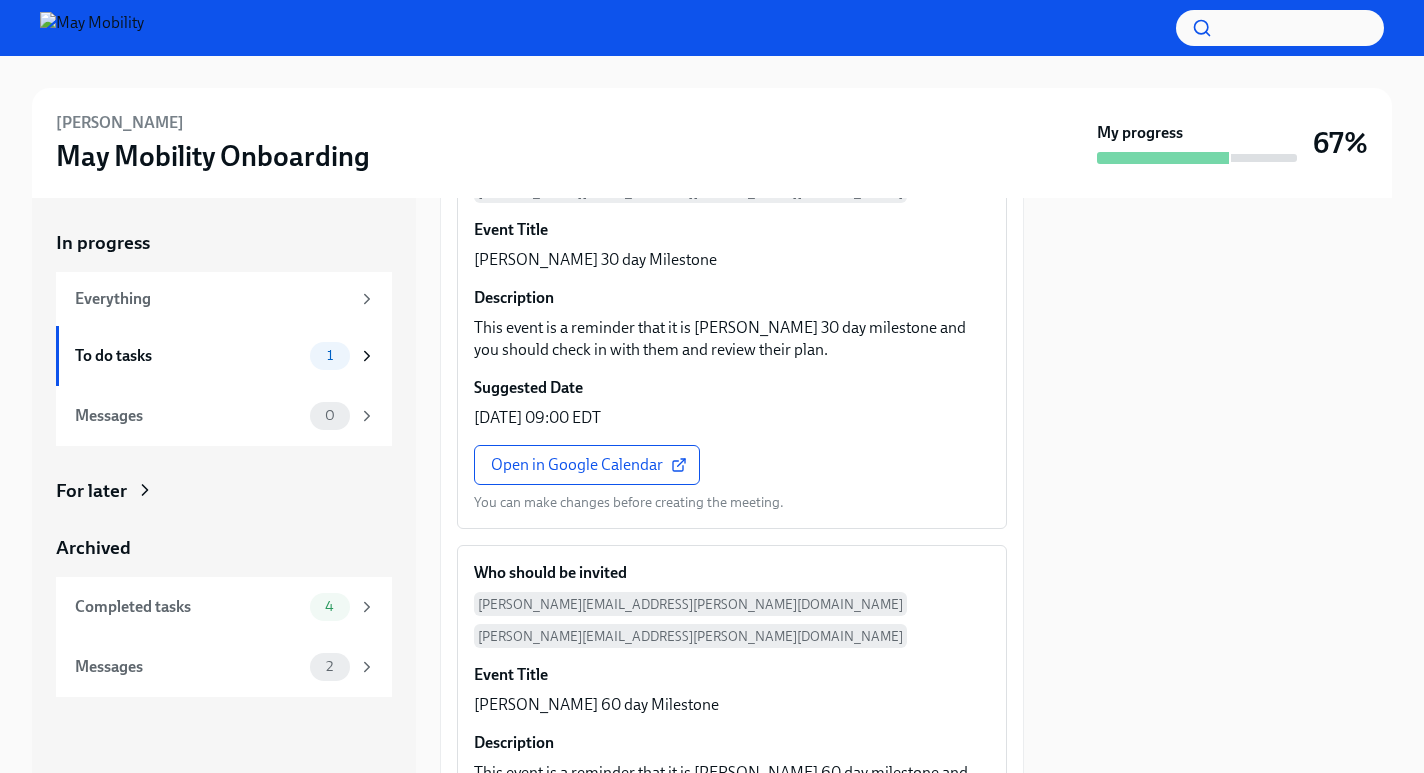 scroll, scrollTop: 353, scrollLeft: 0, axis: vertical 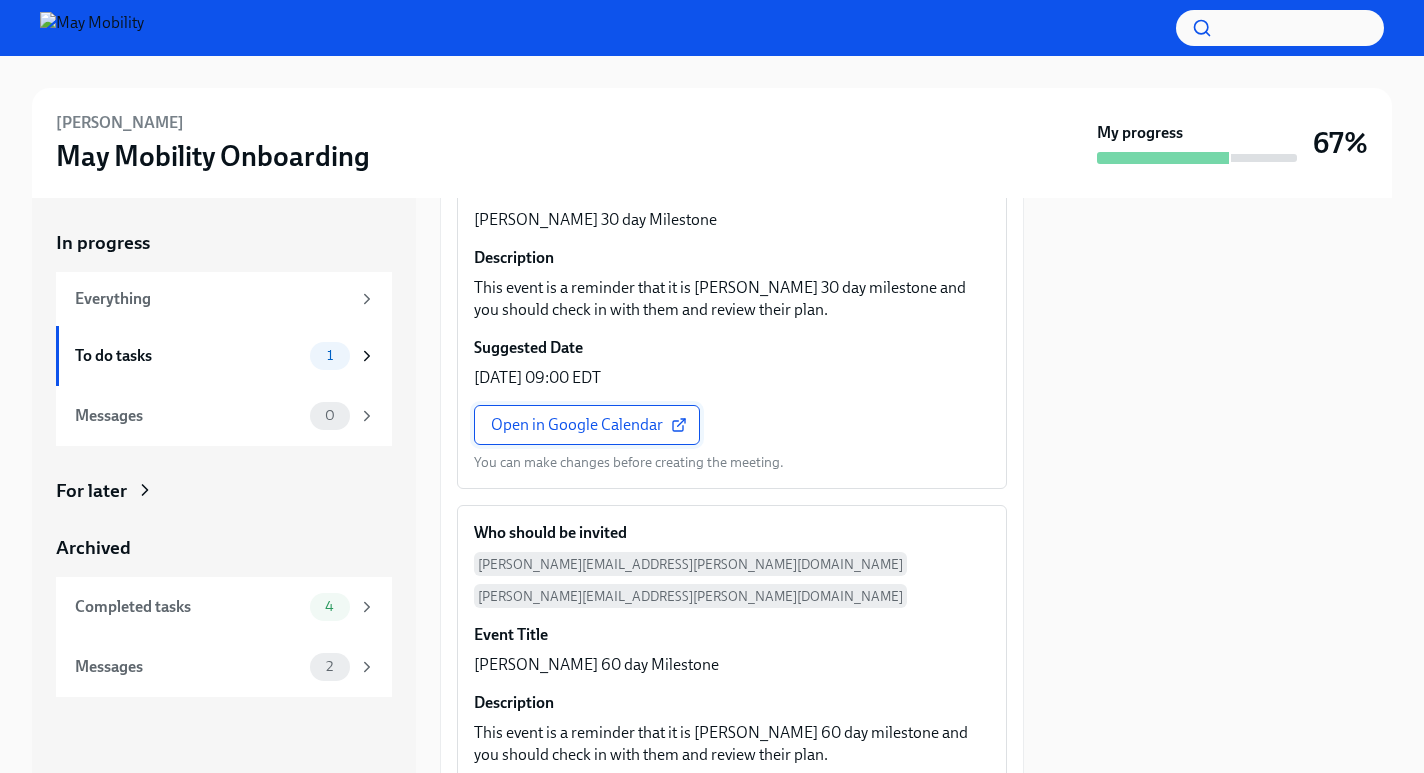 click on "Open in Google Calendar" at bounding box center [587, 425] 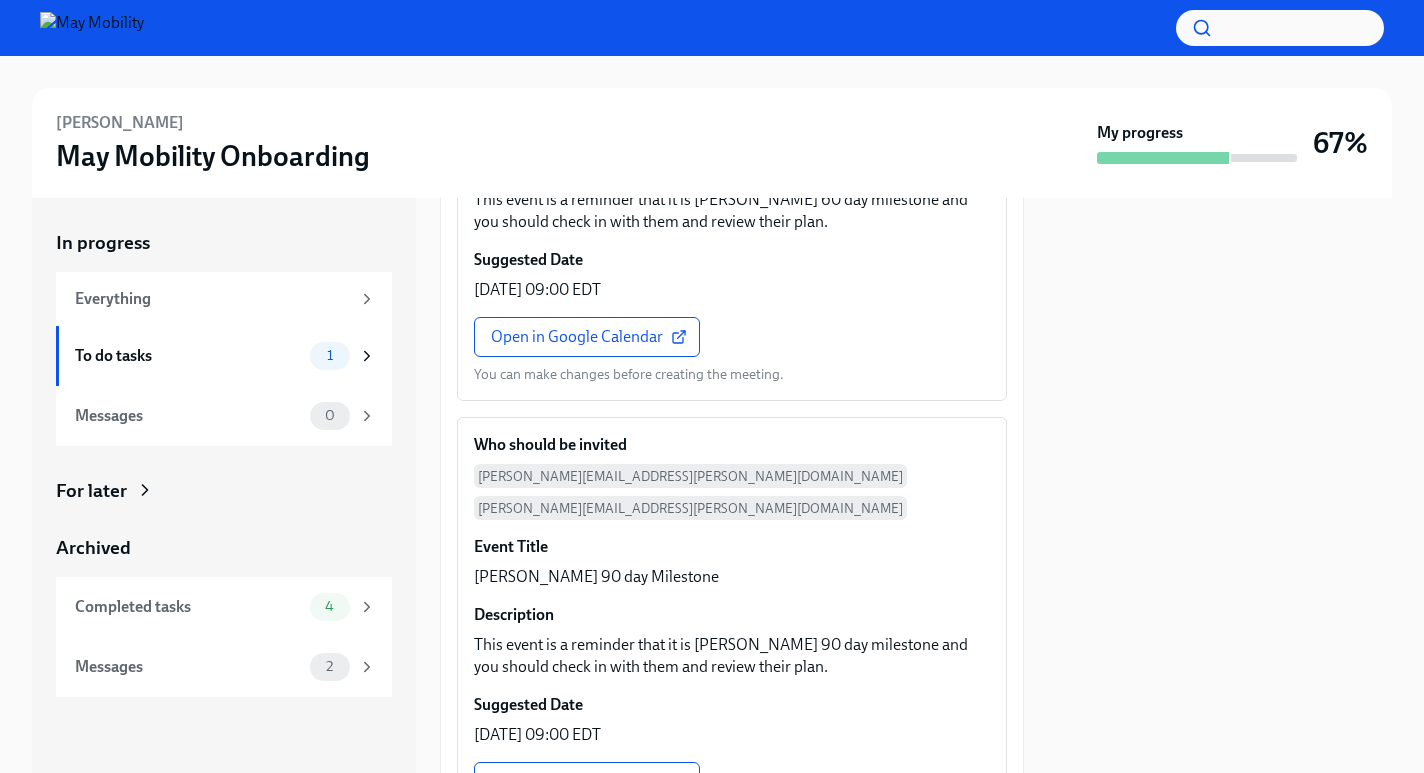 scroll, scrollTop: 902, scrollLeft: 0, axis: vertical 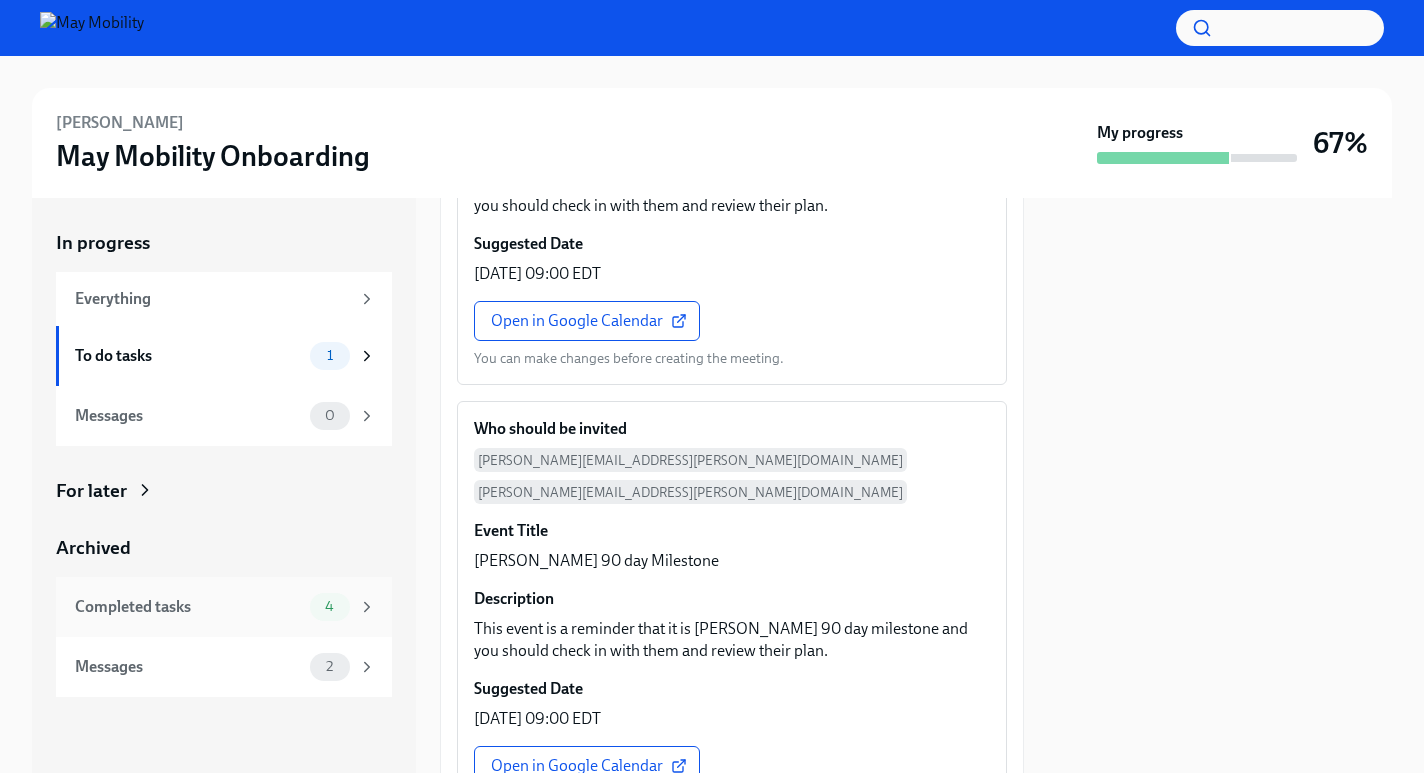 click on "Completed tasks" at bounding box center [188, 607] 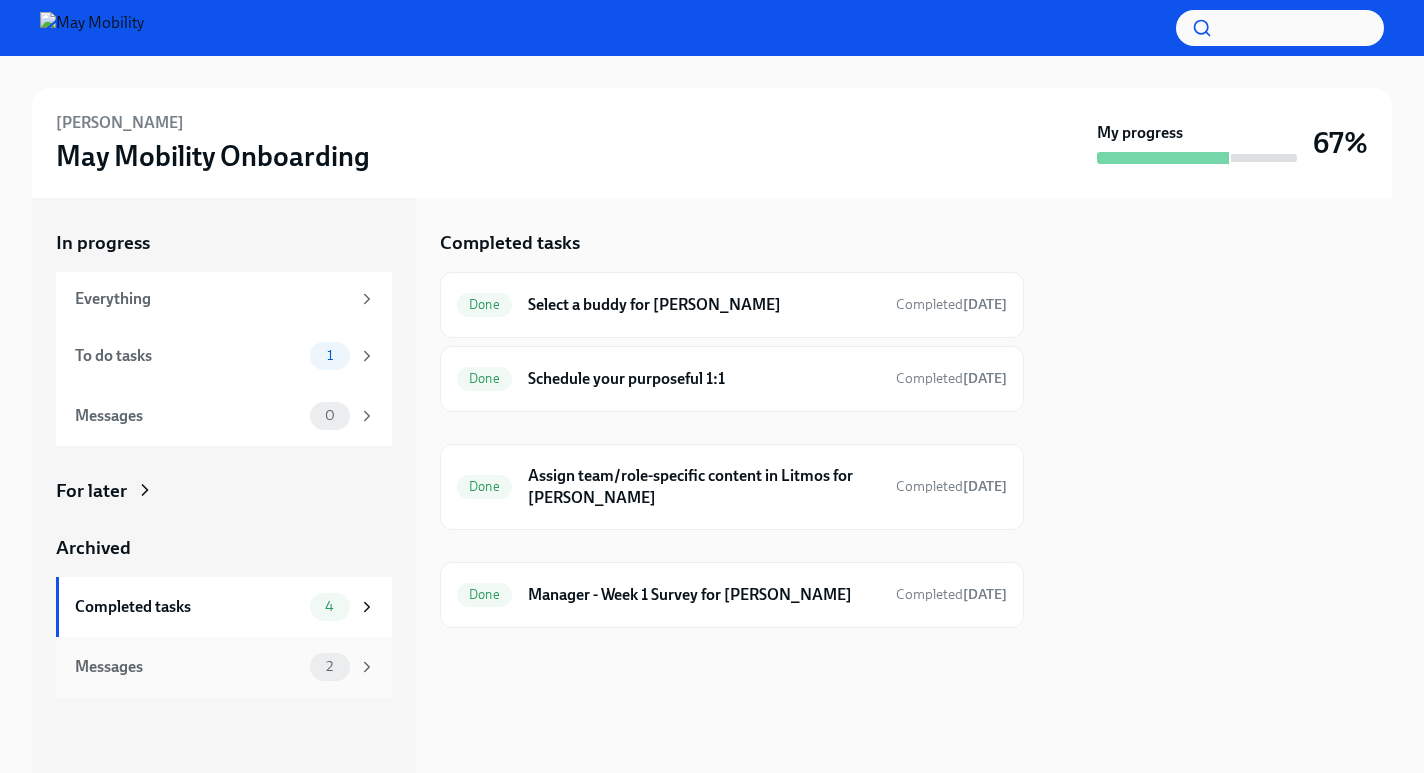 click on "Messages" at bounding box center [188, 667] 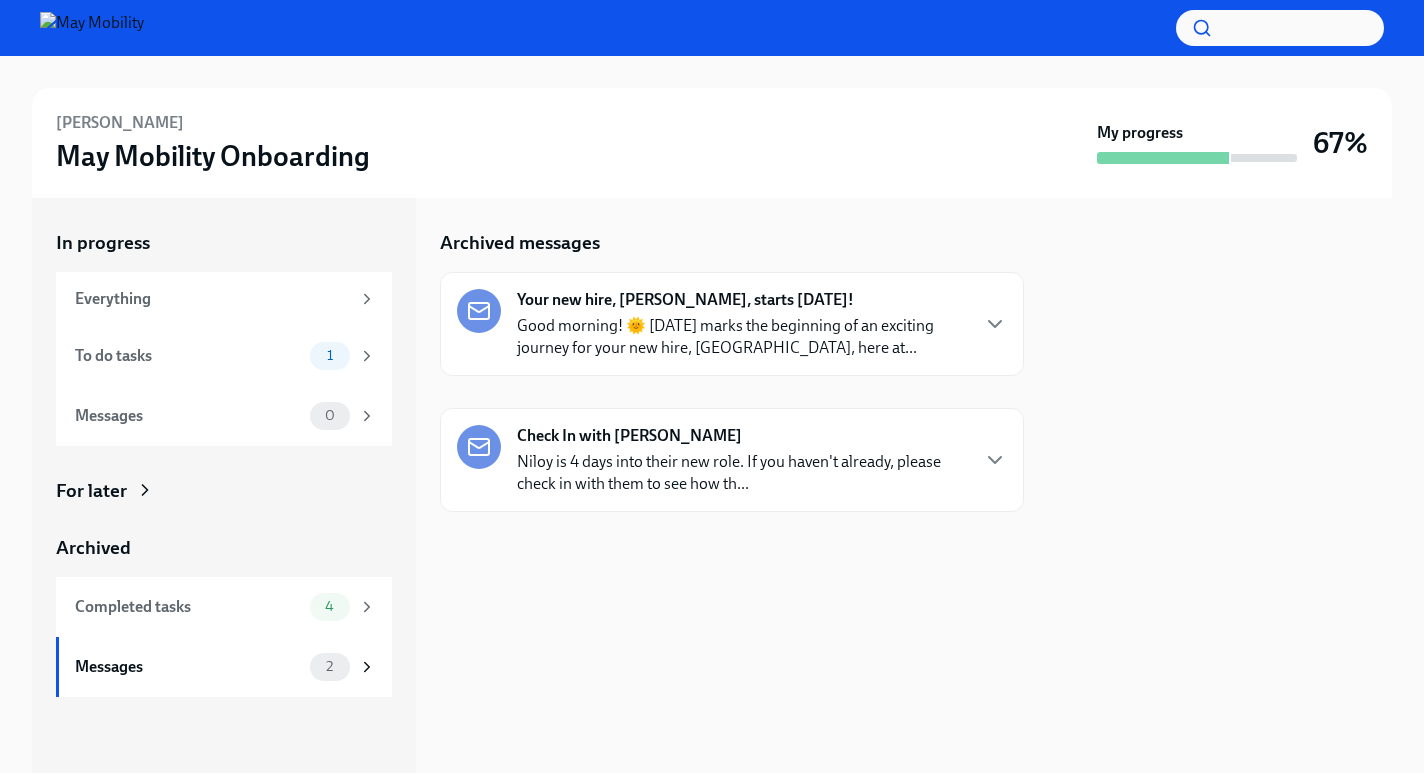 click on "Good morning! 🌞 [DATE] marks the beginning of an exciting journey for your new hire, [GEOGRAPHIC_DATA], here at..." at bounding box center [742, 337] 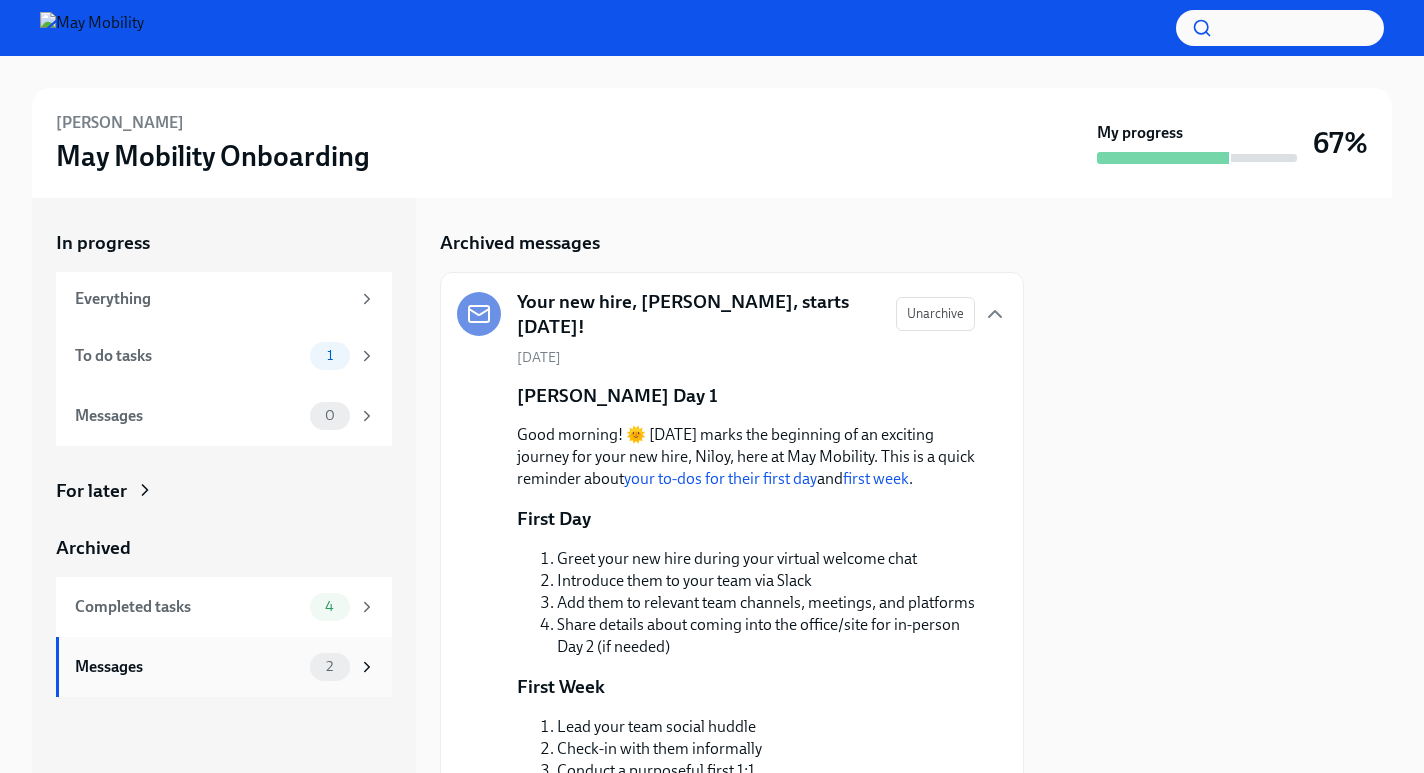 click on "Messages 2" at bounding box center [224, 667] 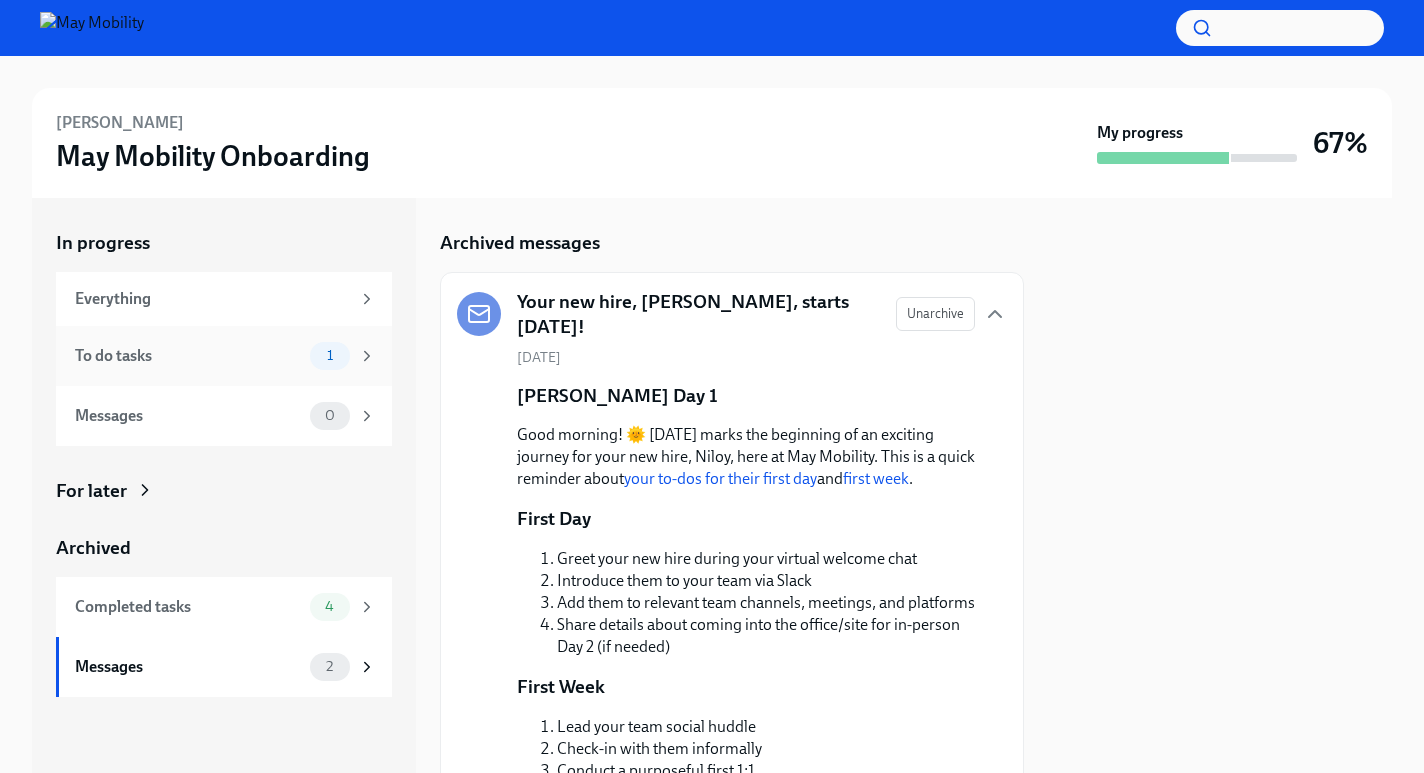 click on "To do tasks" at bounding box center [188, 356] 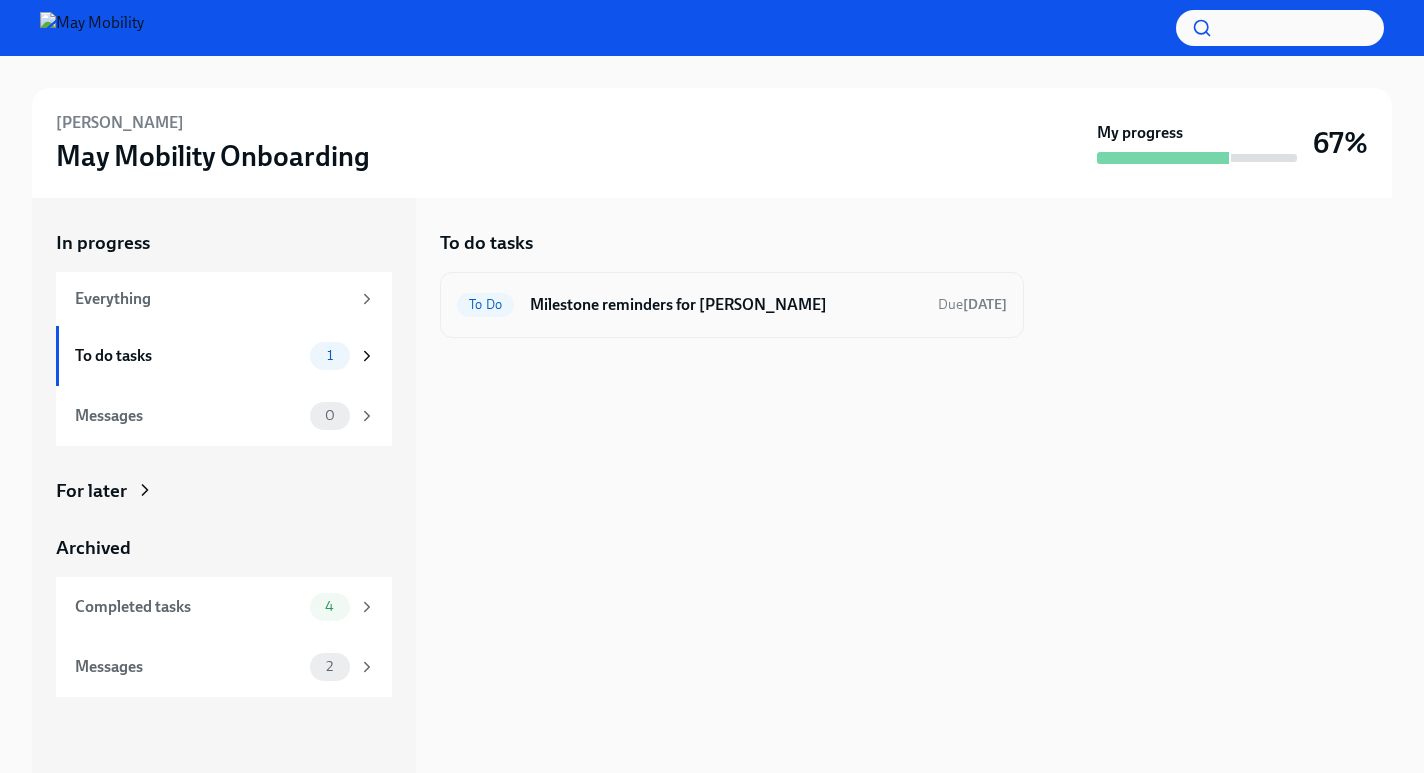 click on "To Do Milestone reminders for Niloy Due  [DATE]" at bounding box center (732, 305) 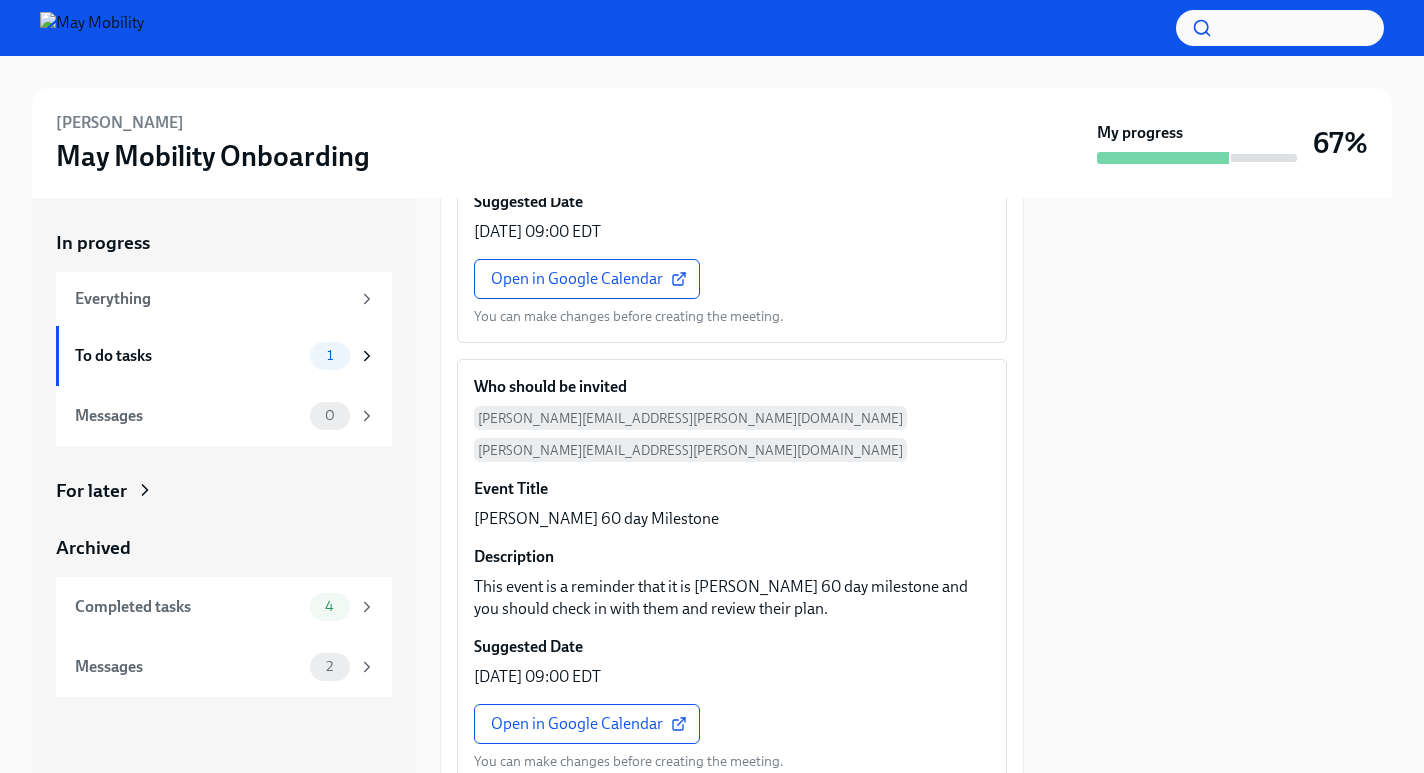 scroll, scrollTop: 576, scrollLeft: 0, axis: vertical 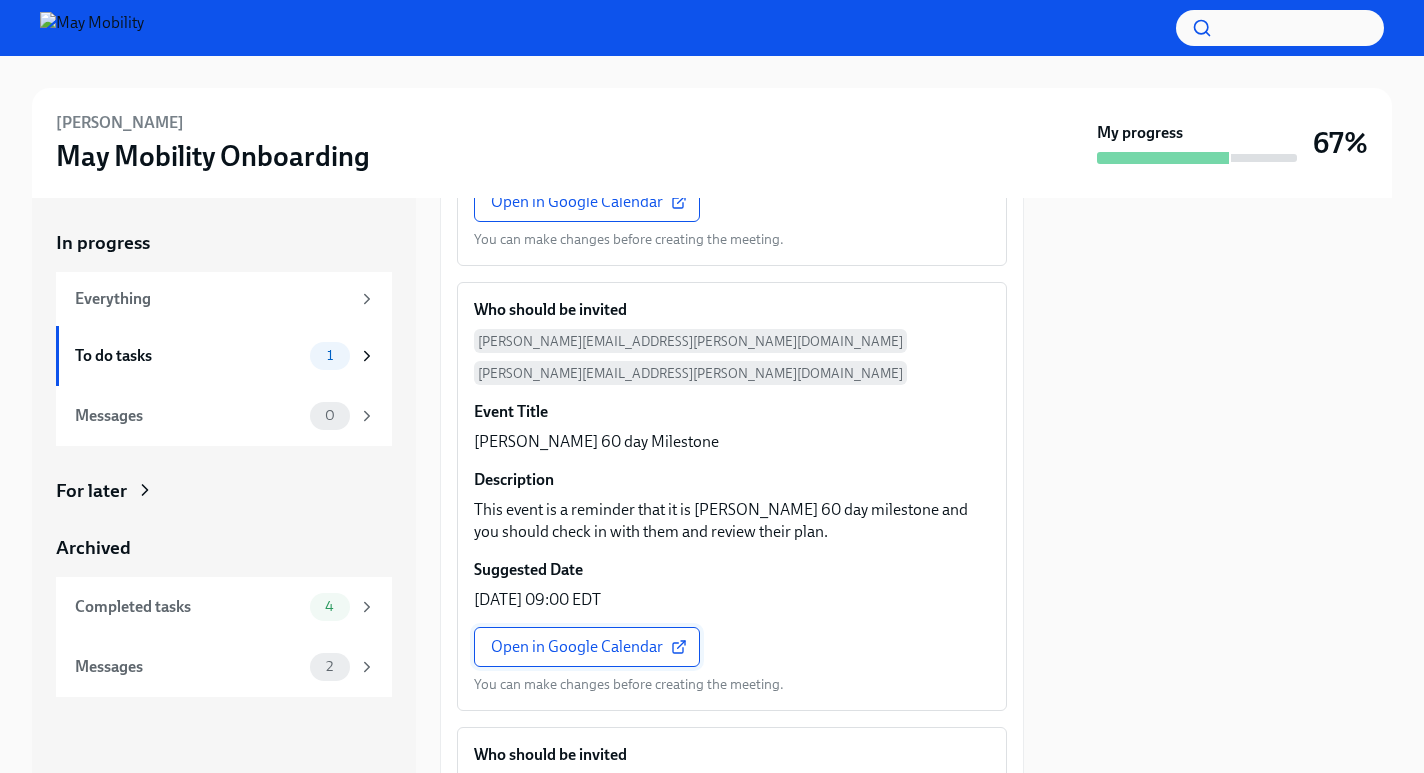 click on "Open in Google Calendar" at bounding box center (587, 647) 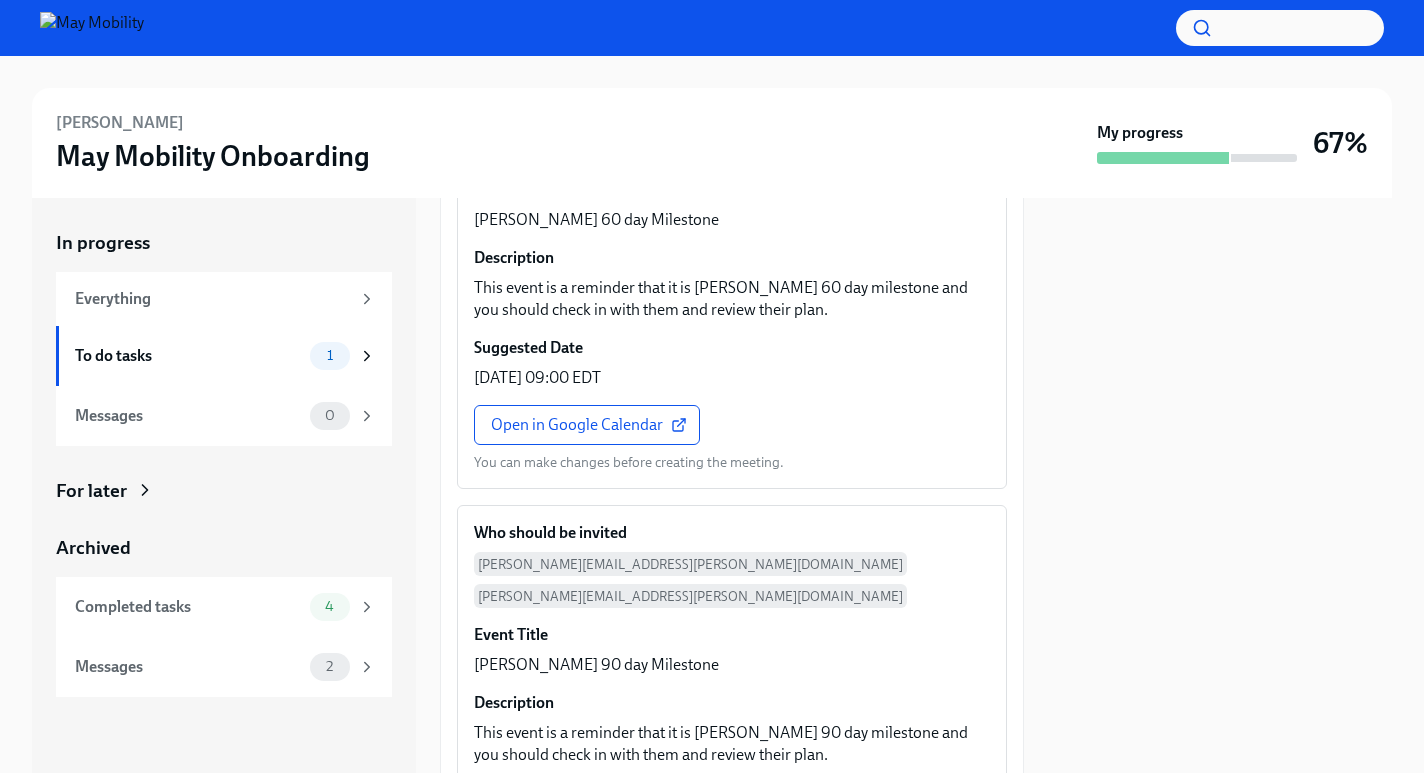 scroll, scrollTop: 1024, scrollLeft: 0, axis: vertical 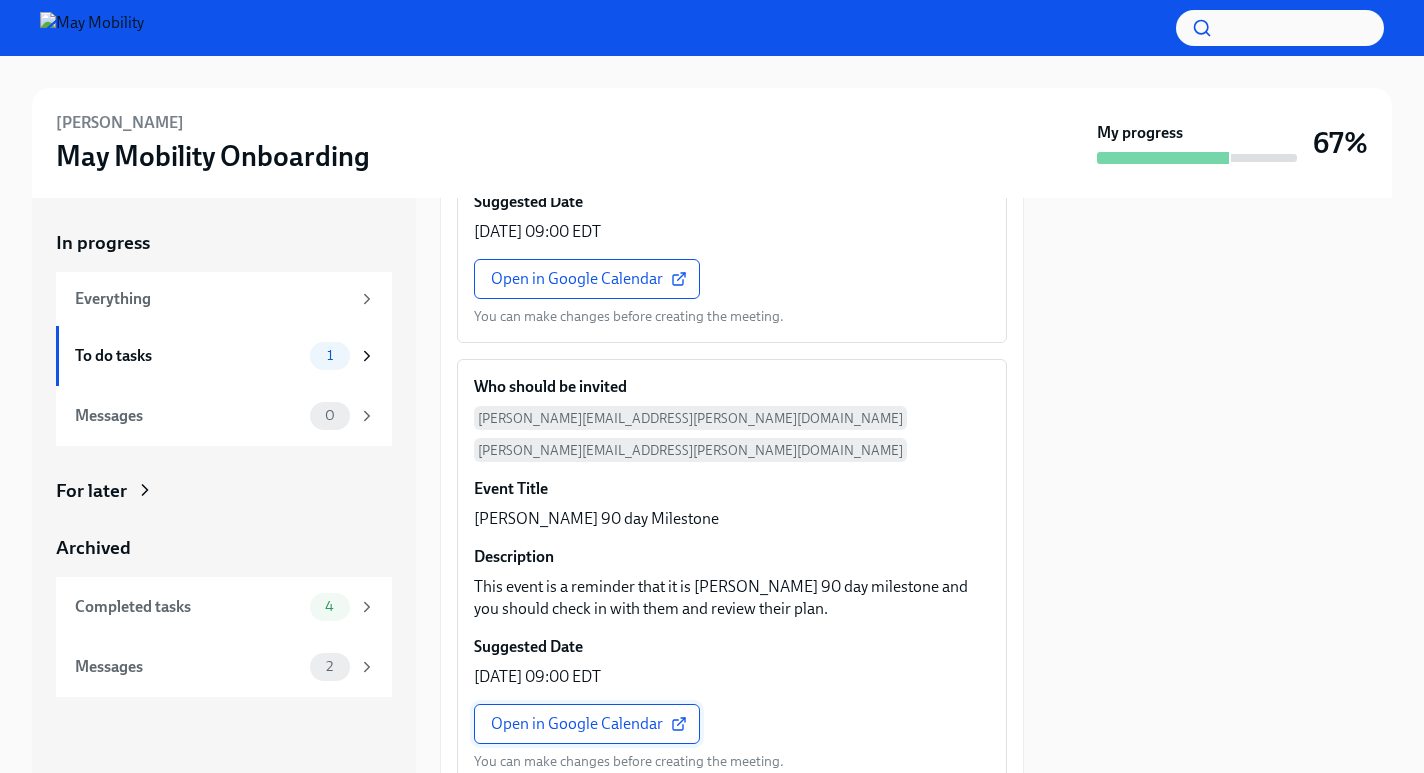 click on "Open in Google Calendar" at bounding box center [587, 724] 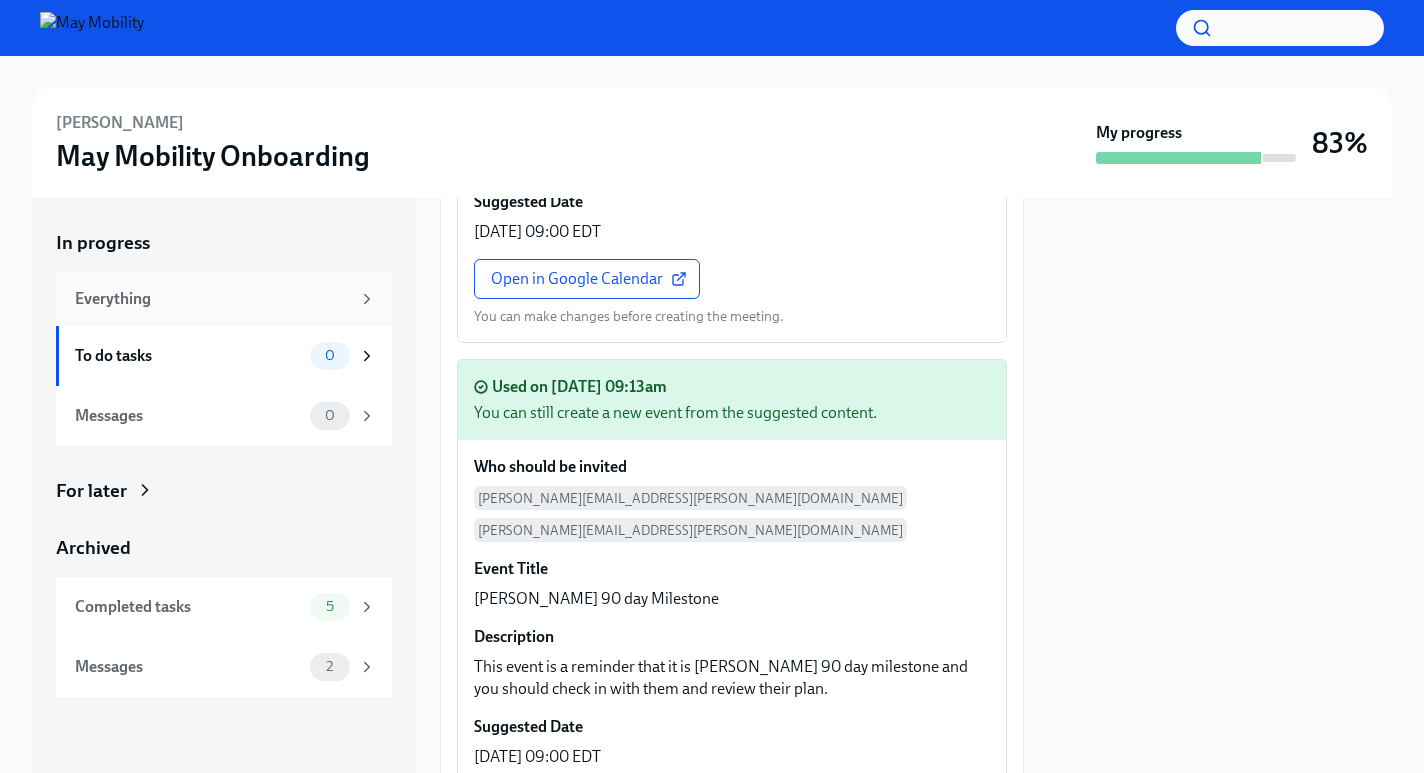 click on "Everything" at bounding box center (212, 299) 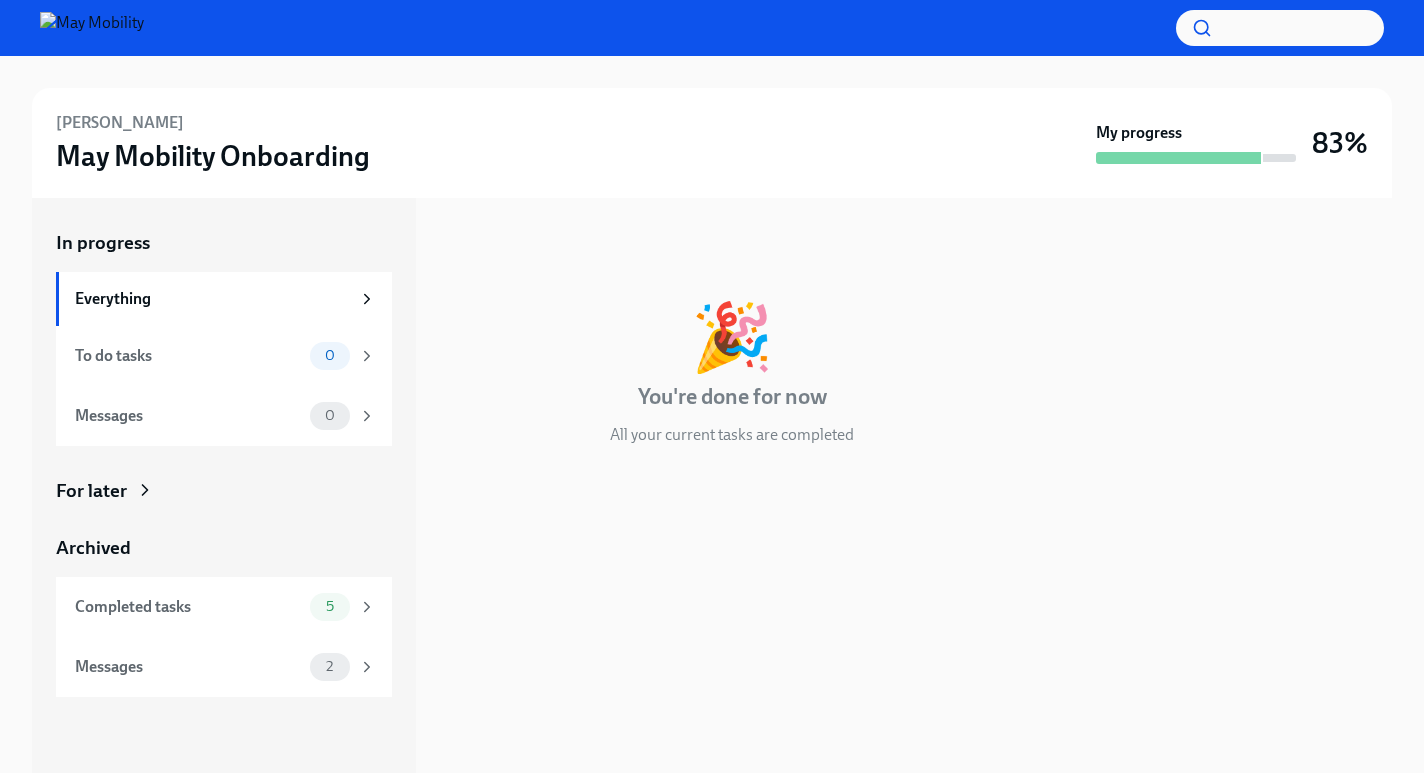click at bounding box center [1178, 158] 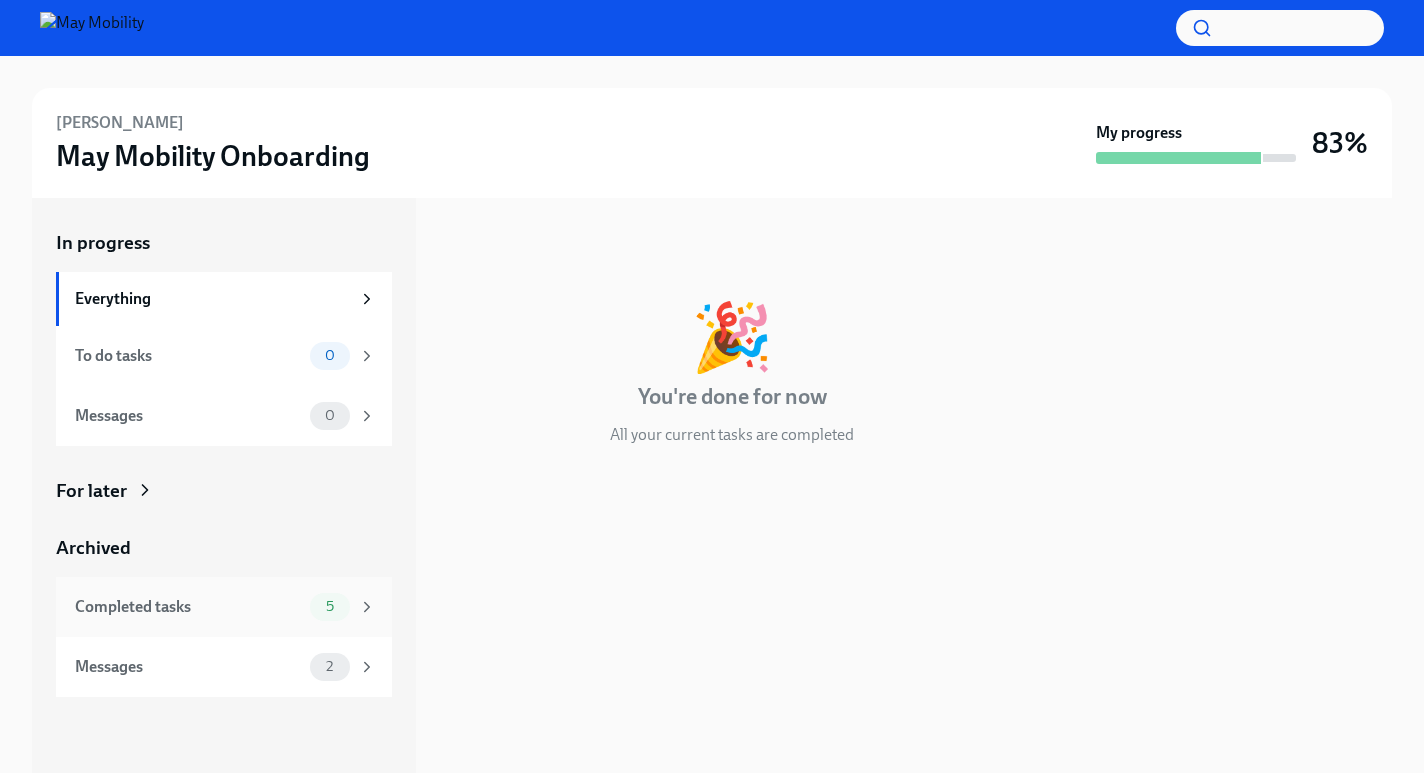 click on "Completed tasks" at bounding box center (188, 607) 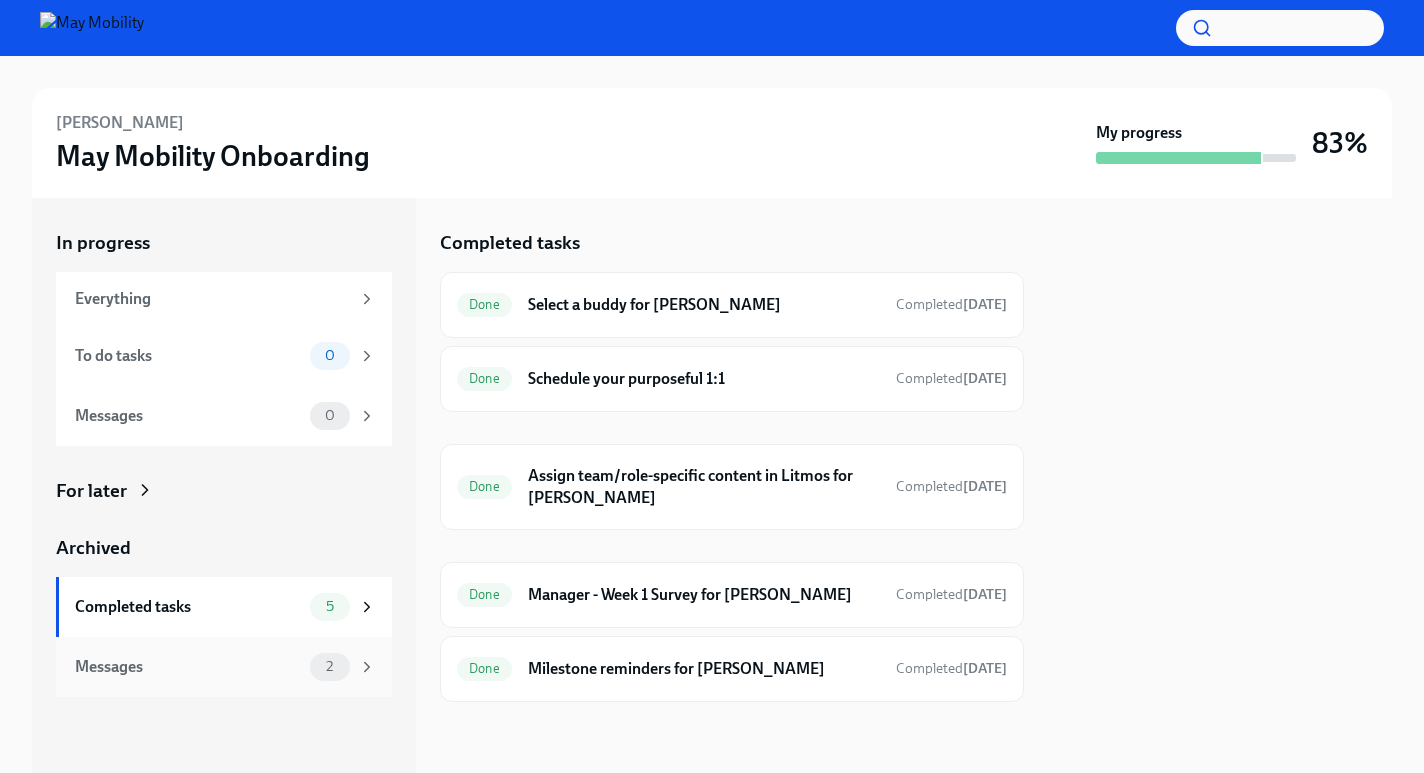 click on "Messages" at bounding box center [188, 667] 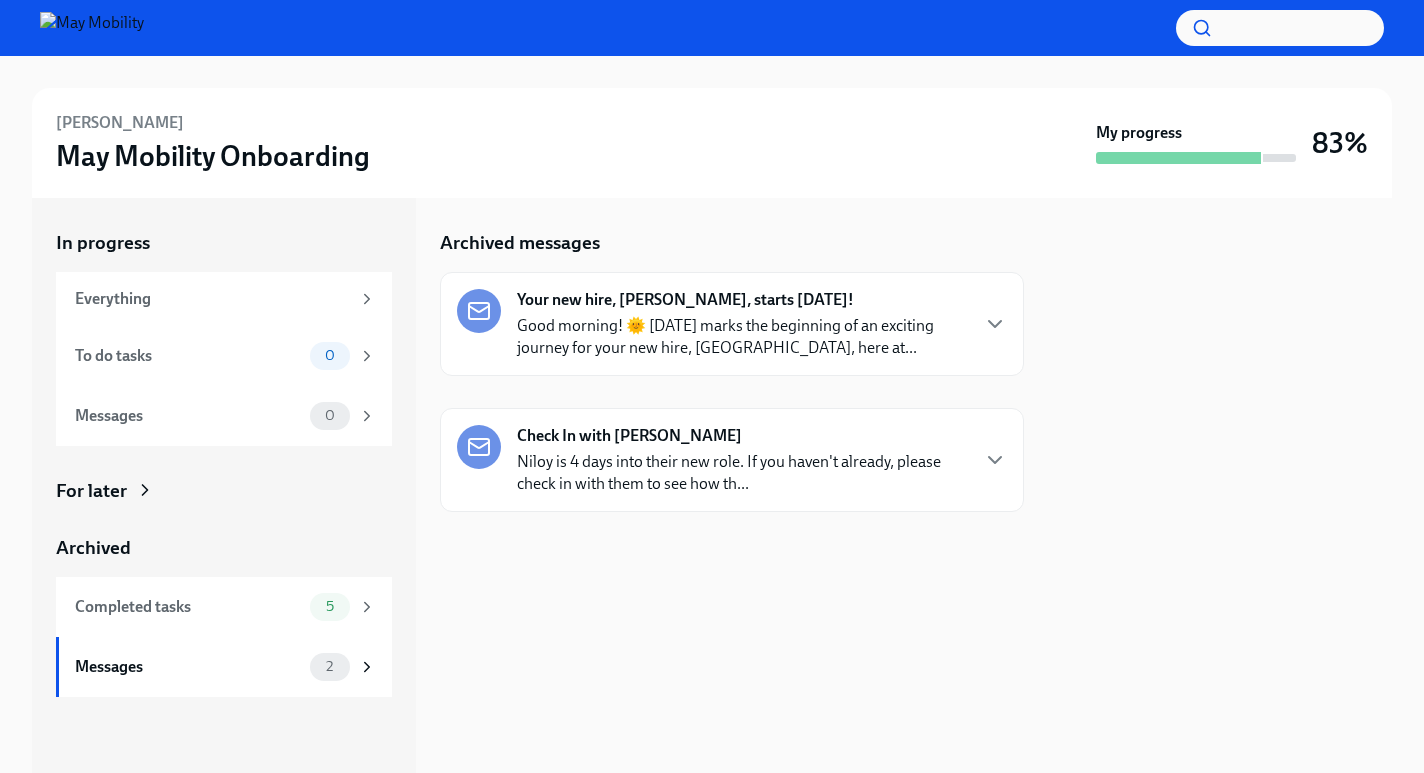 click on "Niloy Talukder May Mobility Onboarding My progress 83%" at bounding box center [712, 143] 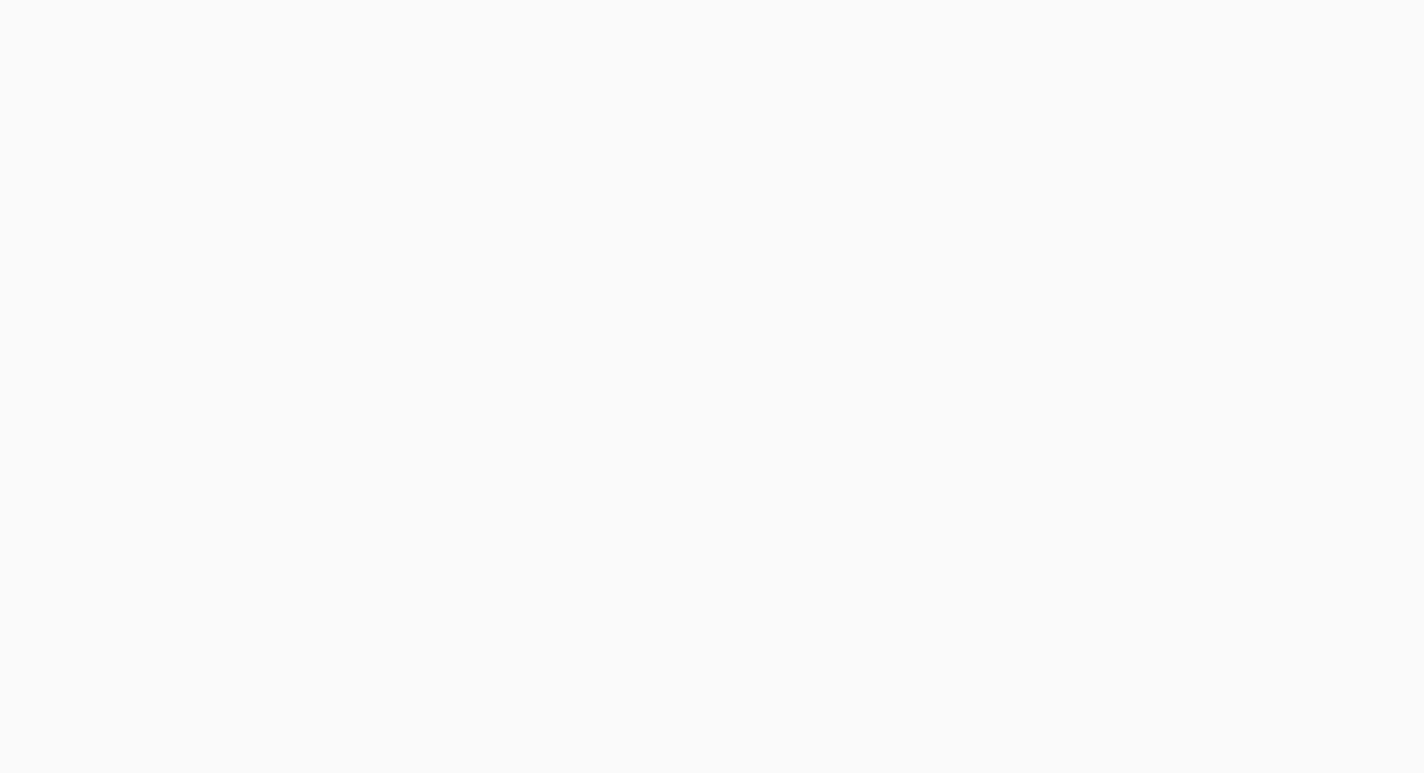scroll, scrollTop: 0, scrollLeft: 0, axis: both 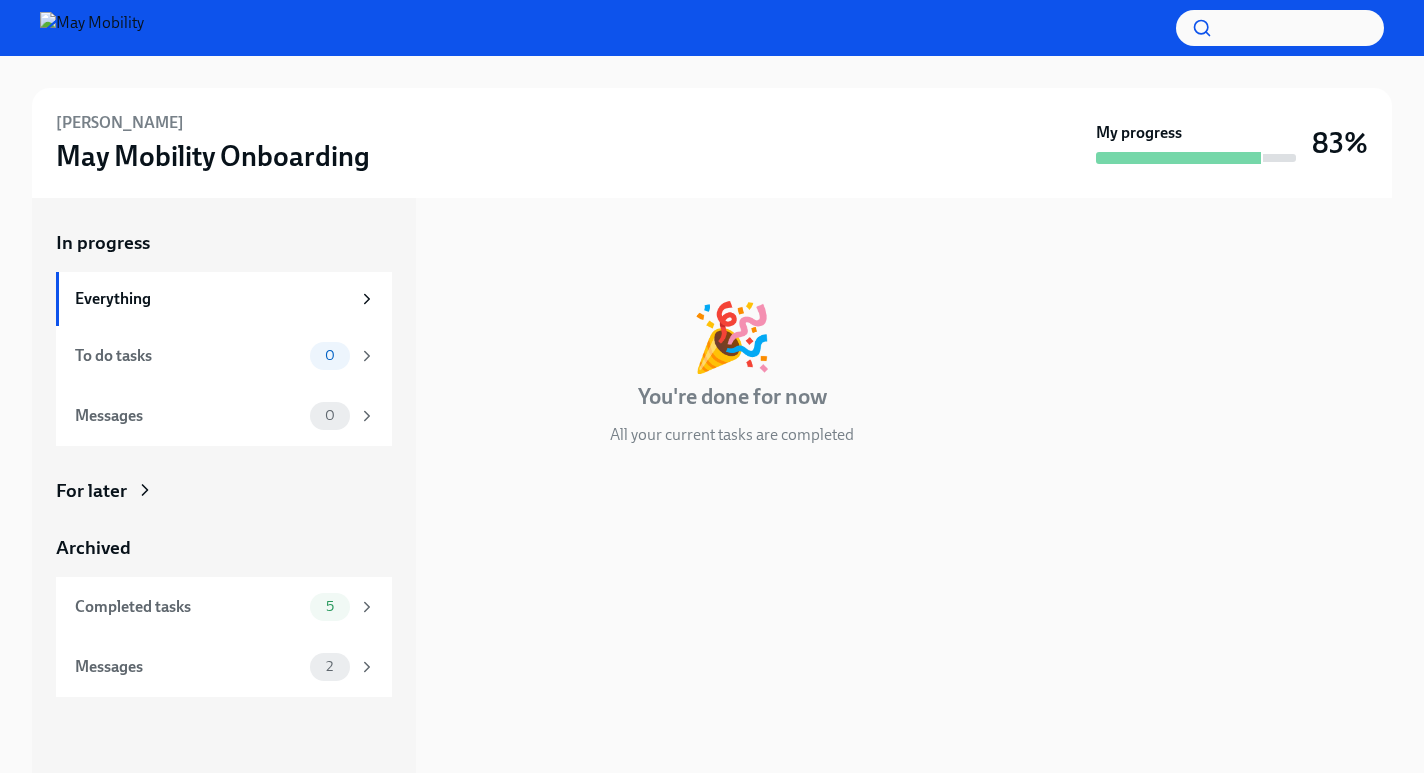 click on "My progress" at bounding box center [1196, 143] 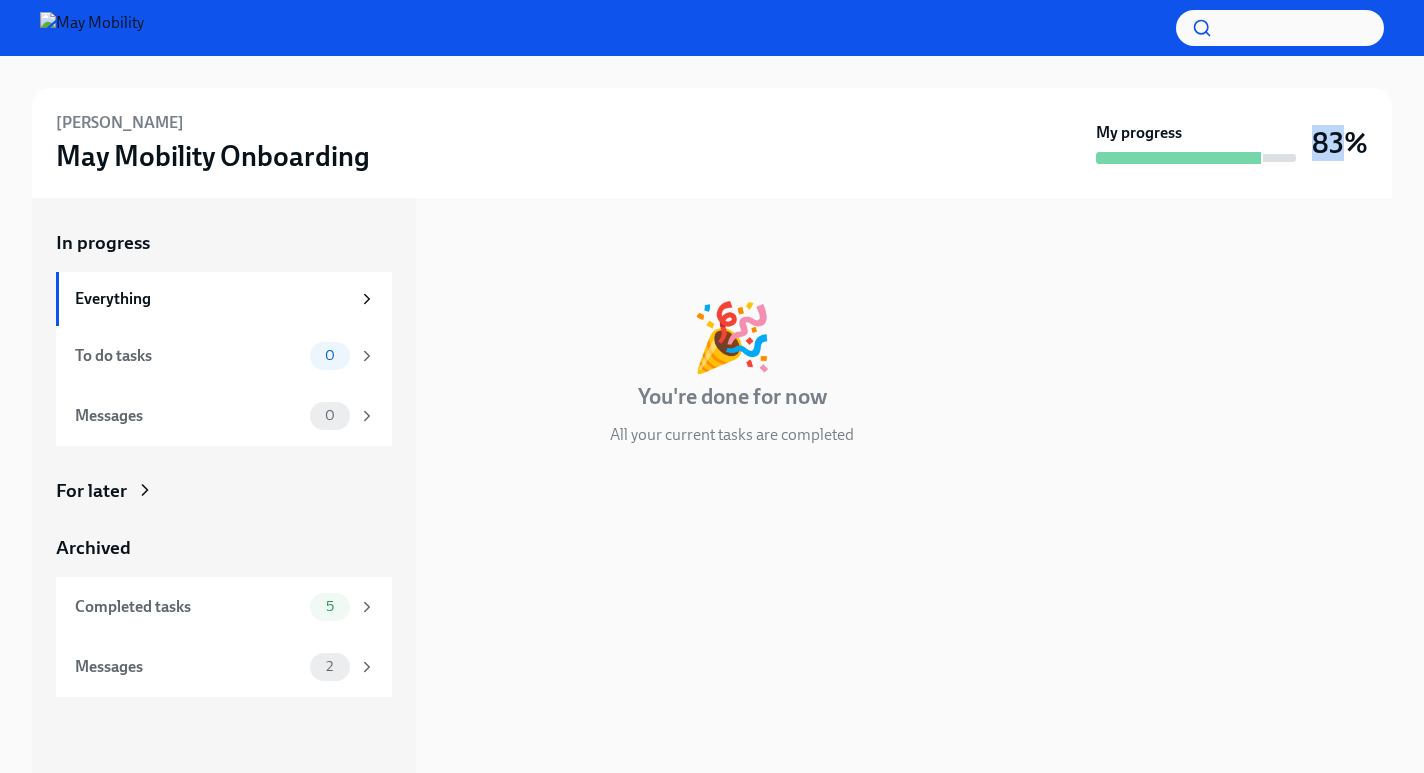 click on "83%" at bounding box center (1340, 143) 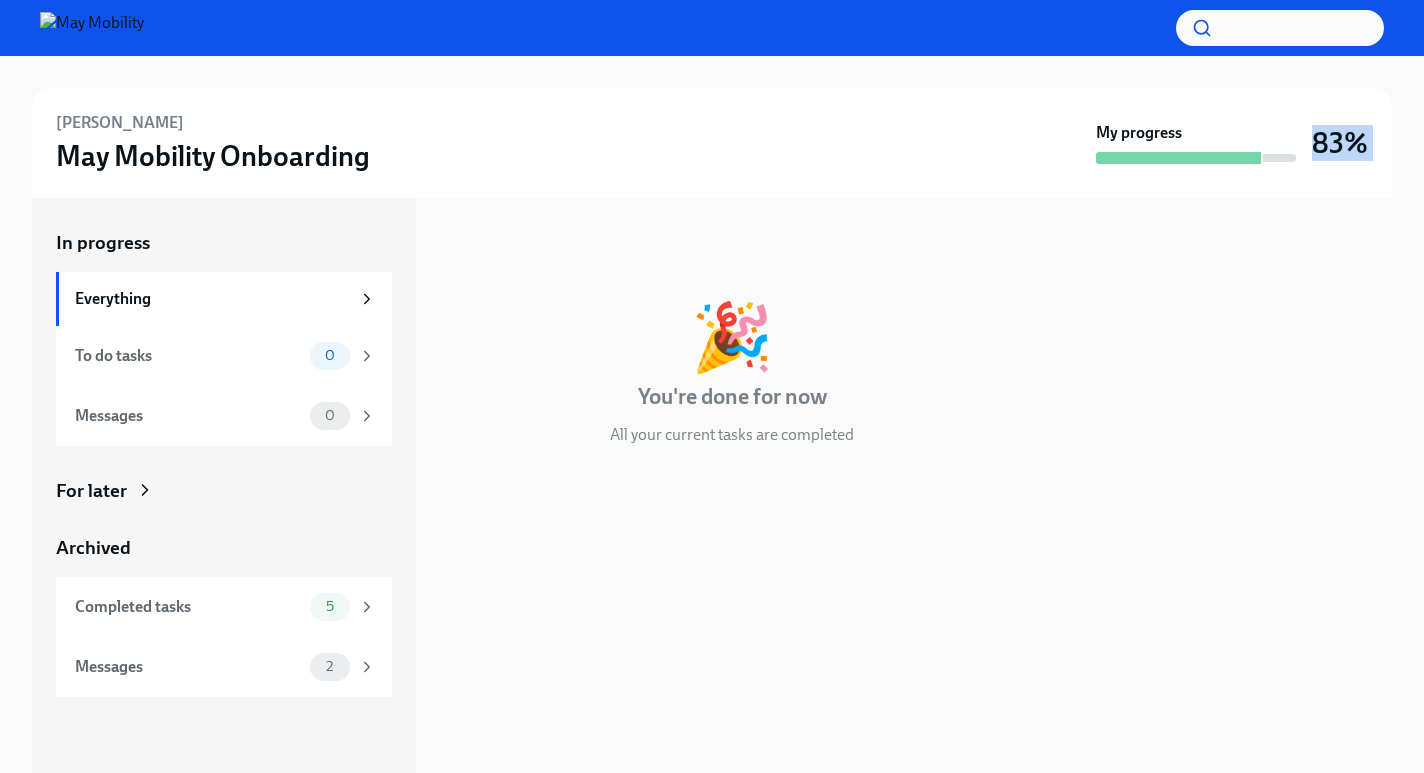 click on "83%" at bounding box center [1340, 143] 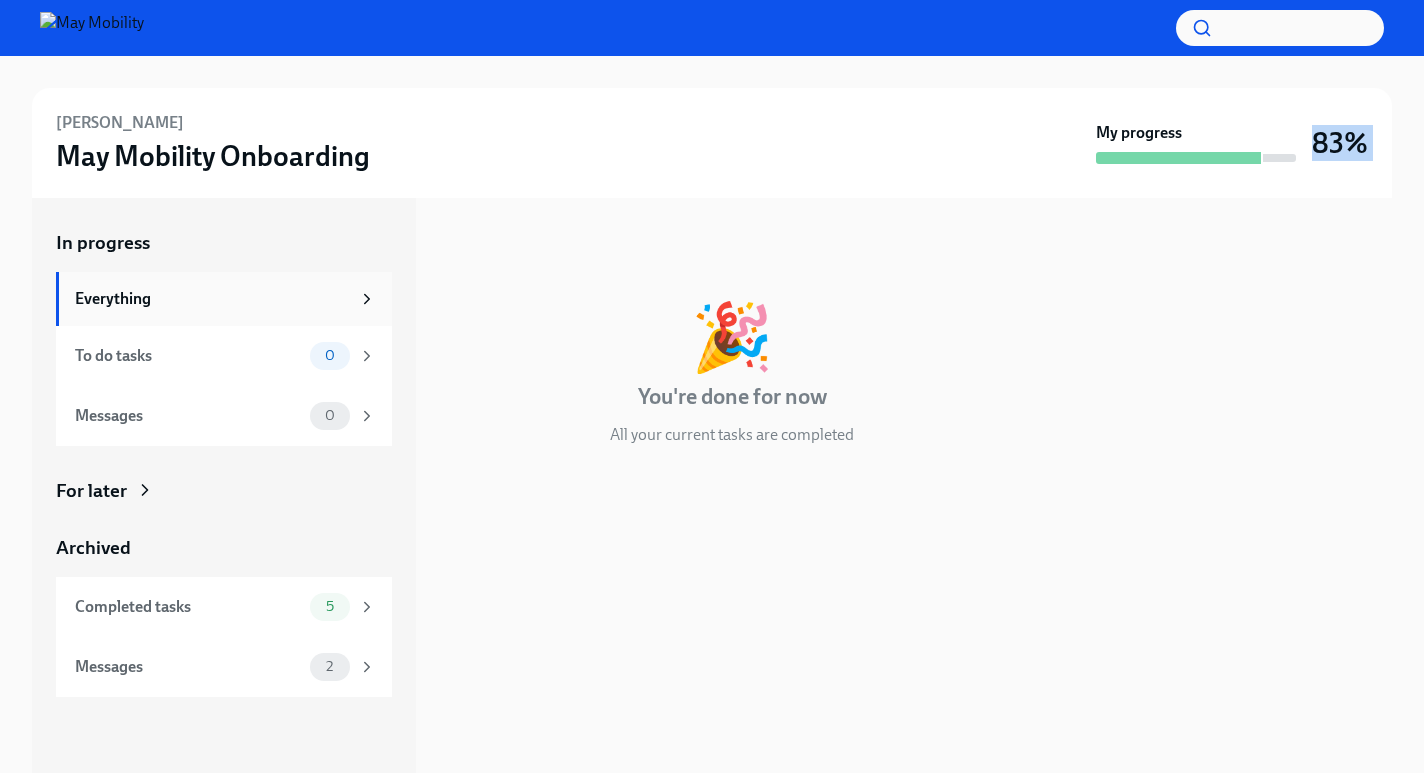 click on "Everything" at bounding box center [224, 299] 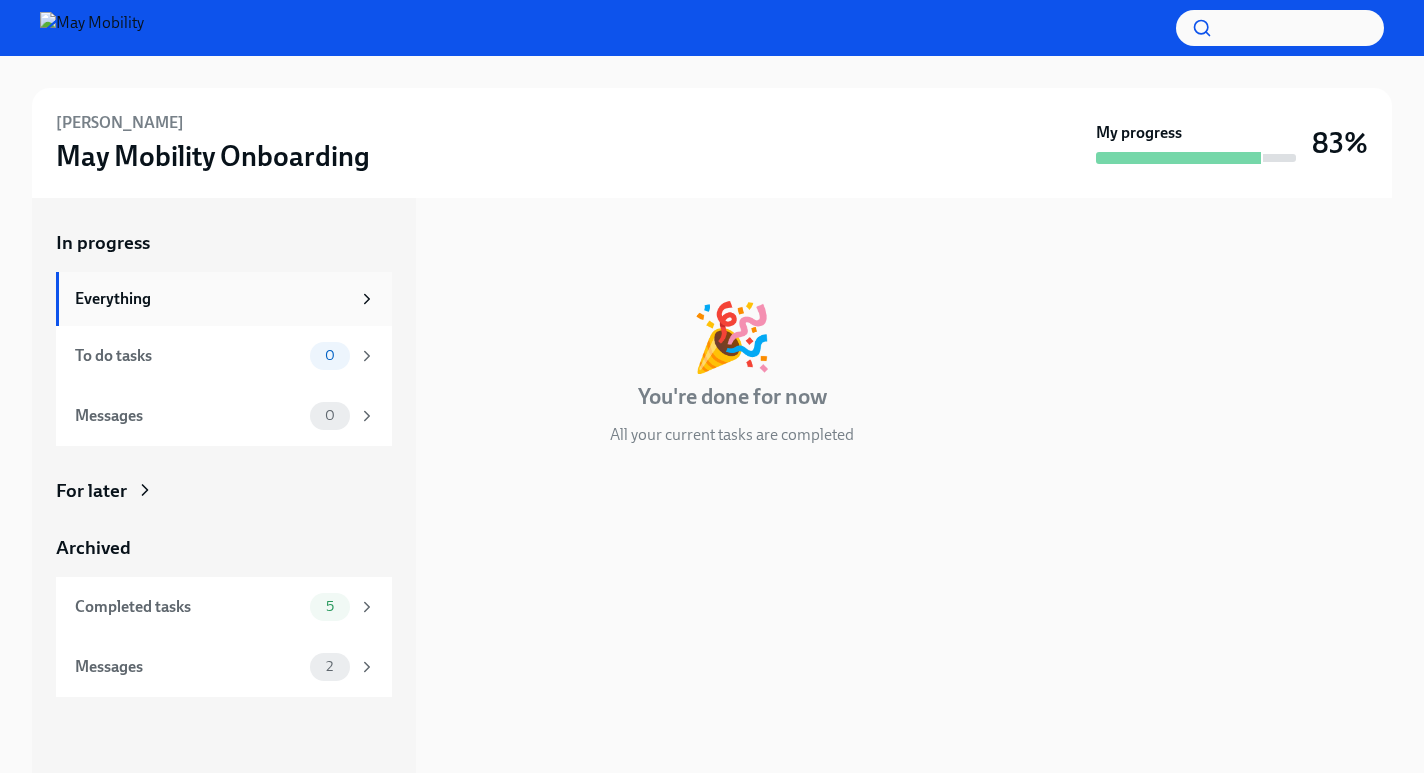 click on "Everything" at bounding box center [212, 299] 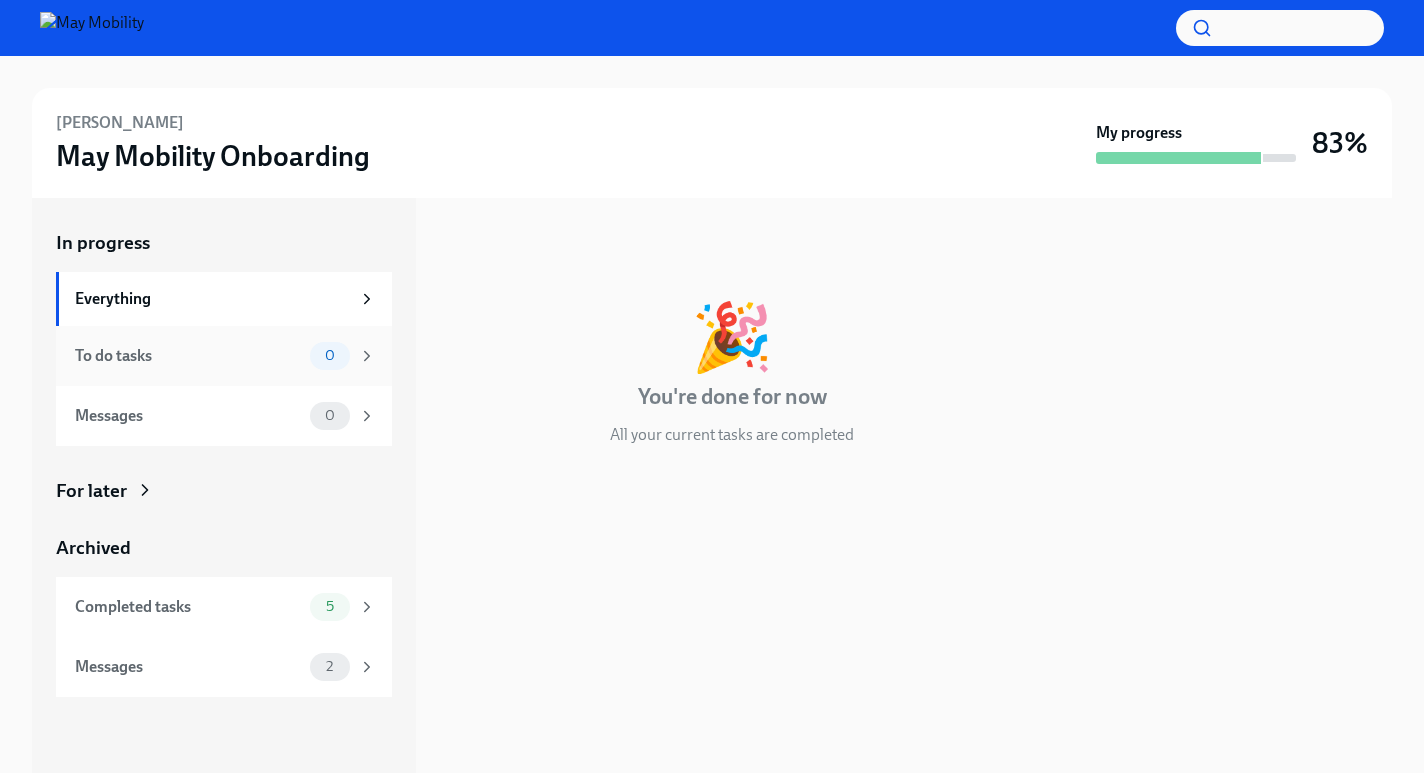 click on "To do tasks" at bounding box center (188, 356) 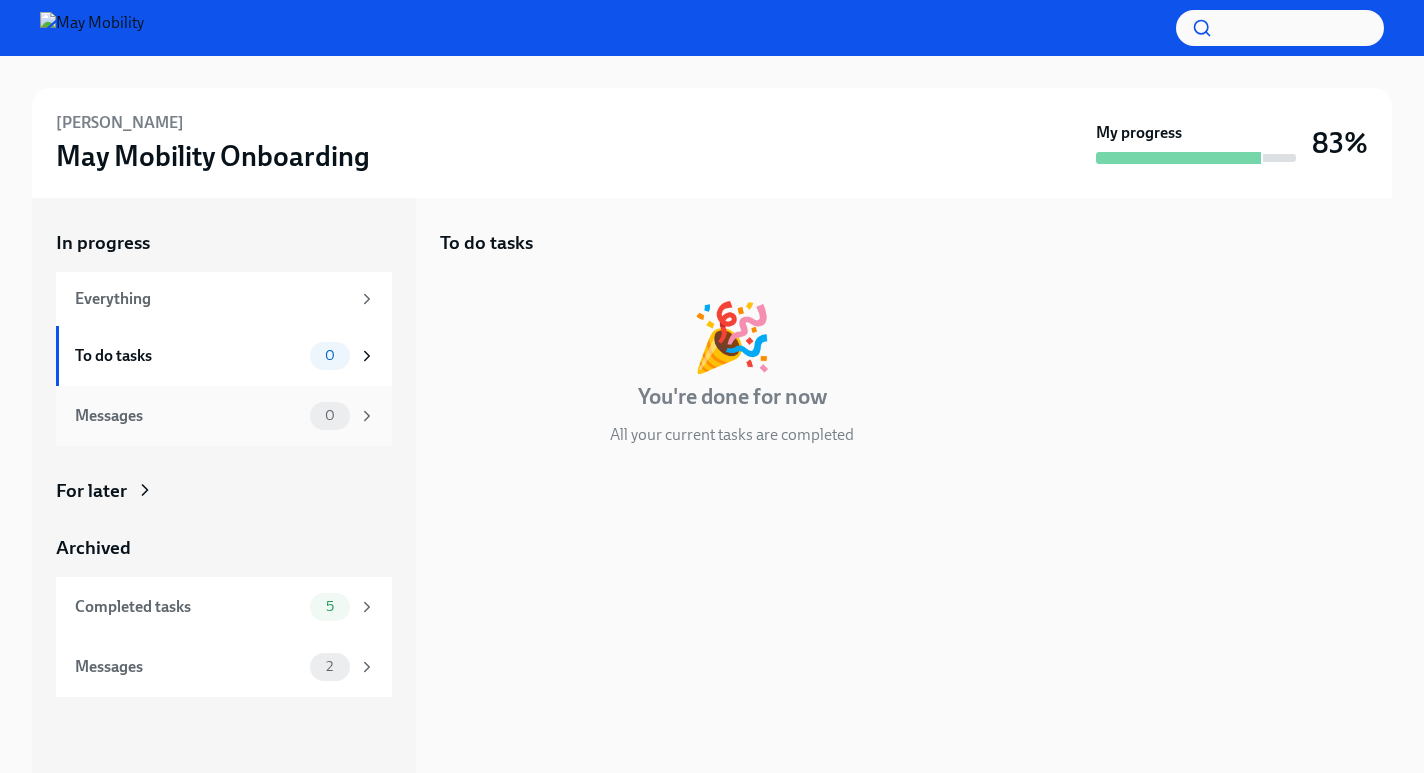 click on "Messages" at bounding box center [188, 416] 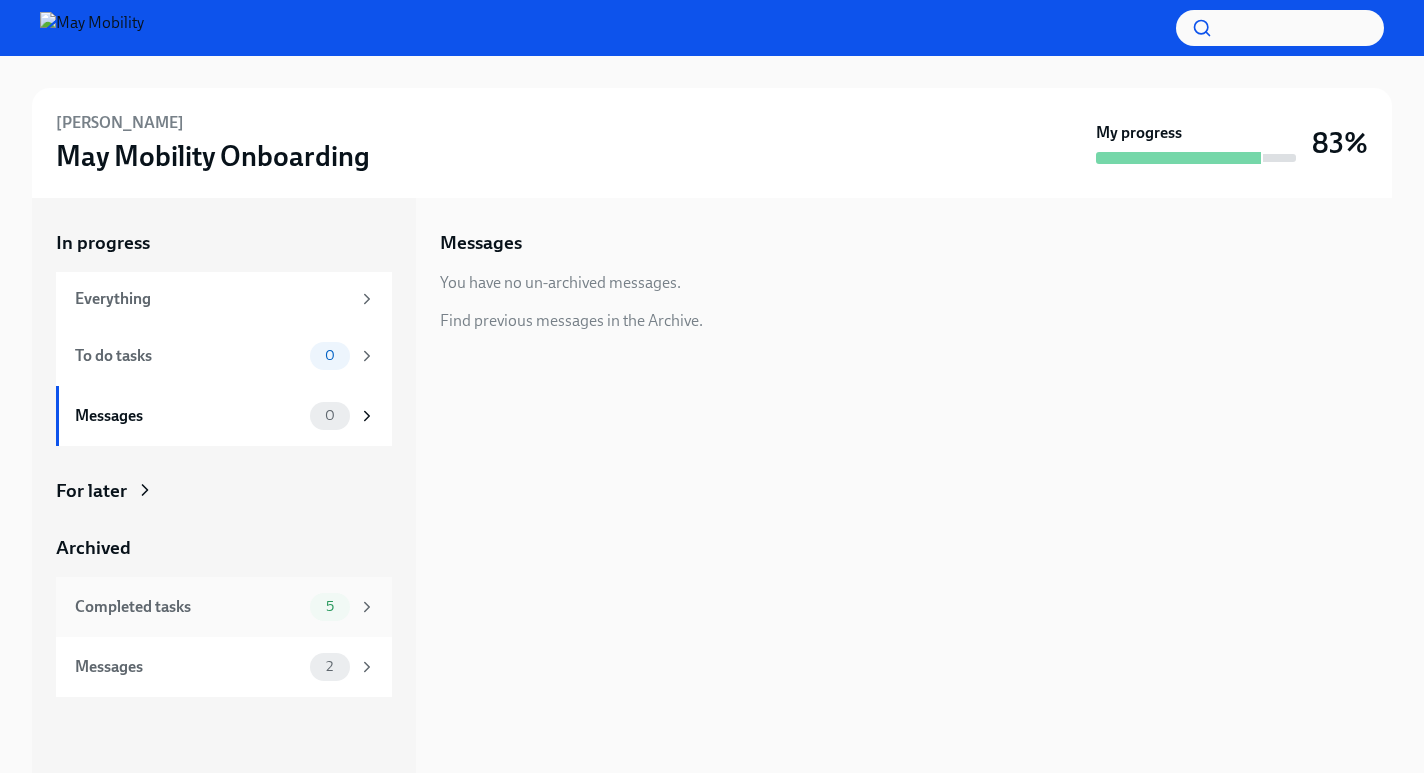 click on "Completed tasks 5" at bounding box center (224, 607) 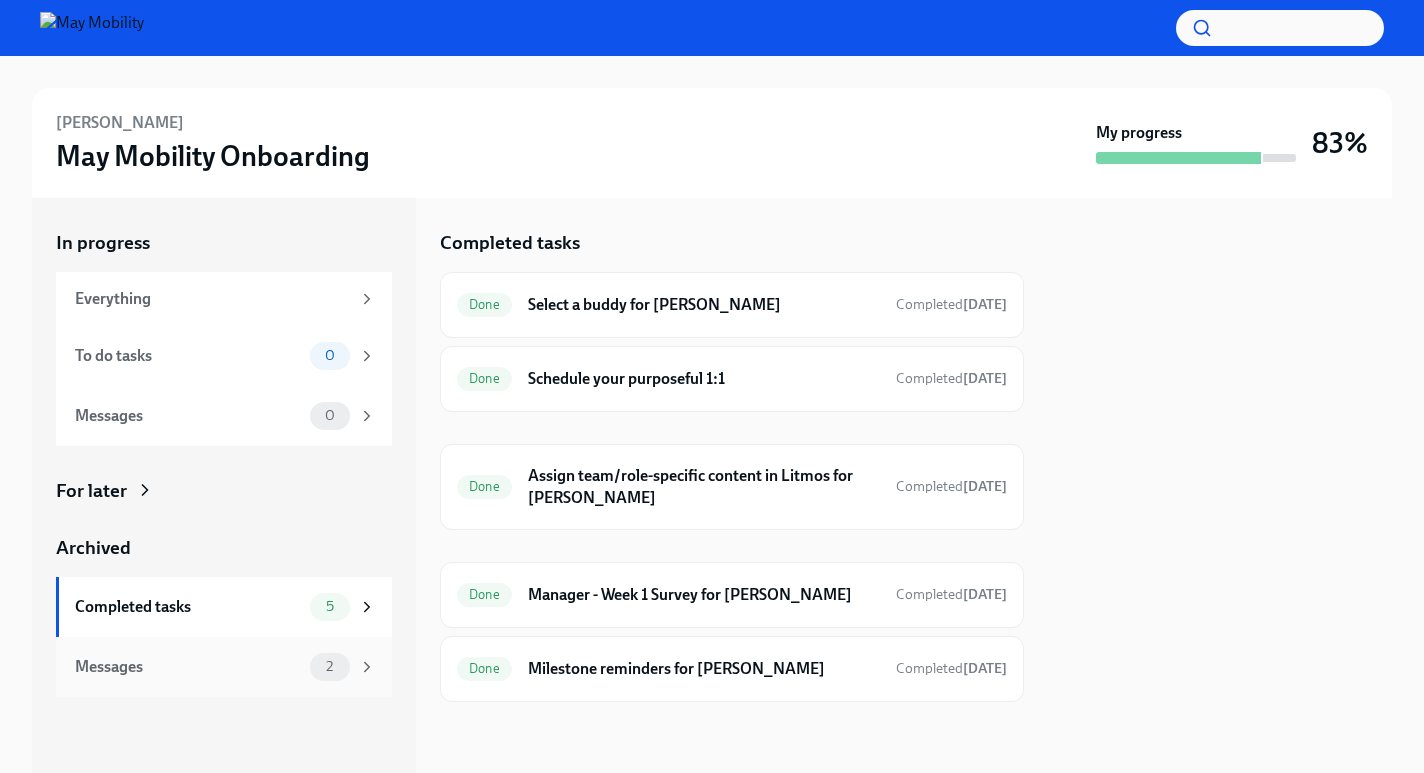 click on "Messages" at bounding box center [188, 667] 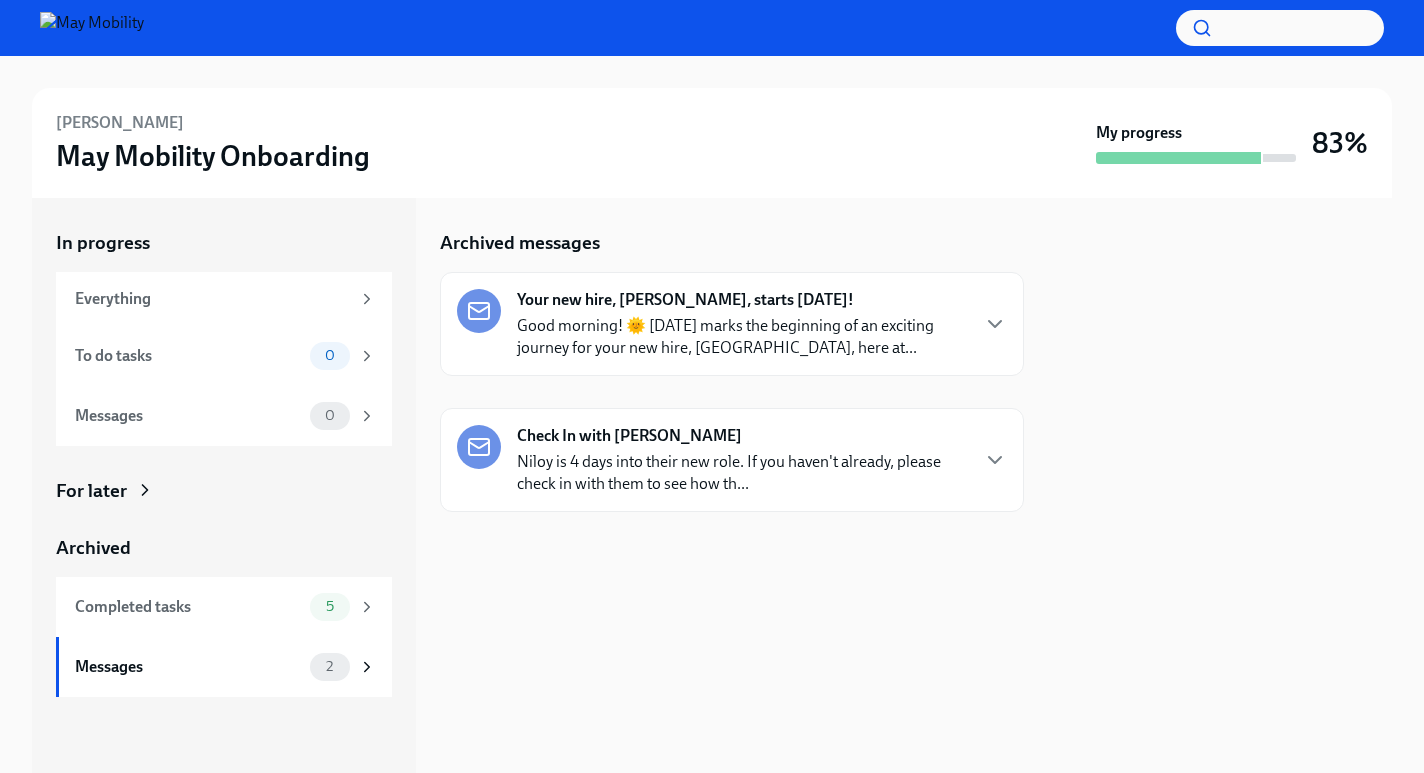 click on "Niloy is 4 days into their new role. If you haven't already, please check in with them to see how th..." at bounding box center [742, 473] 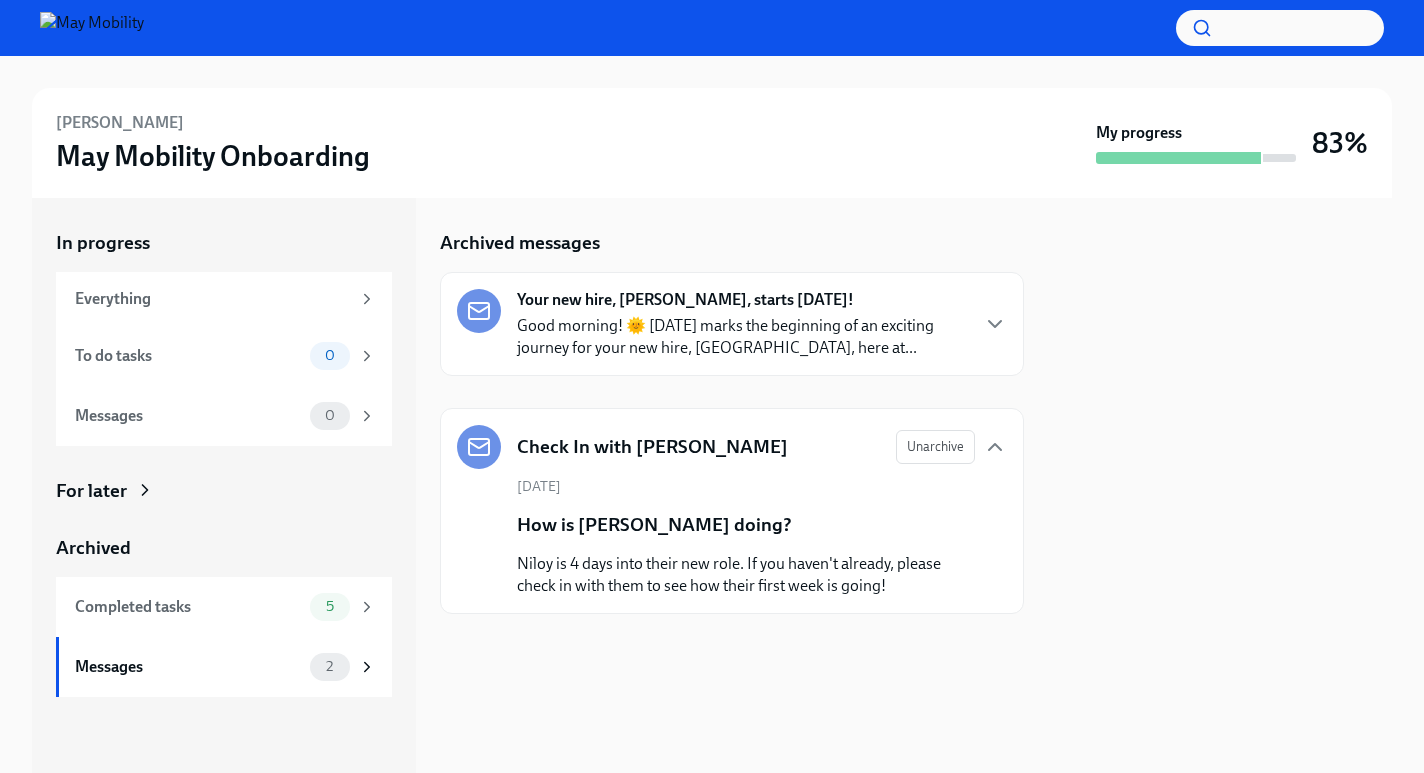 click on "Good morning! 🌞 [DATE] marks the beginning of an exciting journey for your new hire, [GEOGRAPHIC_DATA], here at..." at bounding box center (742, 337) 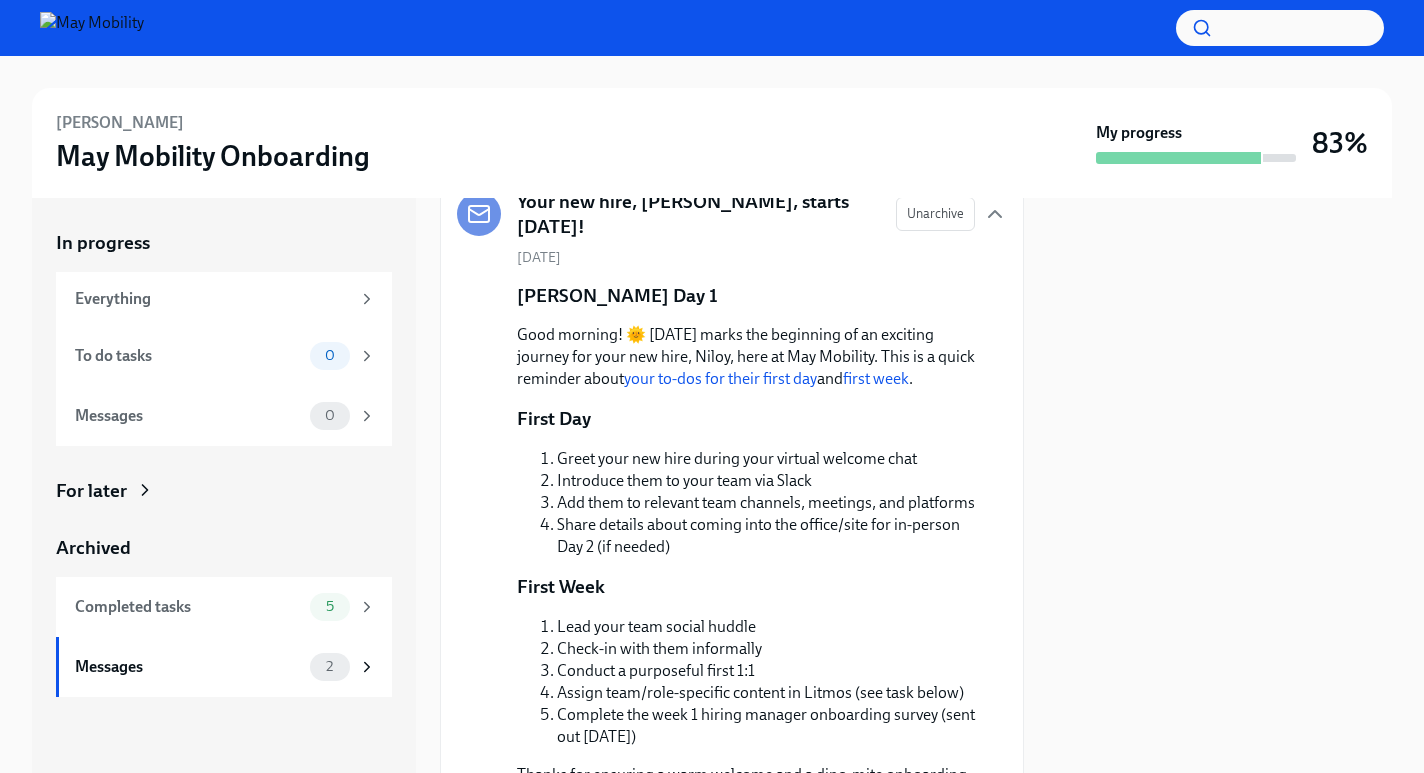 scroll, scrollTop: 0, scrollLeft: 0, axis: both 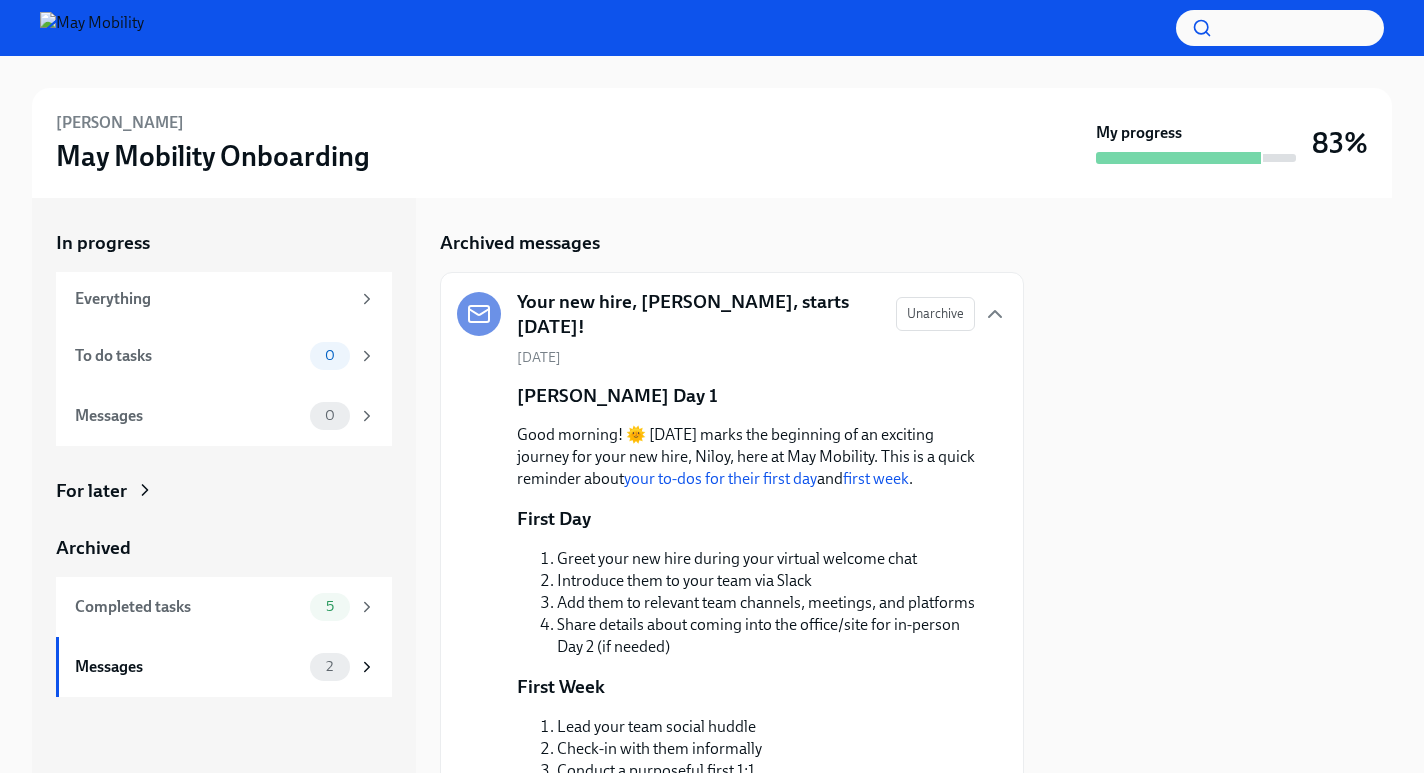 click on "first week" at bounding box center (876, 478) 